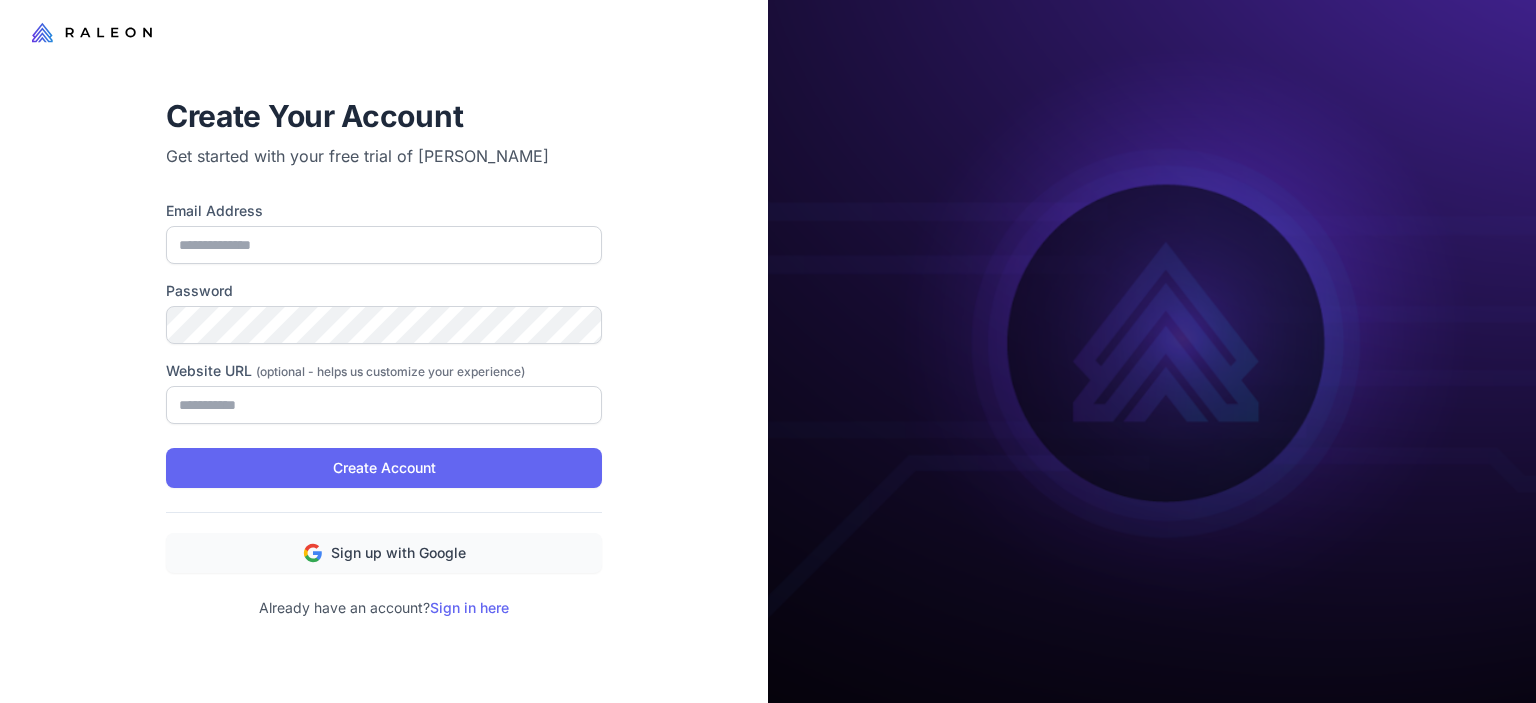 scroll, scrollTop: 0, scrollLeft: 0, axis: both 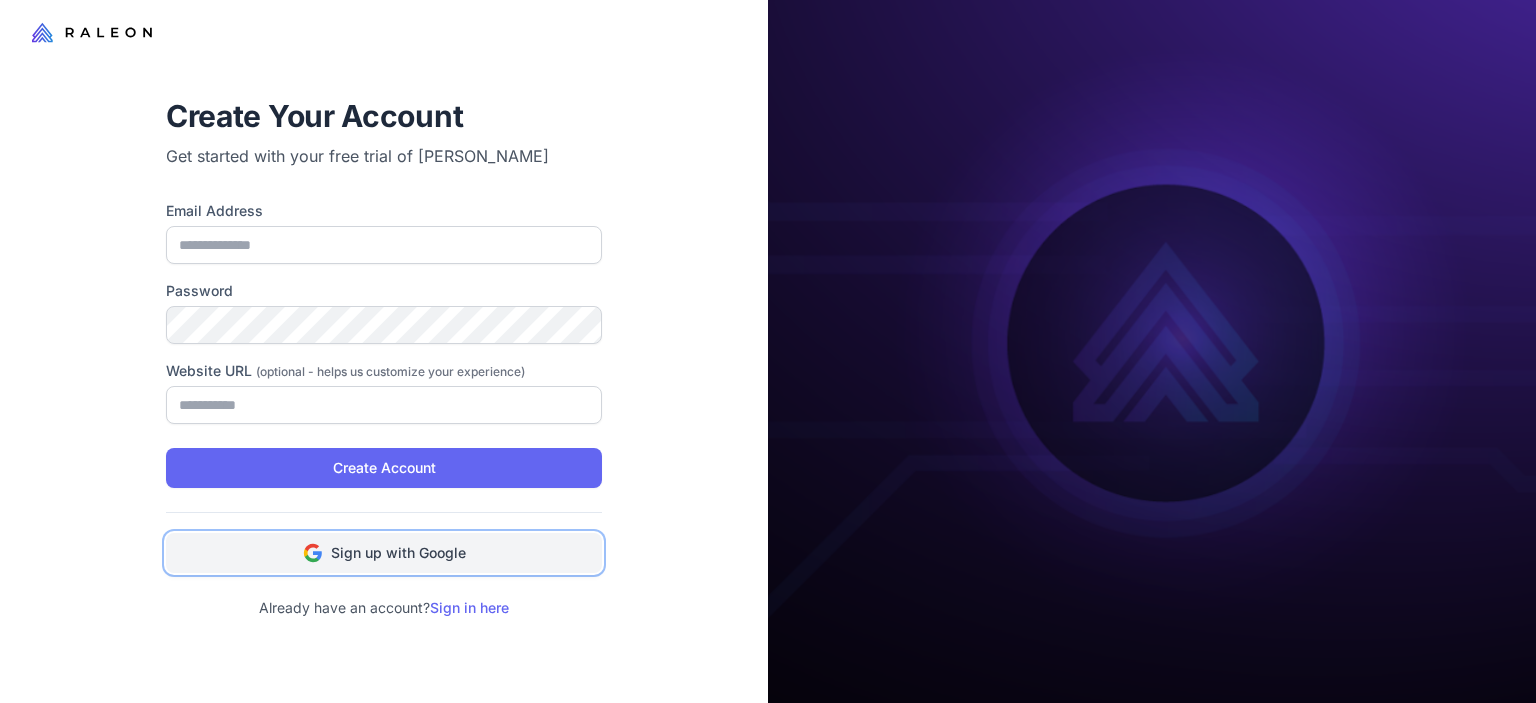 click on "Sign up with Google" at bounding box center [398, 553] 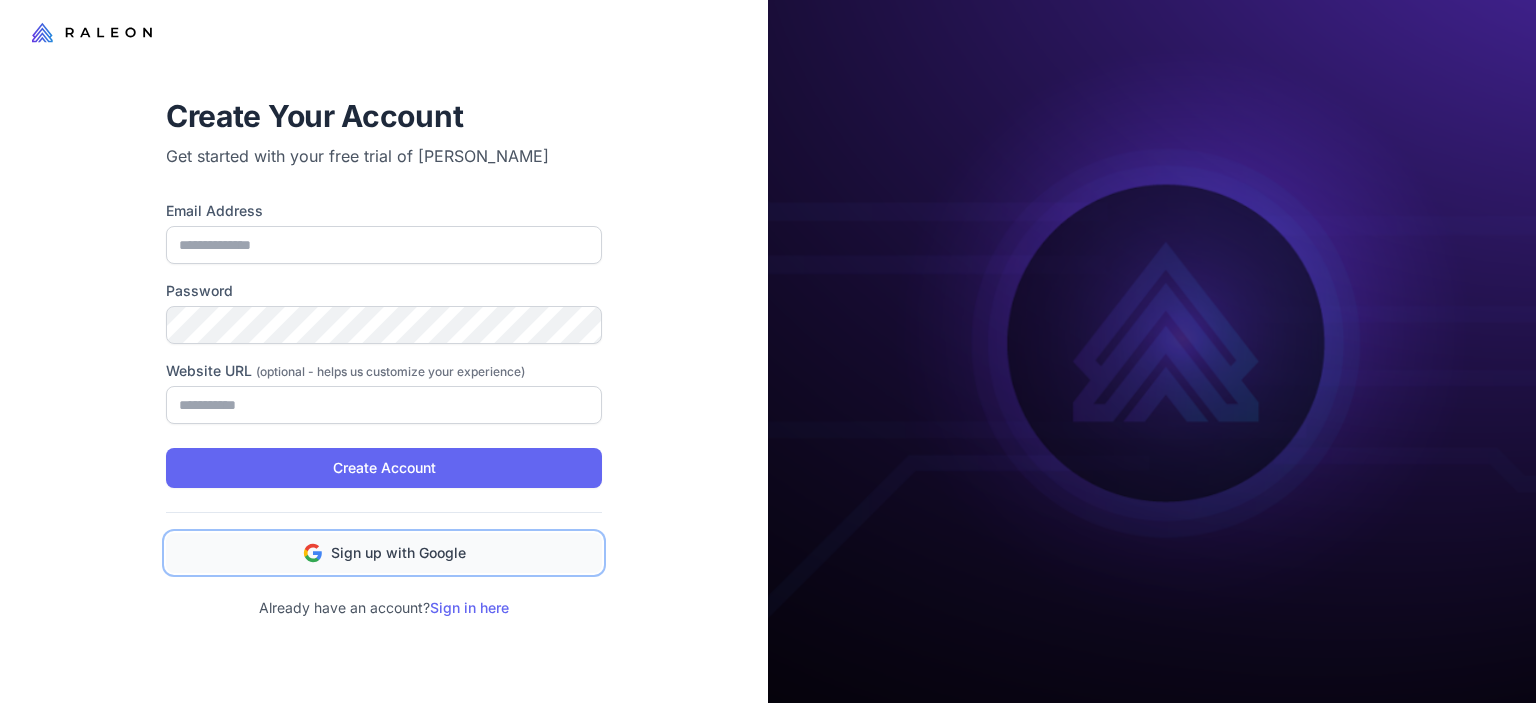 type on "**********" 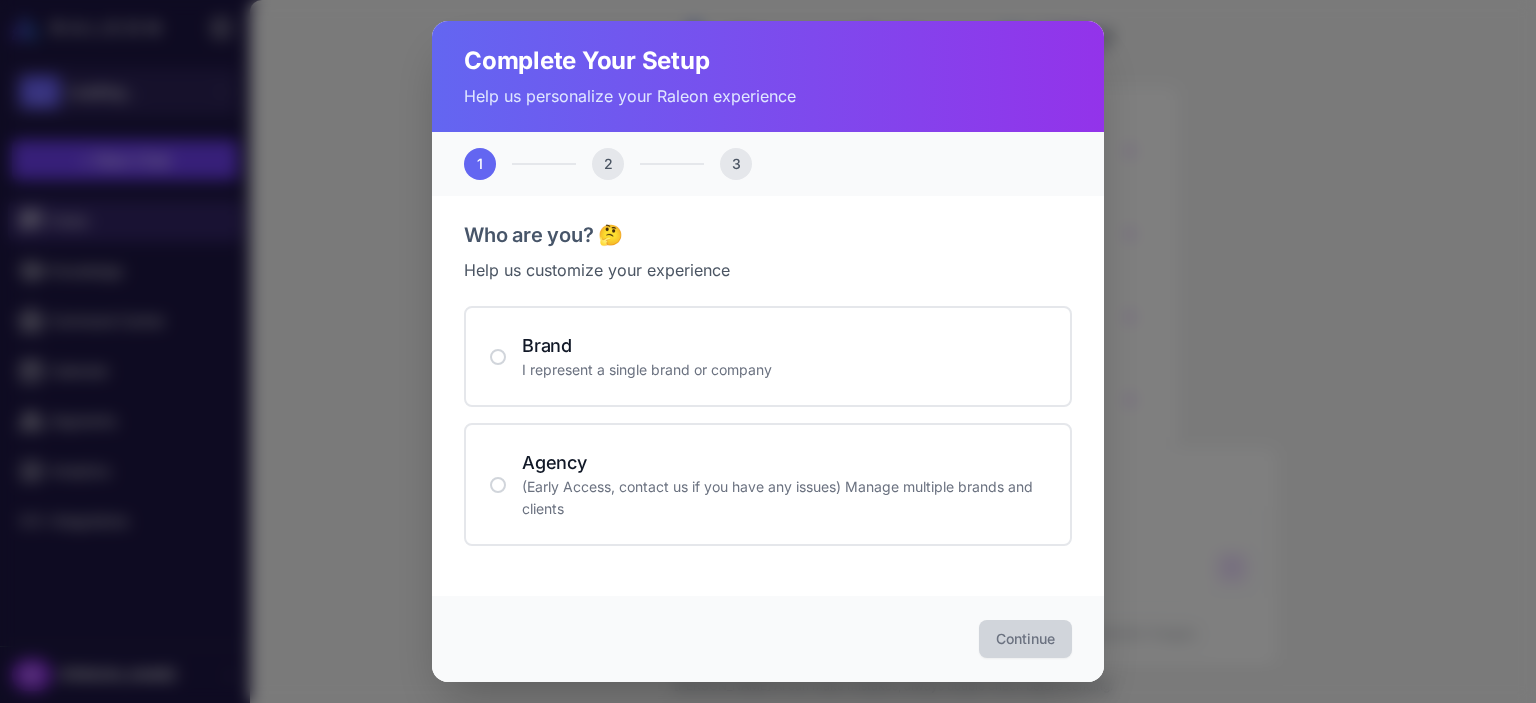 scroll, scrollTop: 0, scrollLeft: 0, axis: both 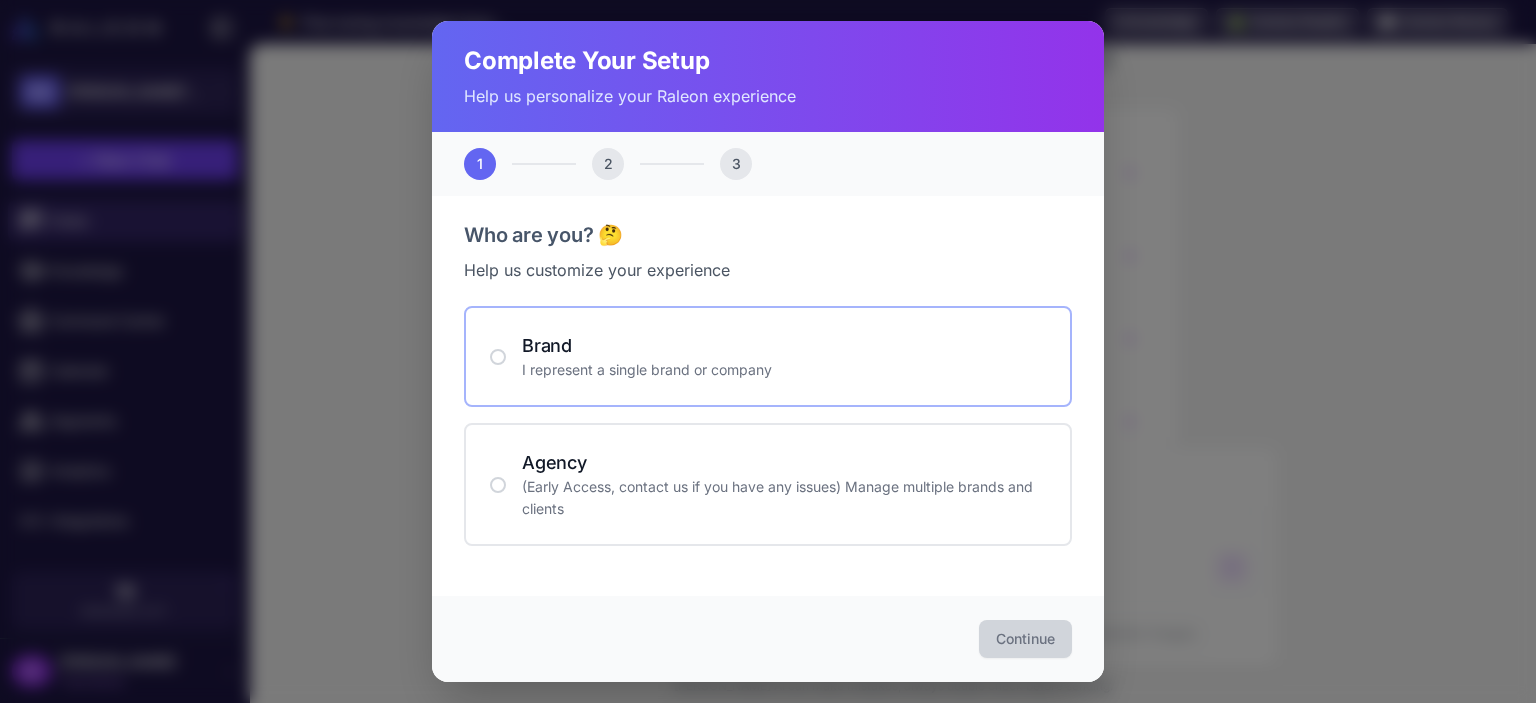 click on "I represent a single brand or company" at bounding box center [784, 370] 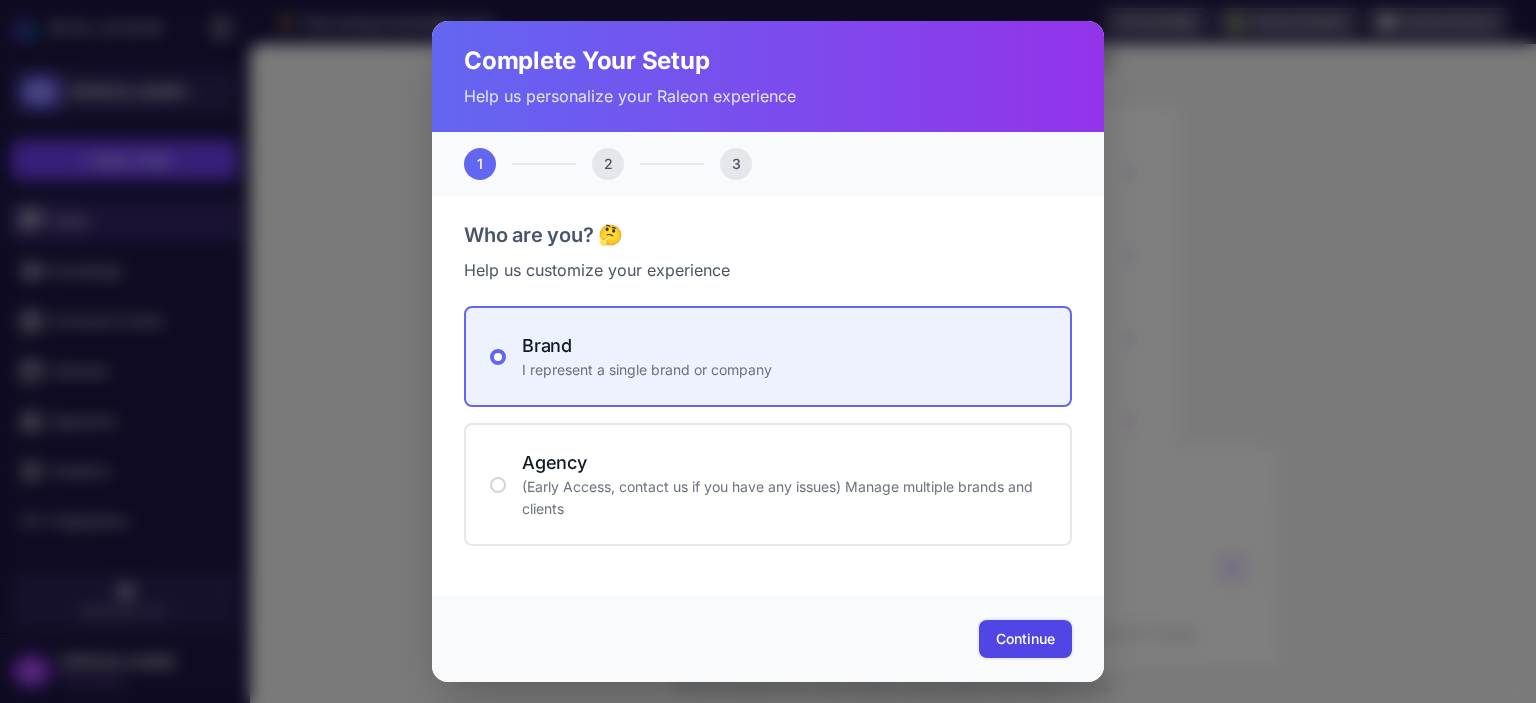 click on "Continue" at bounding box center (1025, 639) 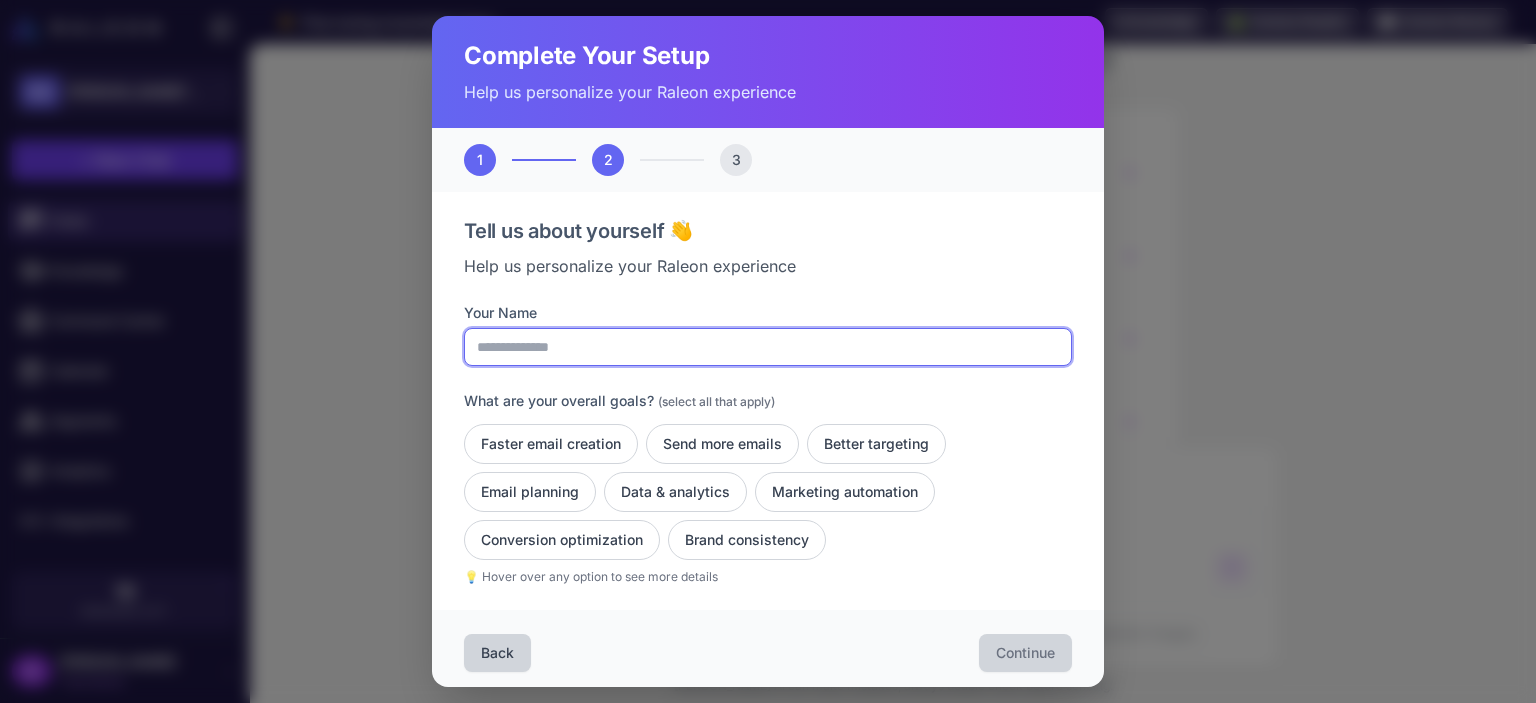 click on "Your Name" at bounding box center (768, 347) 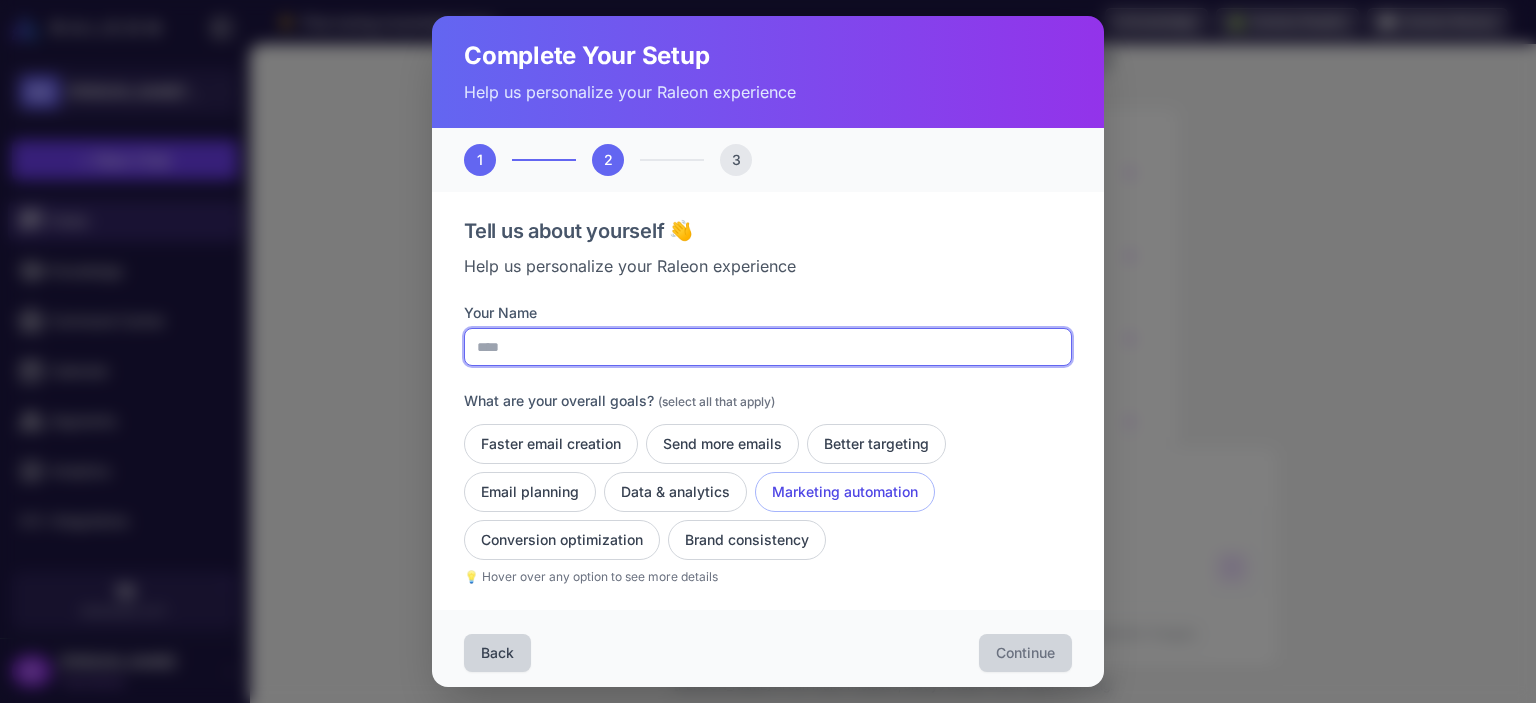 type on "****" 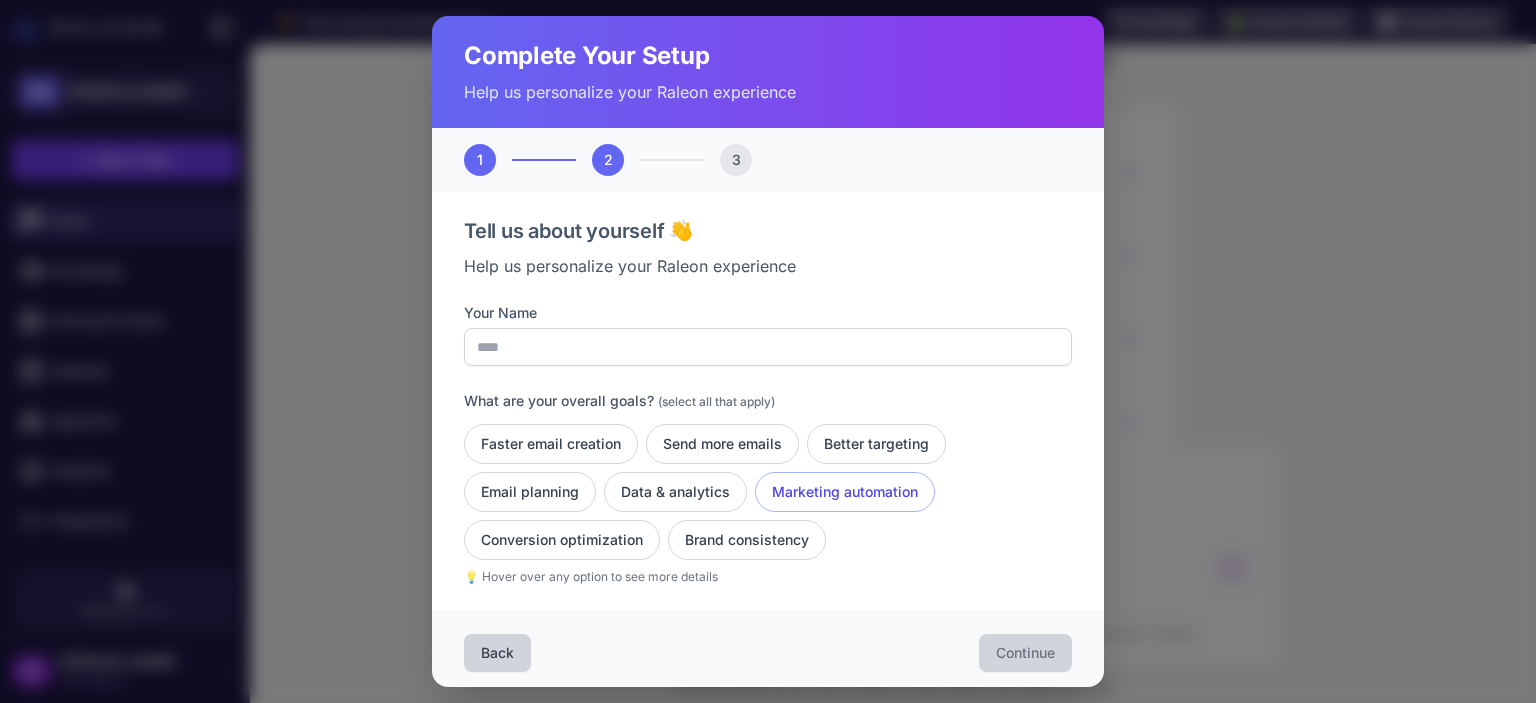 click on "Marketing automation" 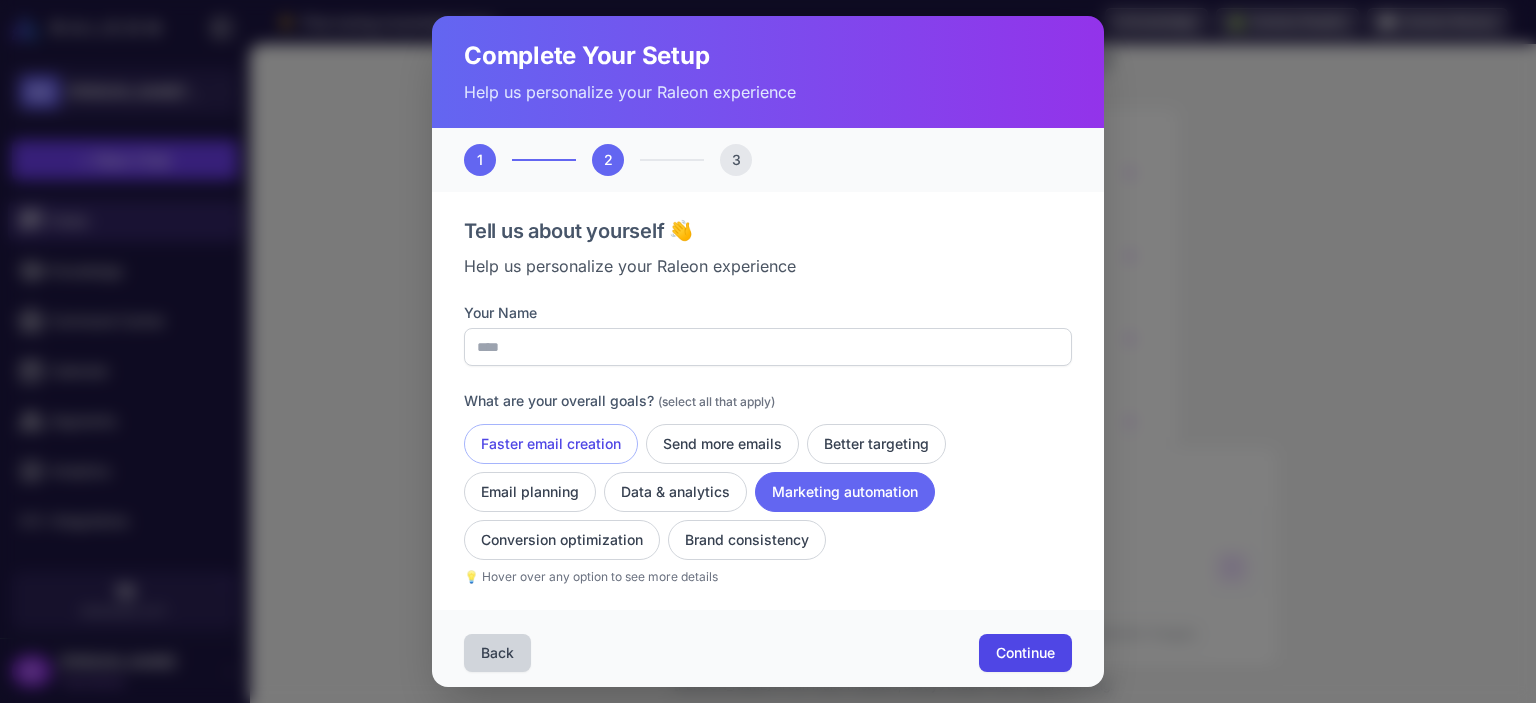 click on "Faster email creation" 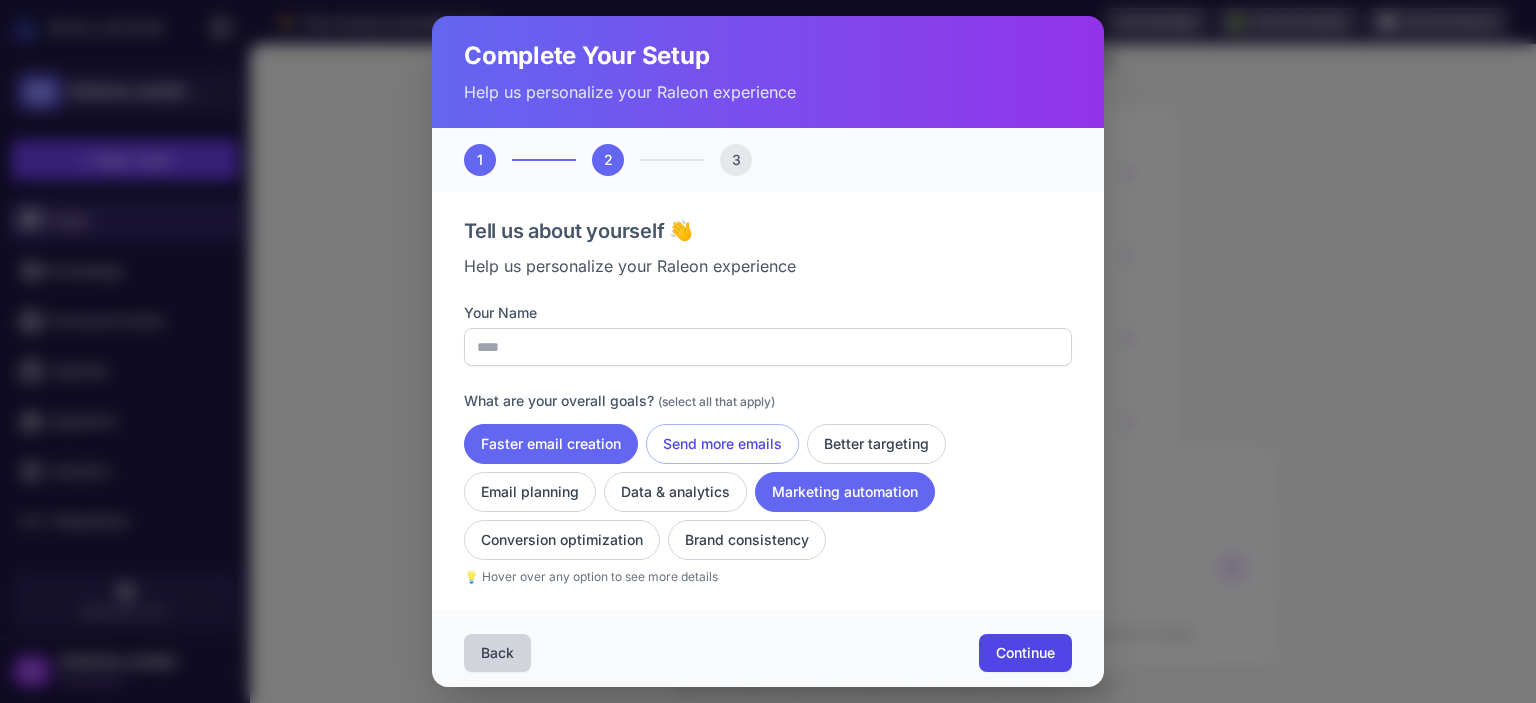 click on "Send more emails" 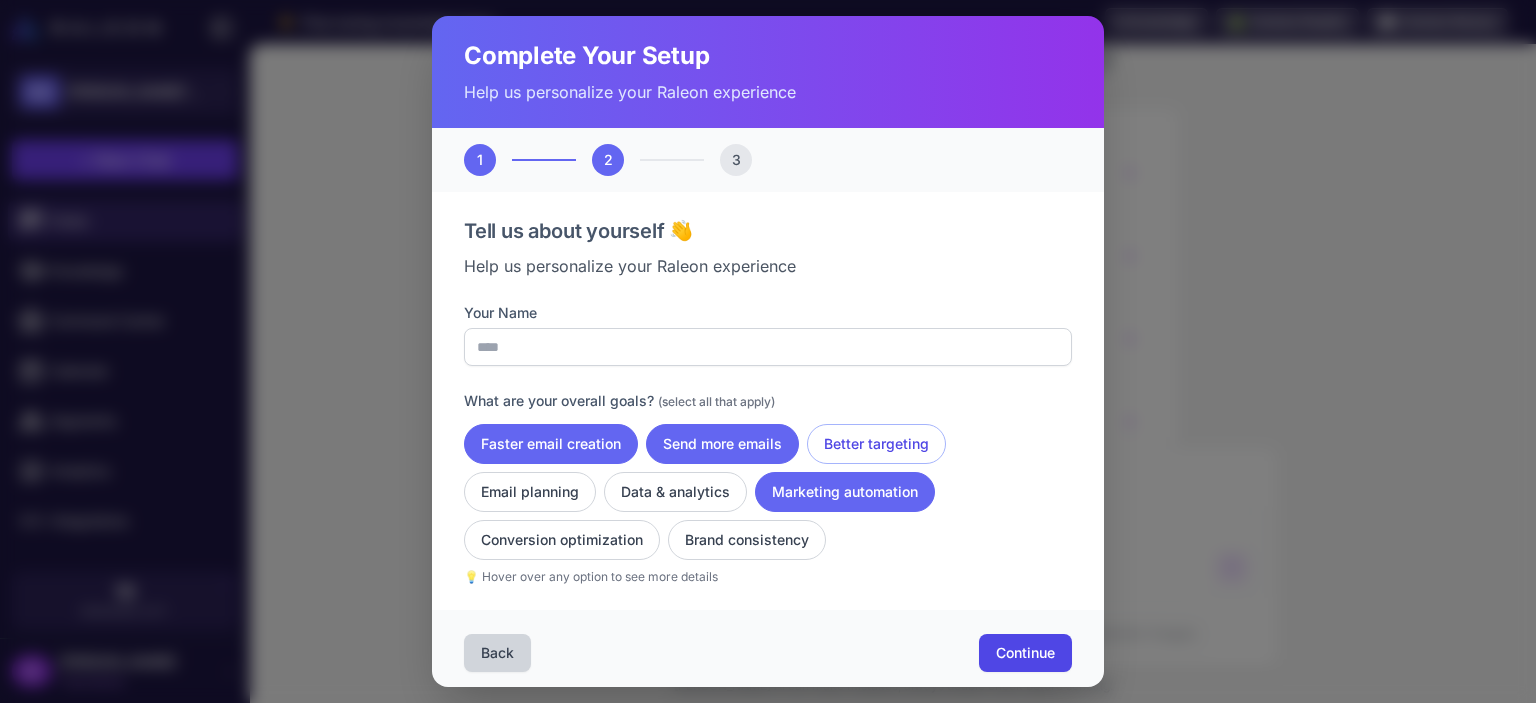 click on "Better targeting" 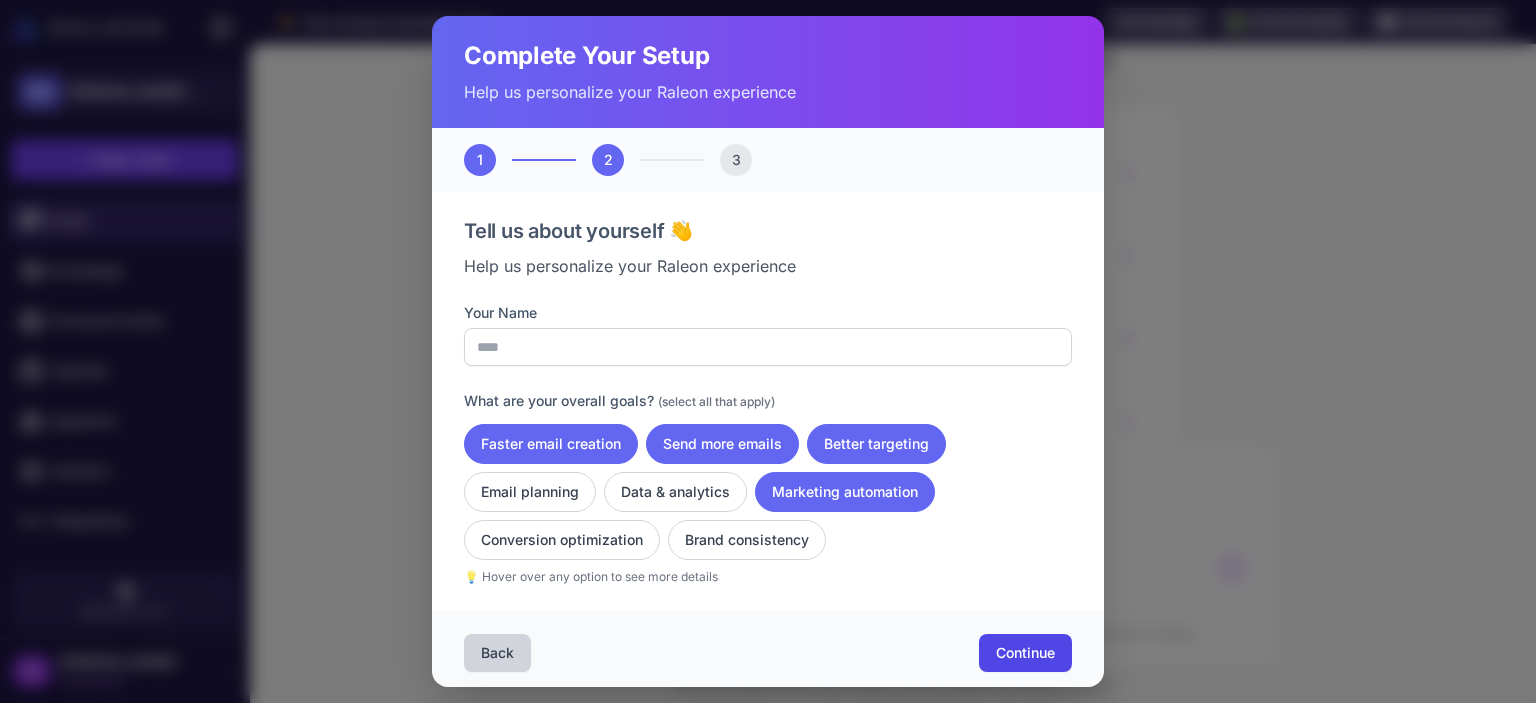 scroll, scrollTop: 6, scrollLeft: 0, axis: vertical 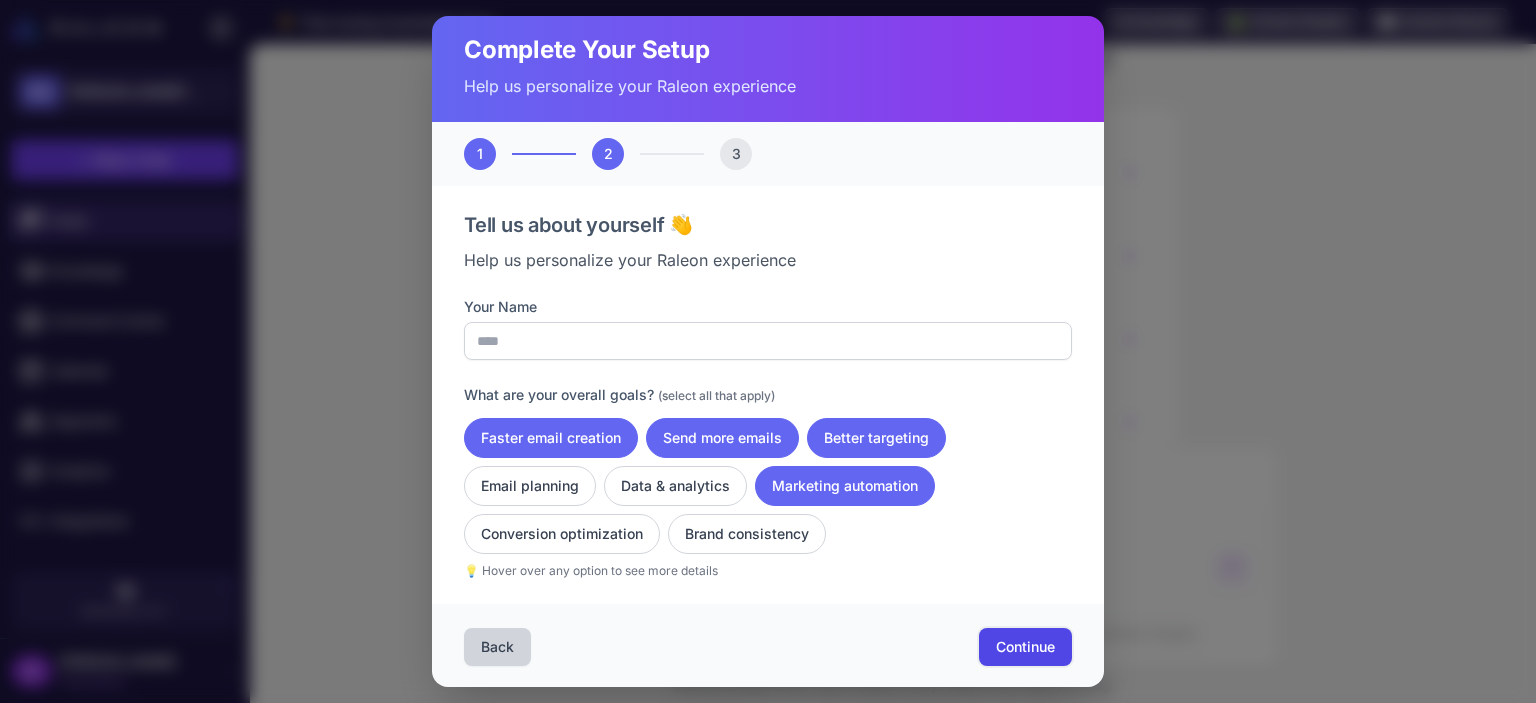 click on "Continue" at bounding box center (1025, 647) 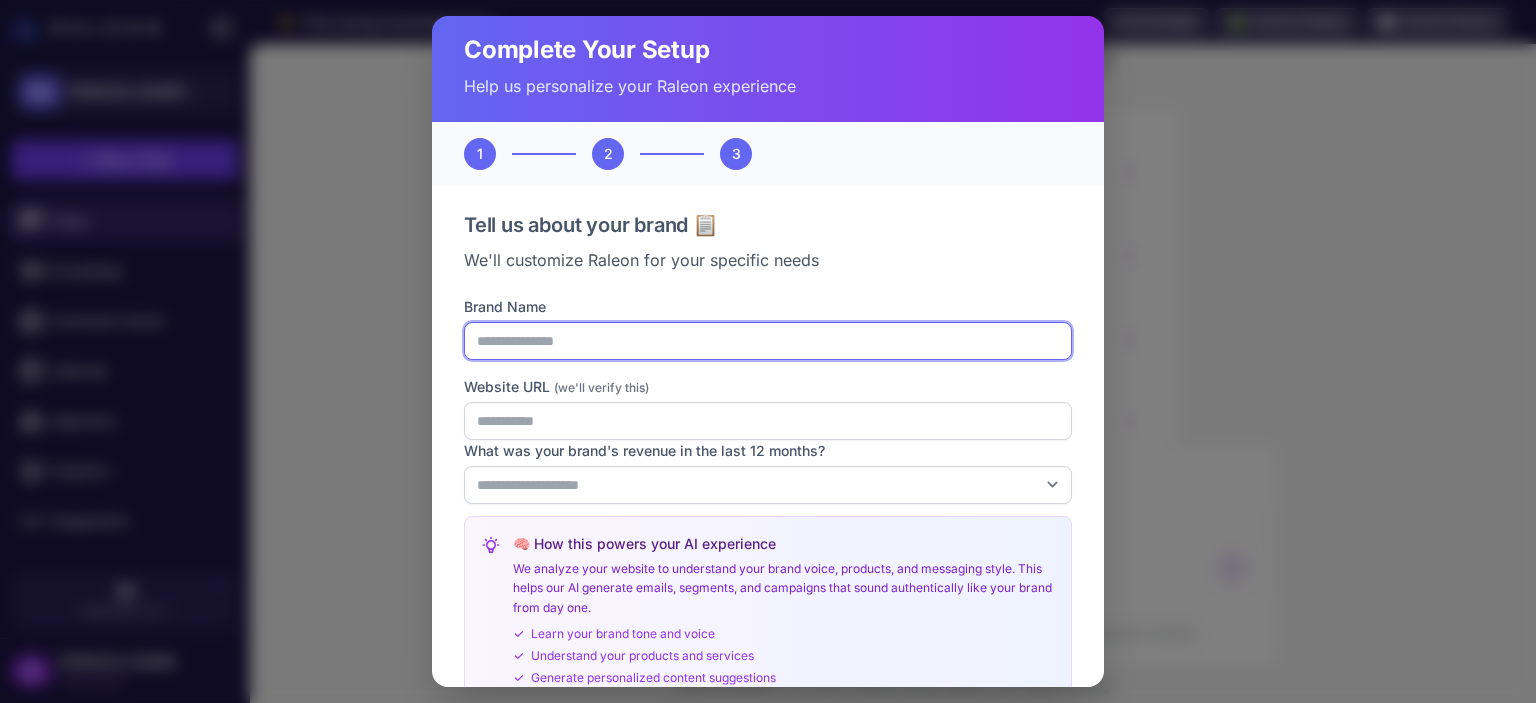 click on "Brand Name" at bounding box center (768, 341) 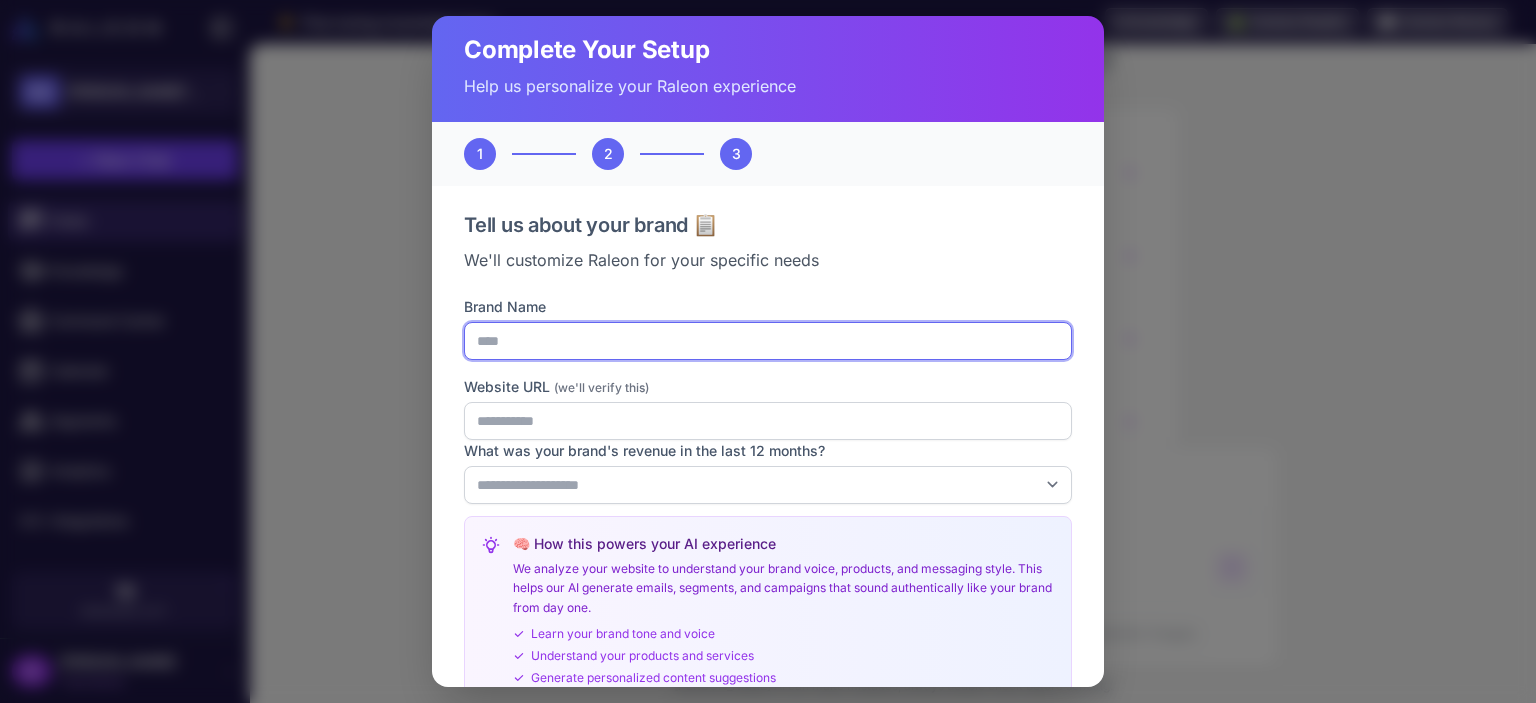 type on "****" 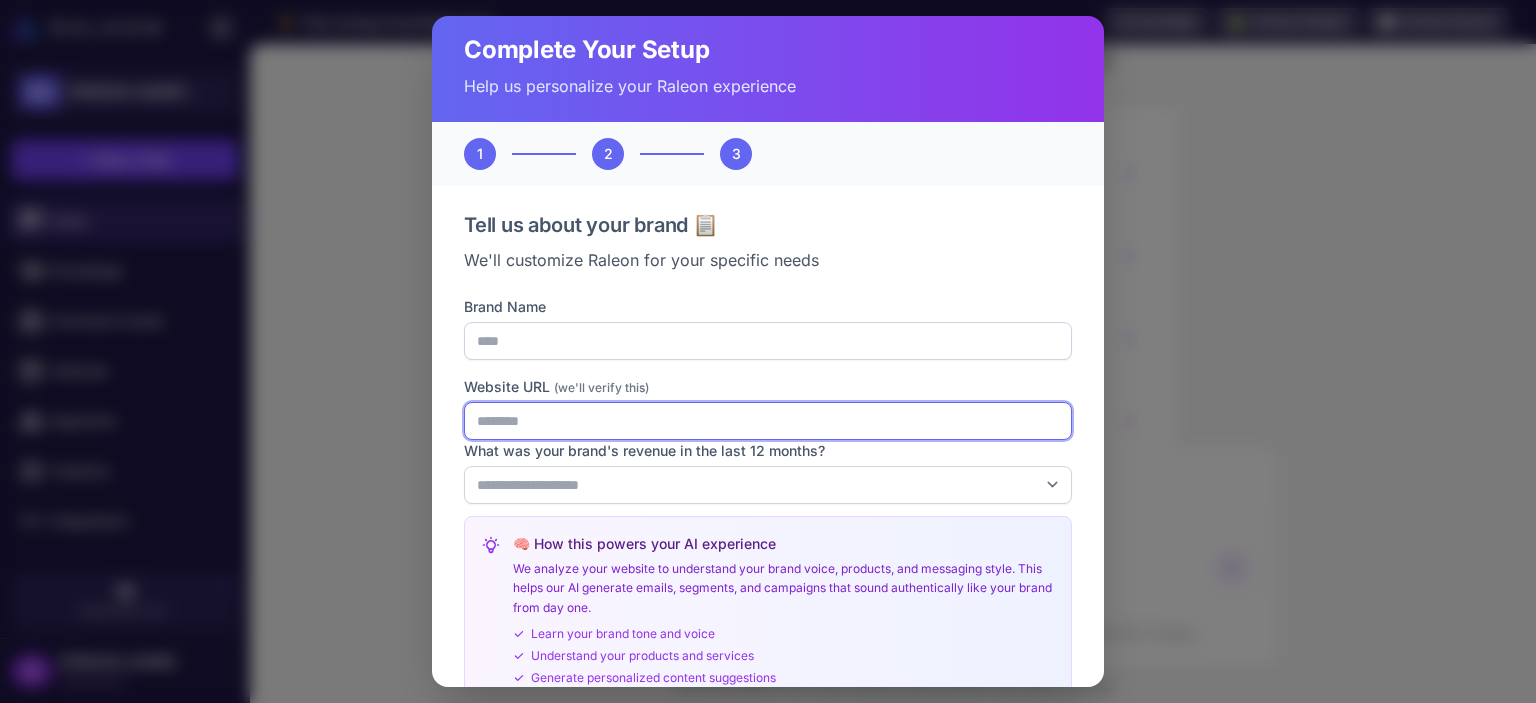 type on "********" 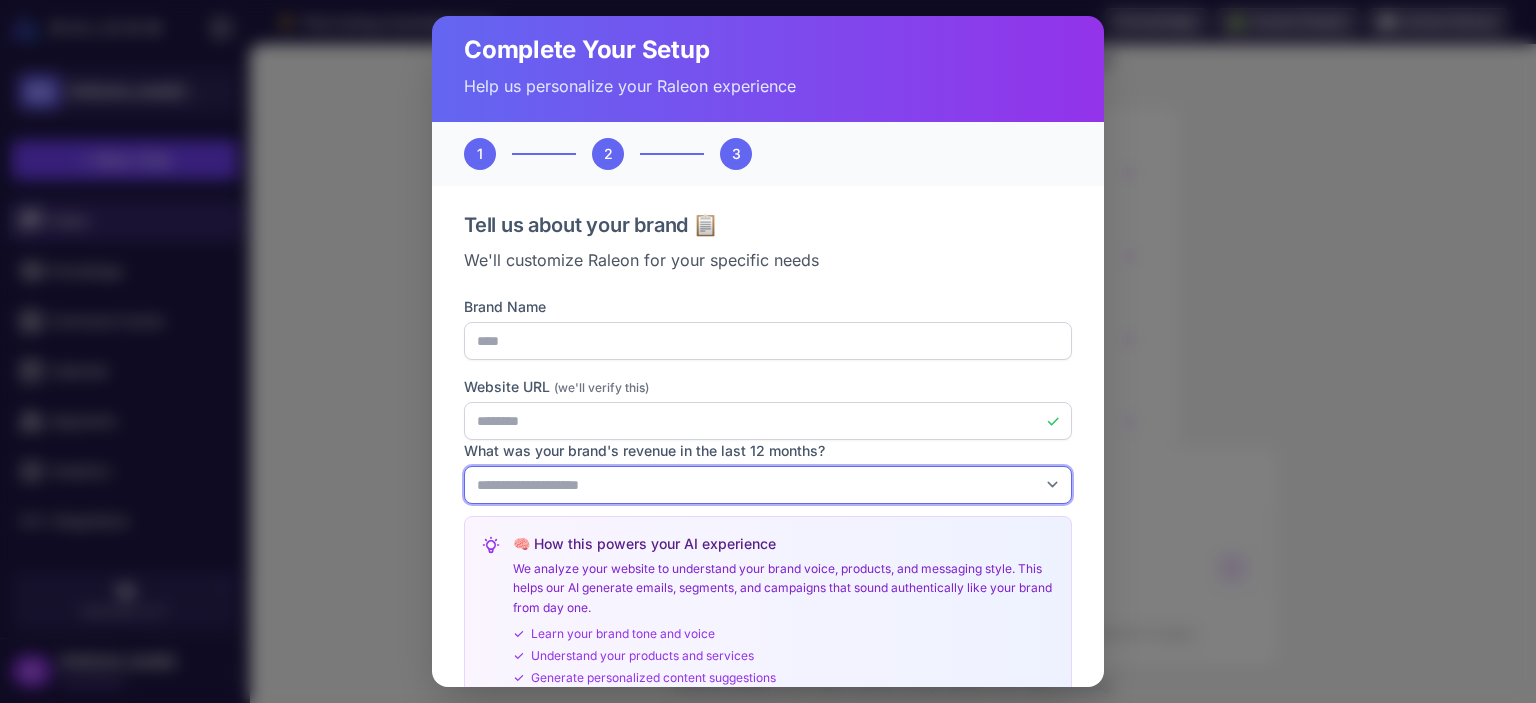 click on "**********" at bounding box center [768, 485] 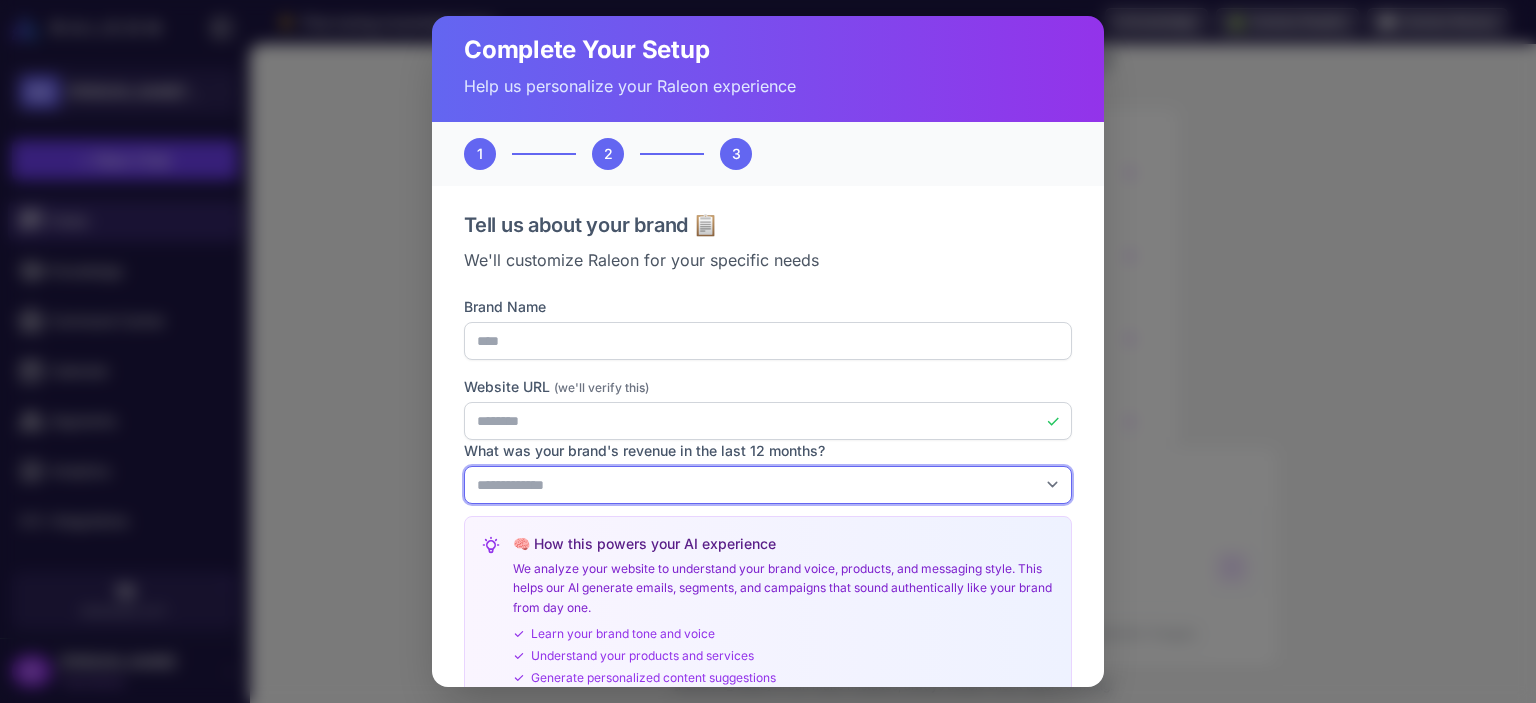 click on "**********" 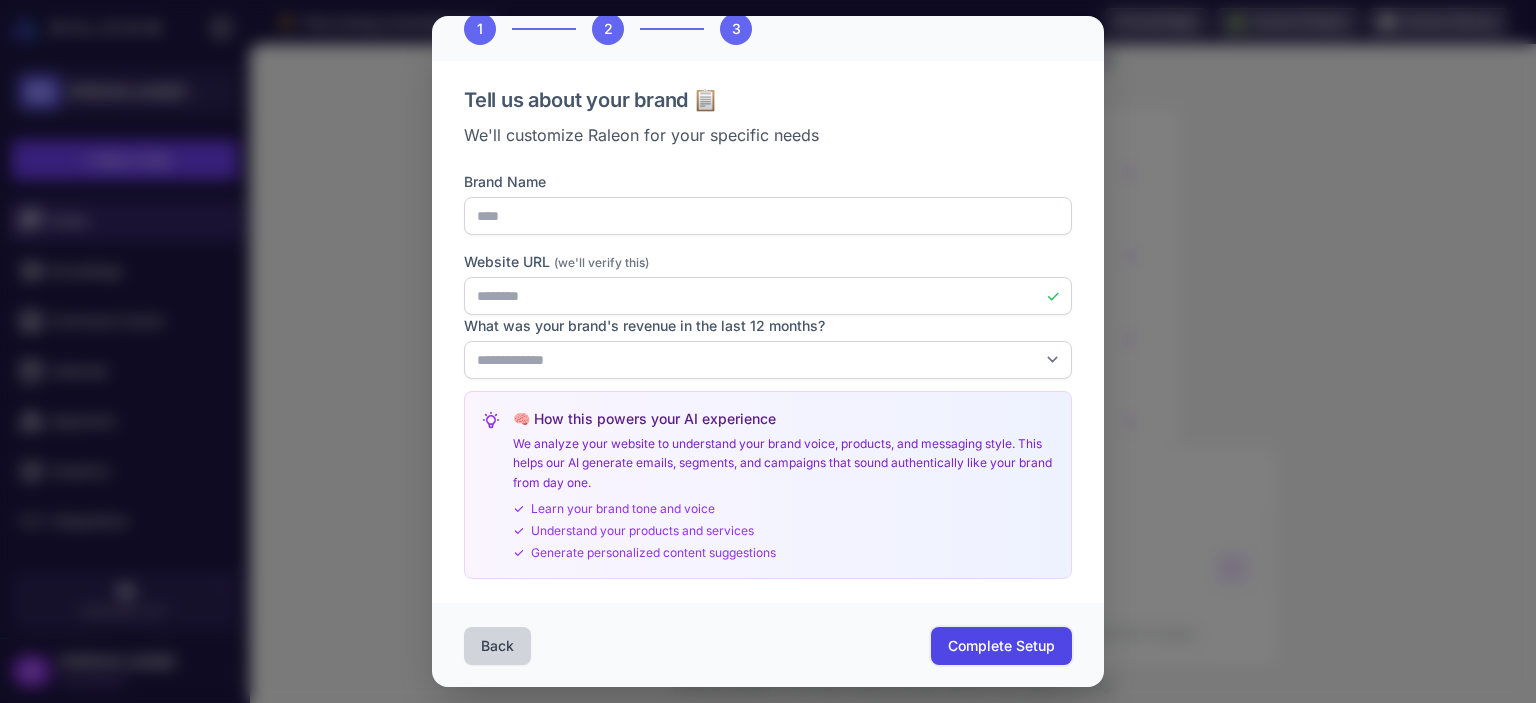 click on "Complete Setup" at bounding box center (1001, 646) 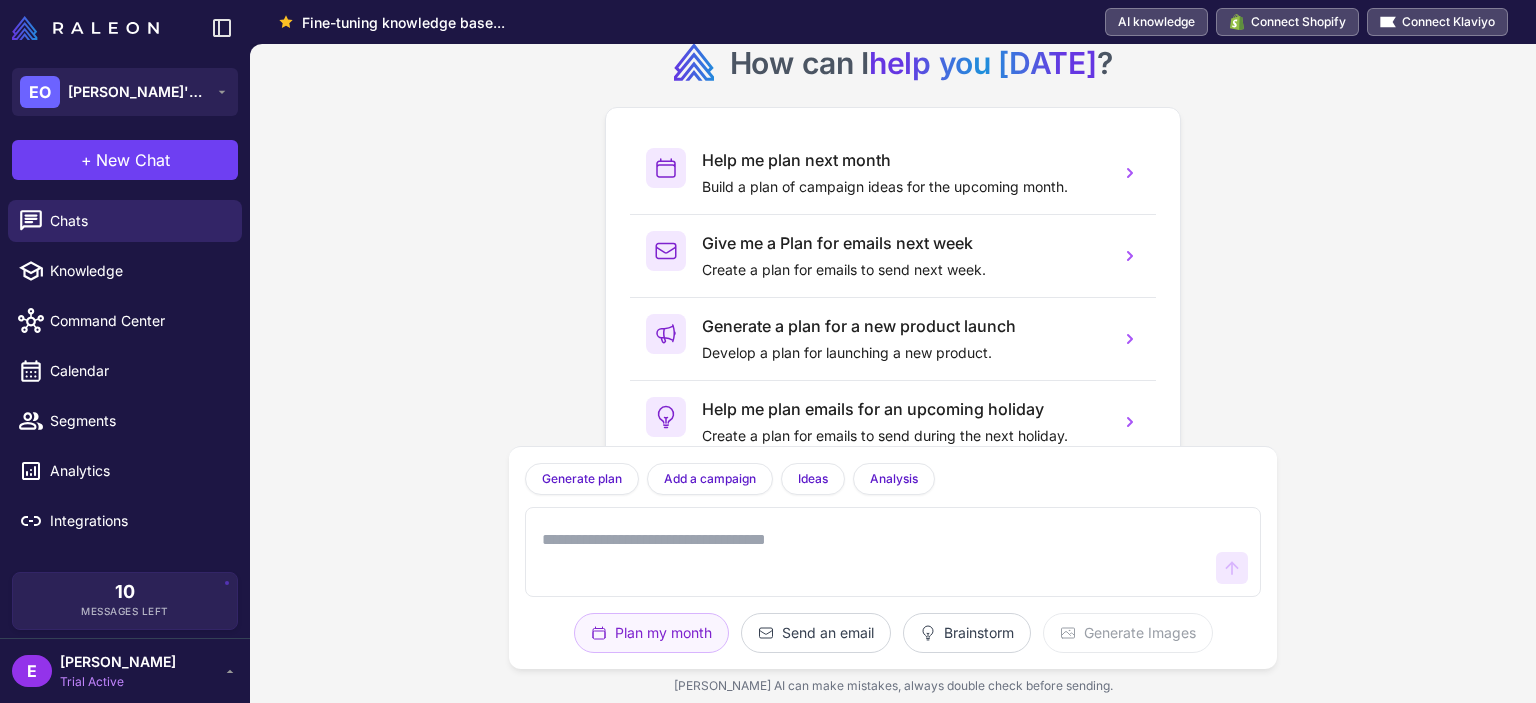 click on "How can I  help you today ? Help me plan next month Build a plan of campaign ideas for the upcoming month. Give me a Plan for emails next week Create a plan for emails to send next week. Generate a plan for a new product launch Develop a plan for launching a new product. Help me plan emails for an upcoming holiday Create a plan for emails to send during the next holiday. Generate plan Generate a plan based on what we have discussed. Add a campaign Add a campaign to your marketing plan Ideas Give me 5 campaign ideas using your analysis Analysis What type of campaigns work best for my store?  Plan my month  Send an email  Brainstorm  Generate Images  Raleon AI can make mistakes, always double check before sending." at bounding box center (893, 373) 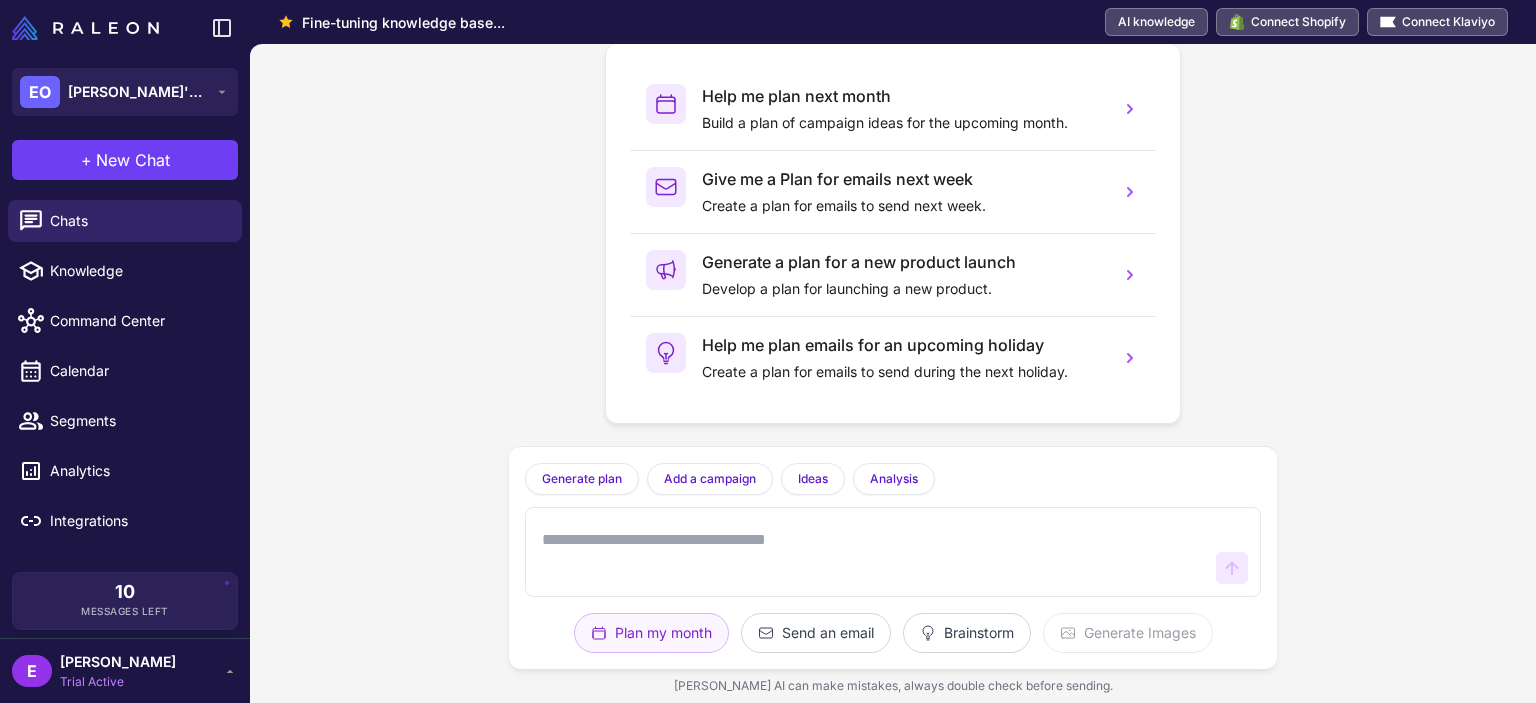 scroll, scrollTop: 0, scrollLeft: 0, axis: both 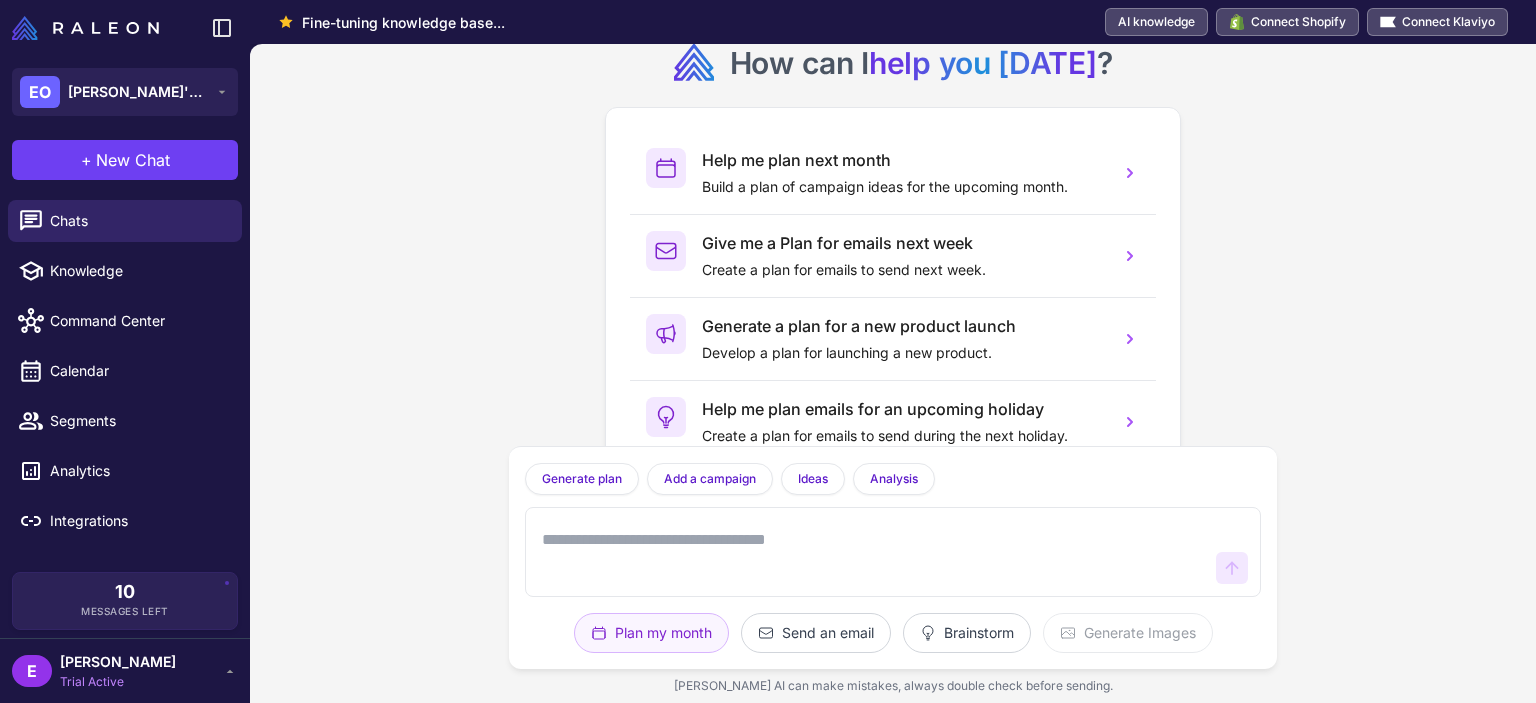 click on "E Eric Trial Active" at bounding box center (125, 671) 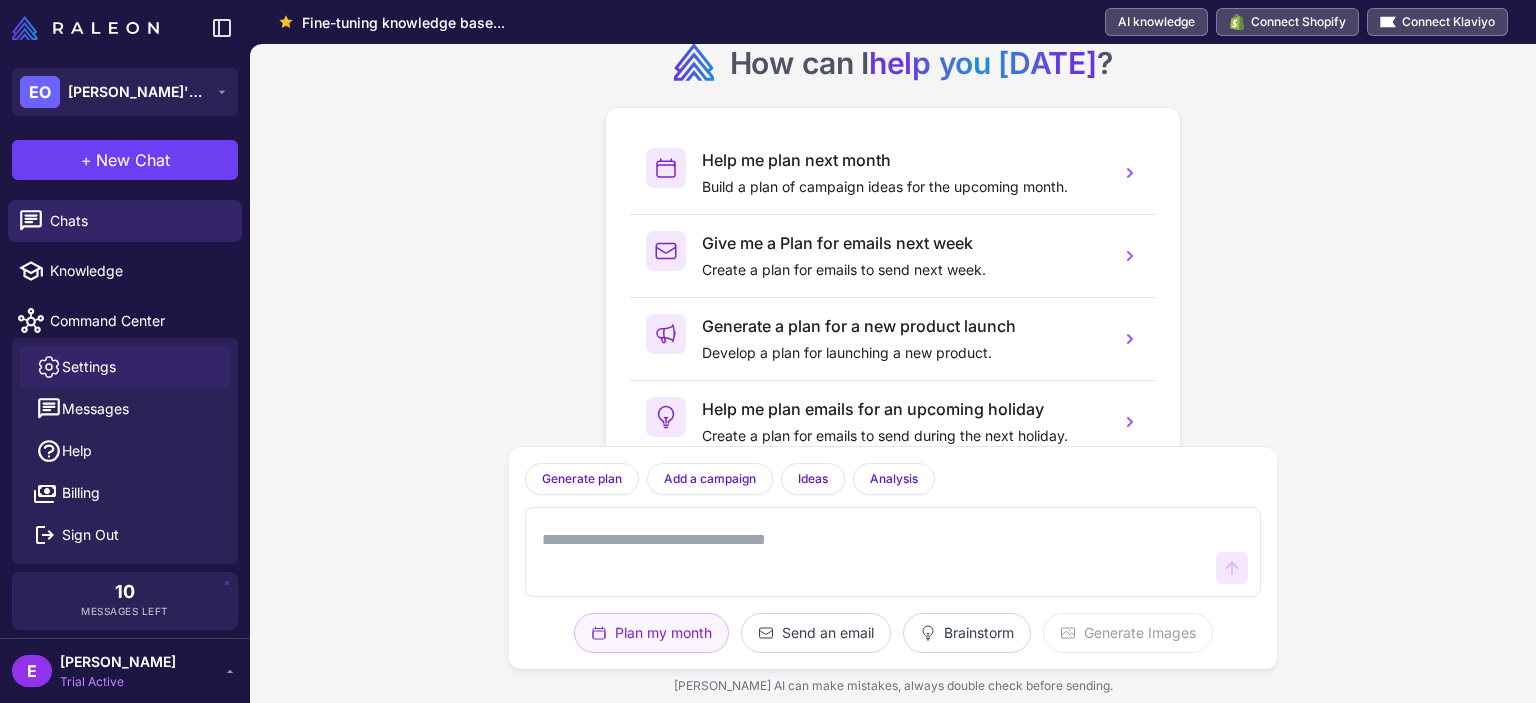 click on "Settings" 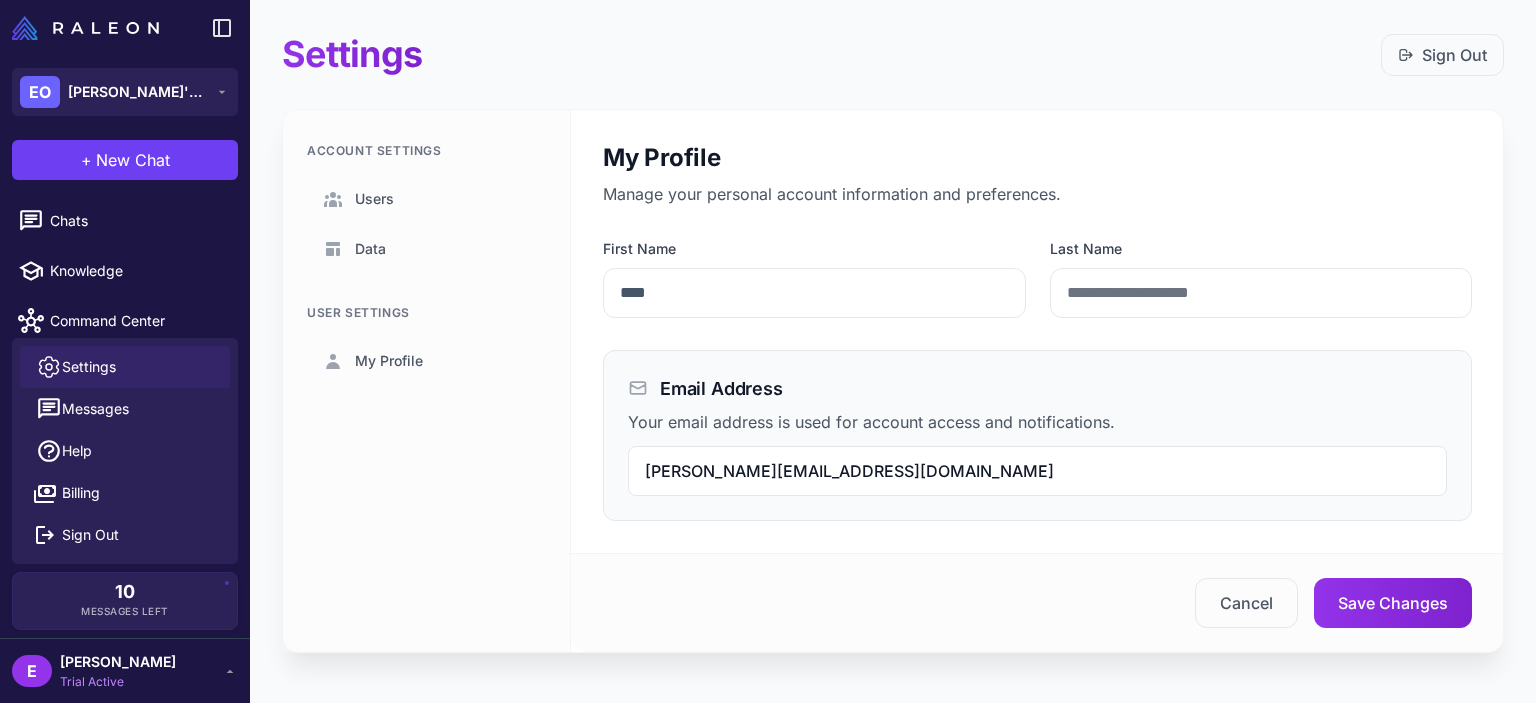 click on "E Eric Trial Active" at bounding box center [125, 671] 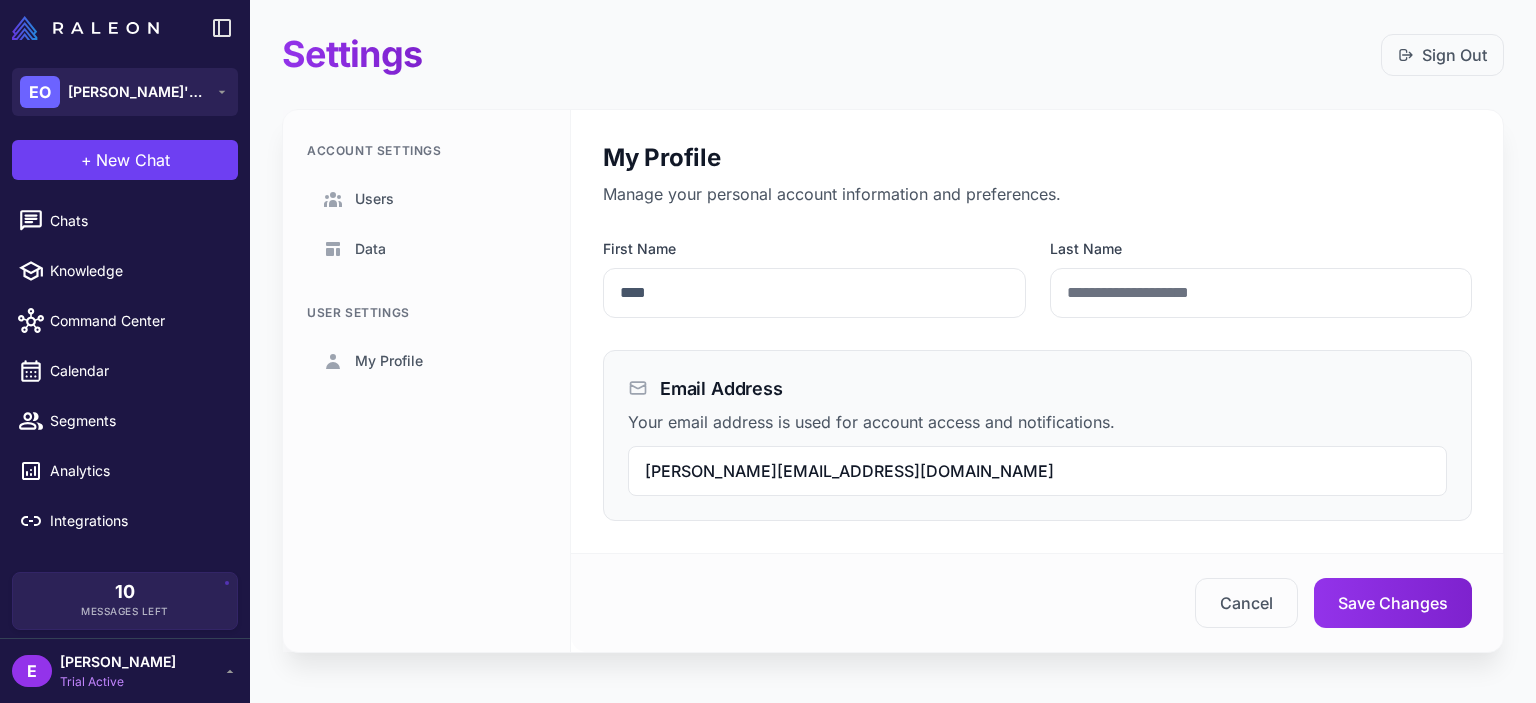 click on "Account Settings Users Data User Settings My Profile" at bounding box center [427, 381] 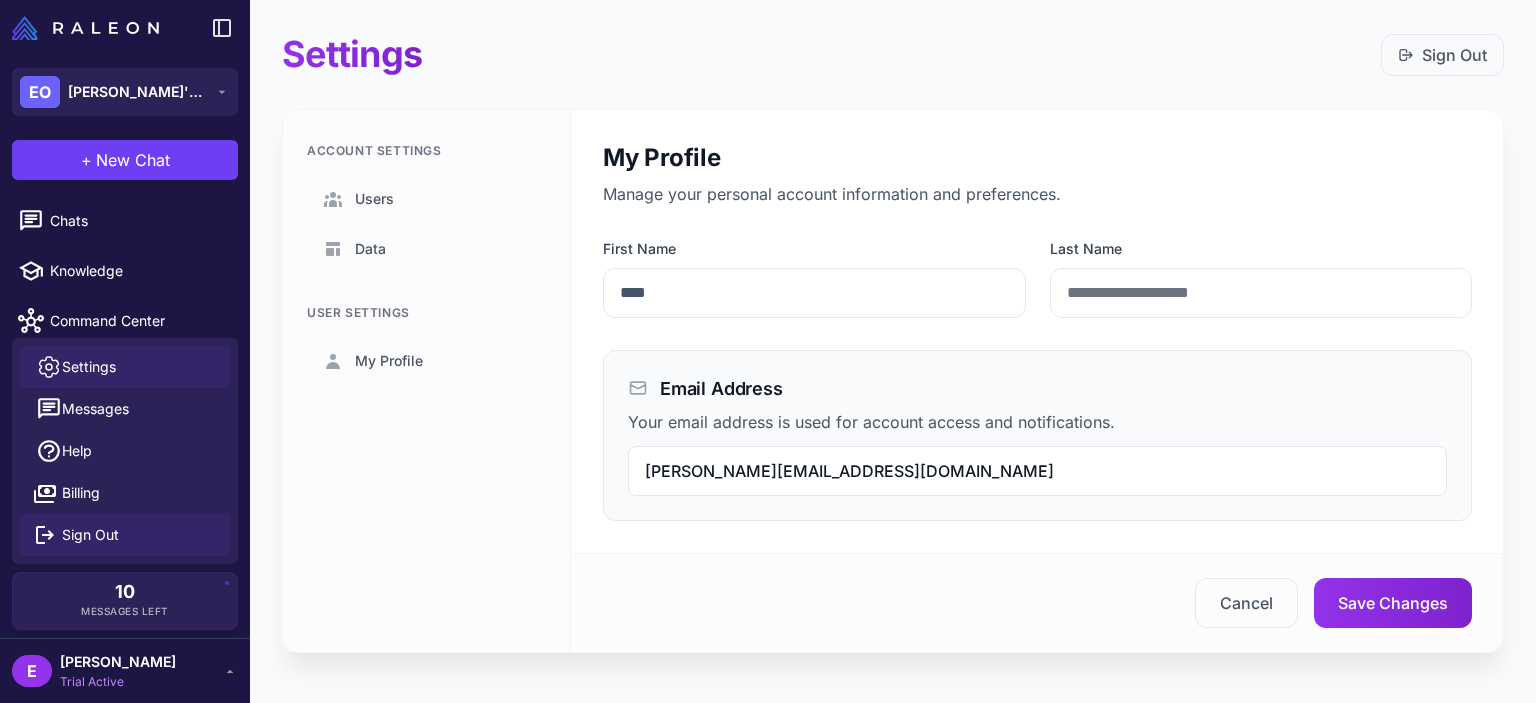 click on "Sign Out" at bounding box center (90, 535) 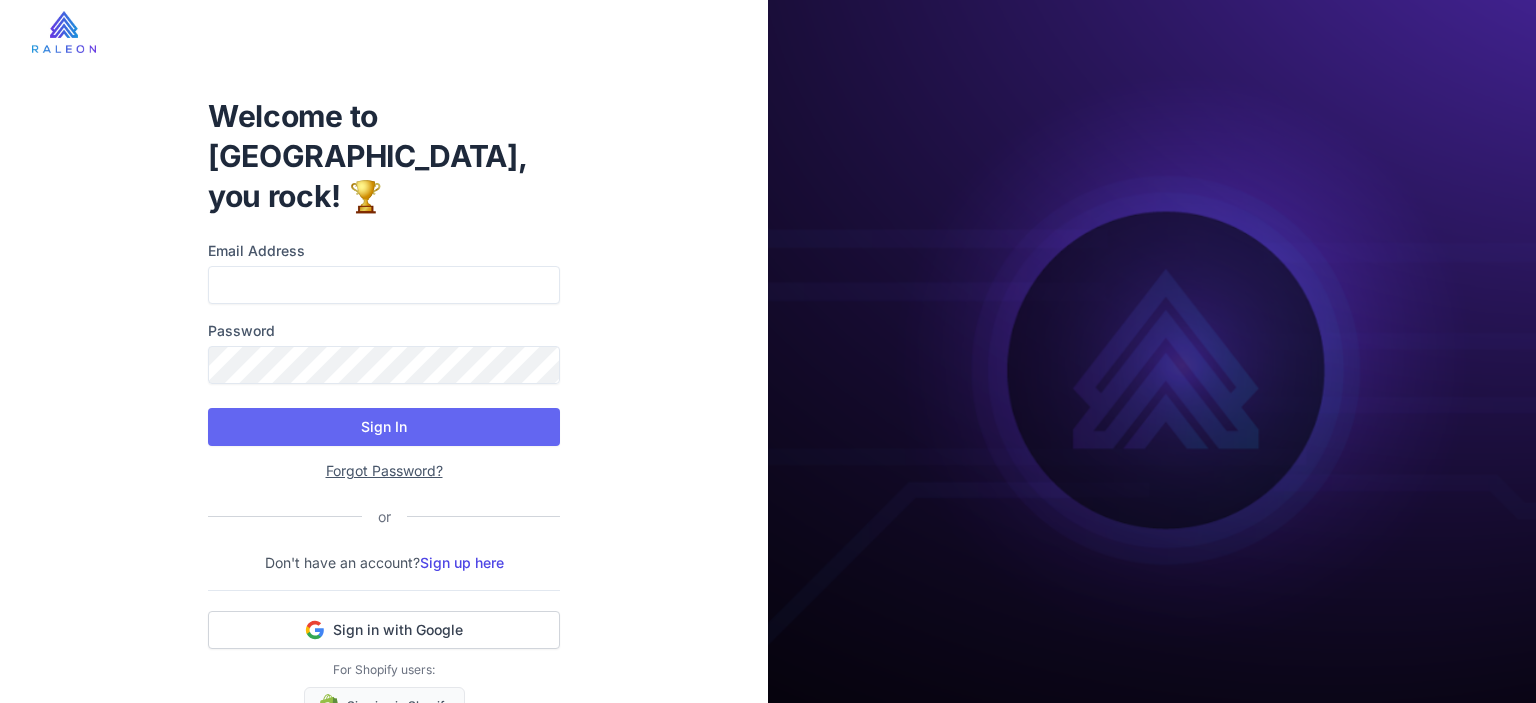 scroll, scrollTop: 0, scrollLeft: 0, axis: both 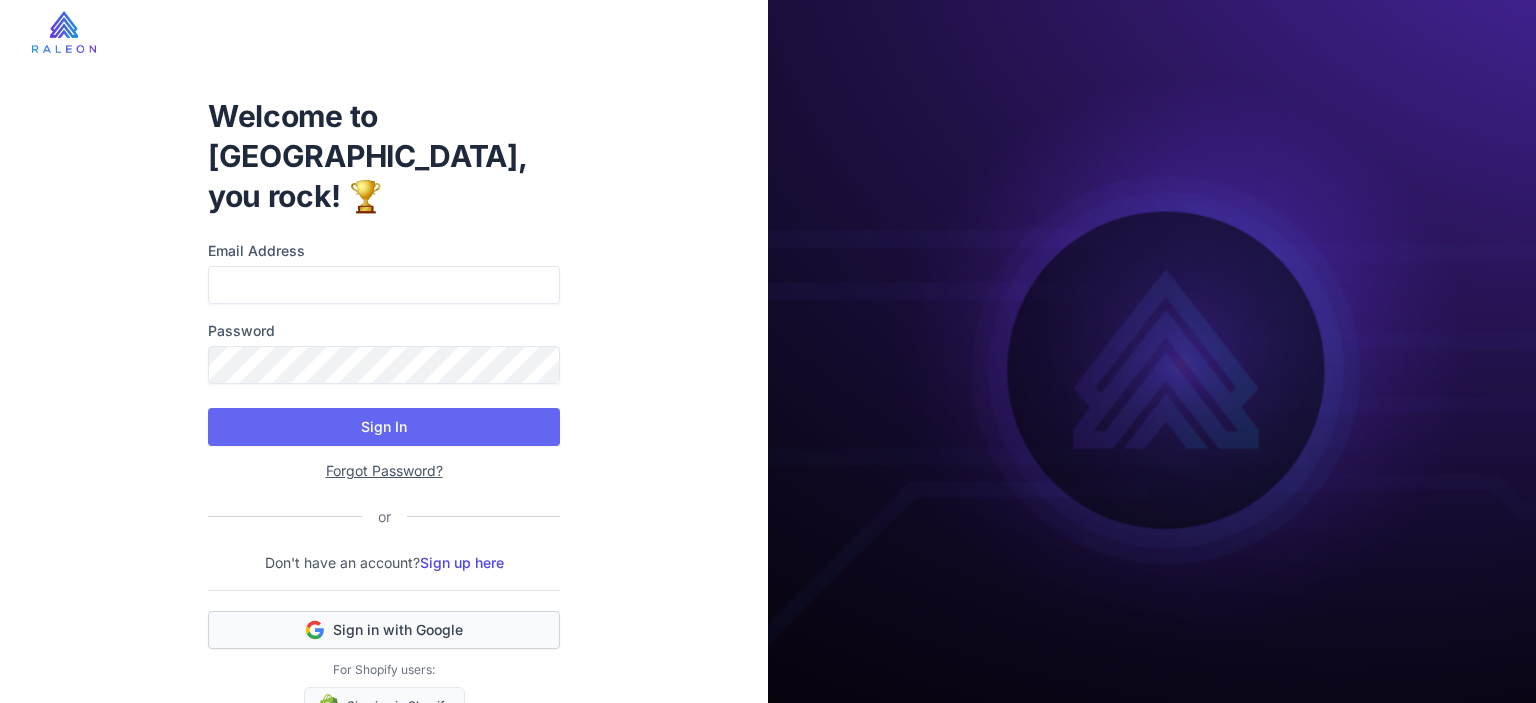 click on "Sign in with Google" at bounding box center (384, 630) 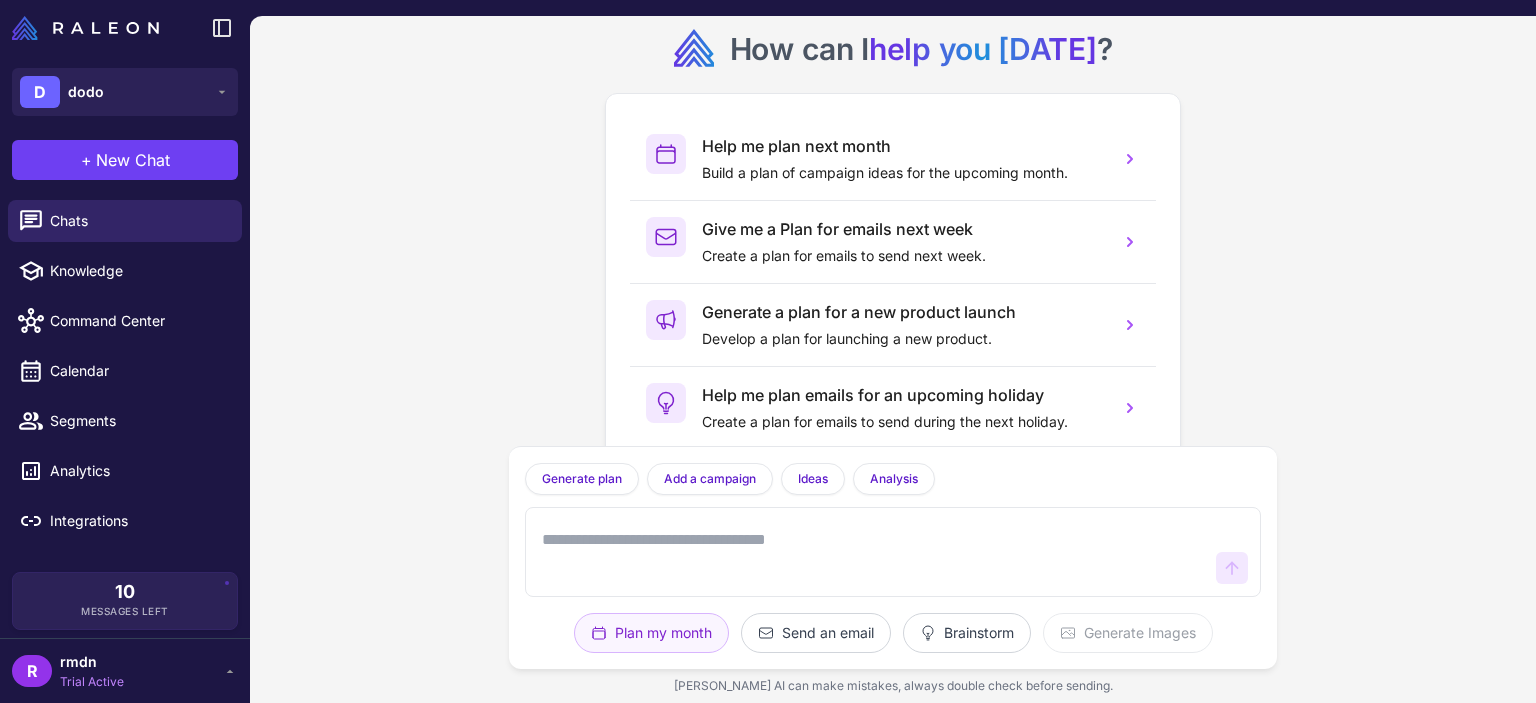 scroll, scrollTop: 0, scrollLeft: 0, axis: both 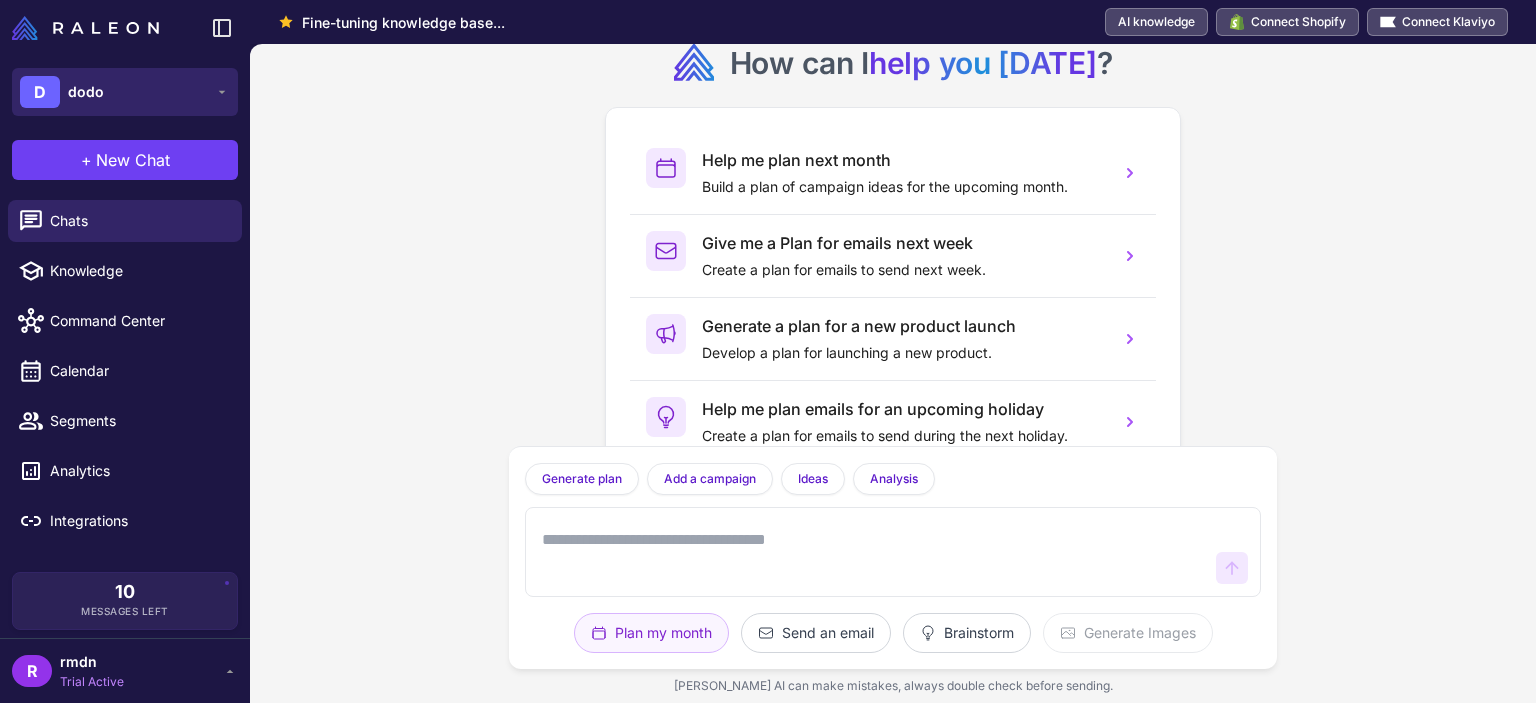 click on "D dodo" at bounding box center (125, 92) 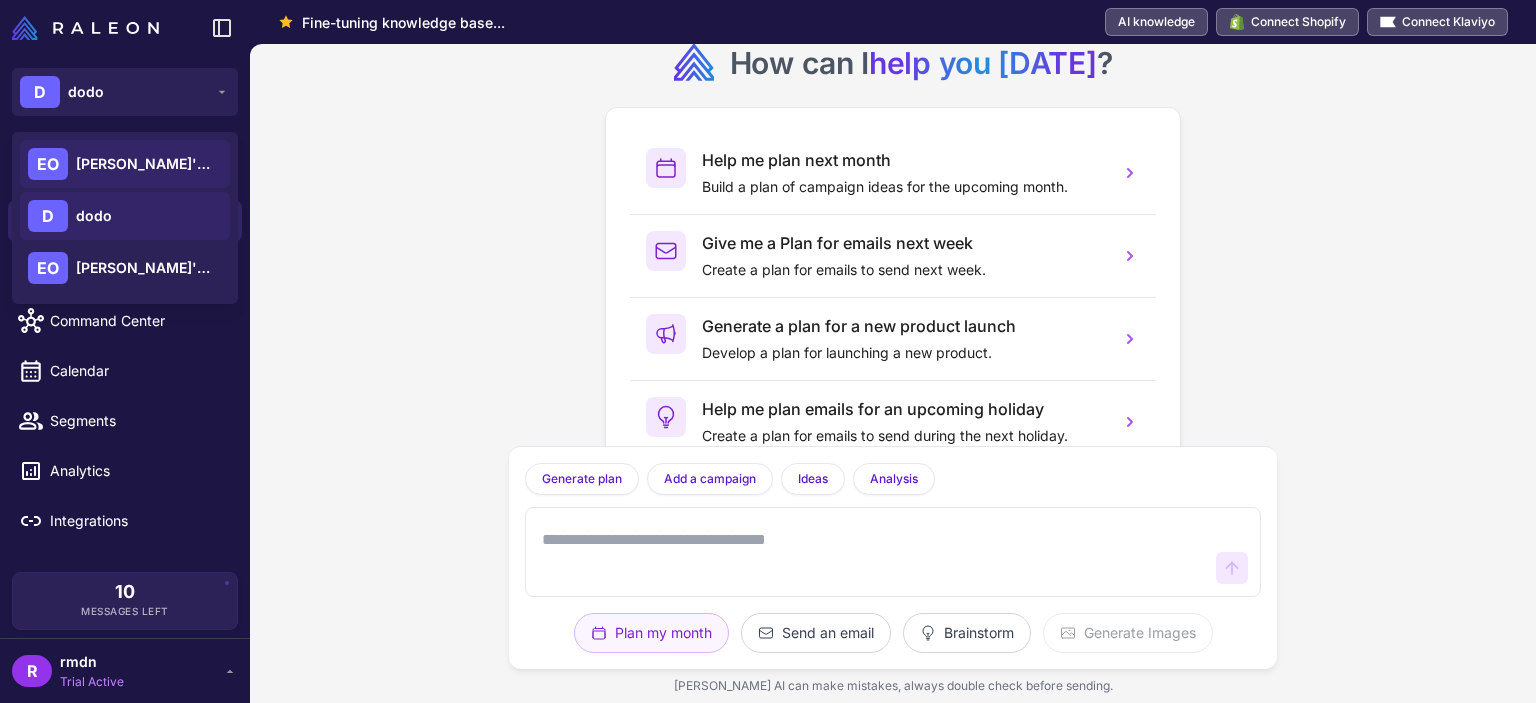 click on "[PERSON_NAME]'s Organization" at bounding box center (146, 164) 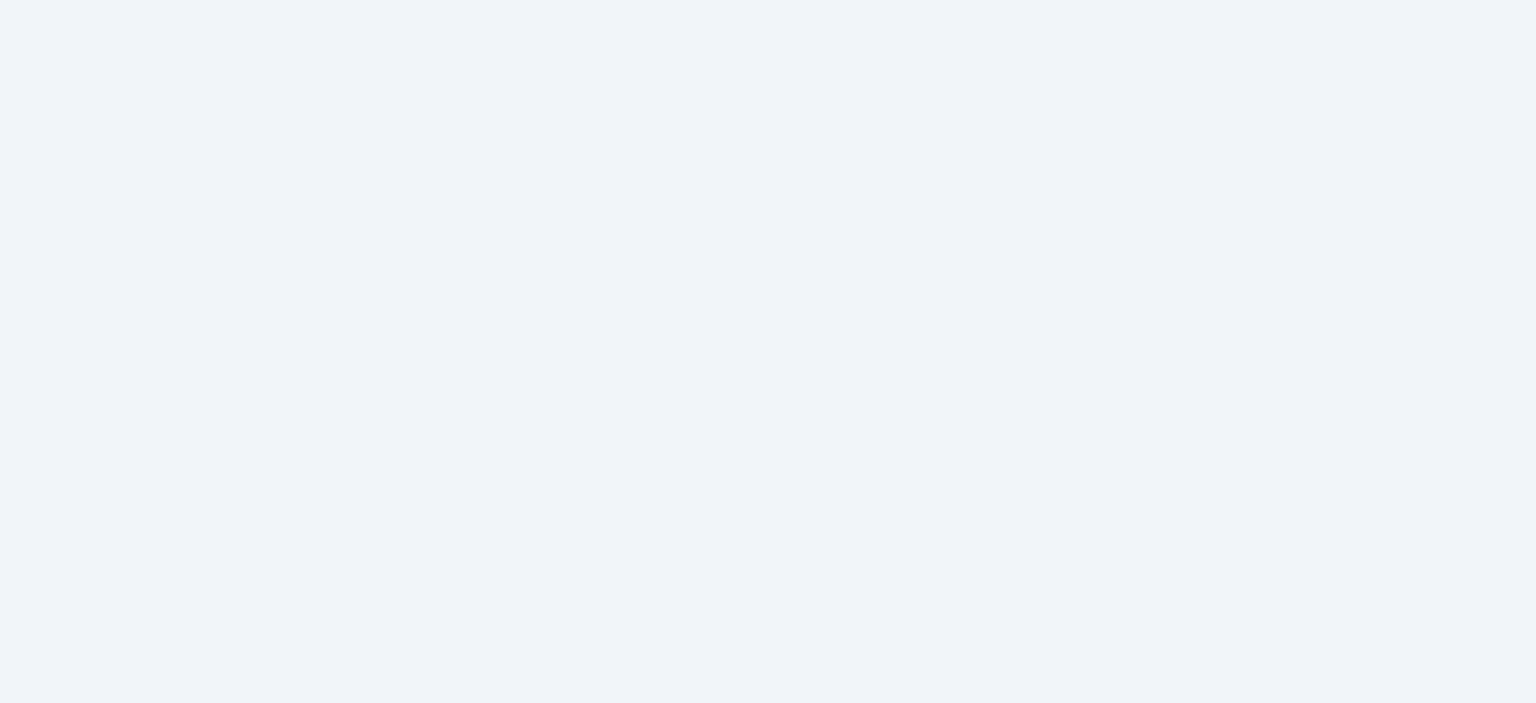 scroll, scrollTop: 0, scrollLeft: 0, axis: both 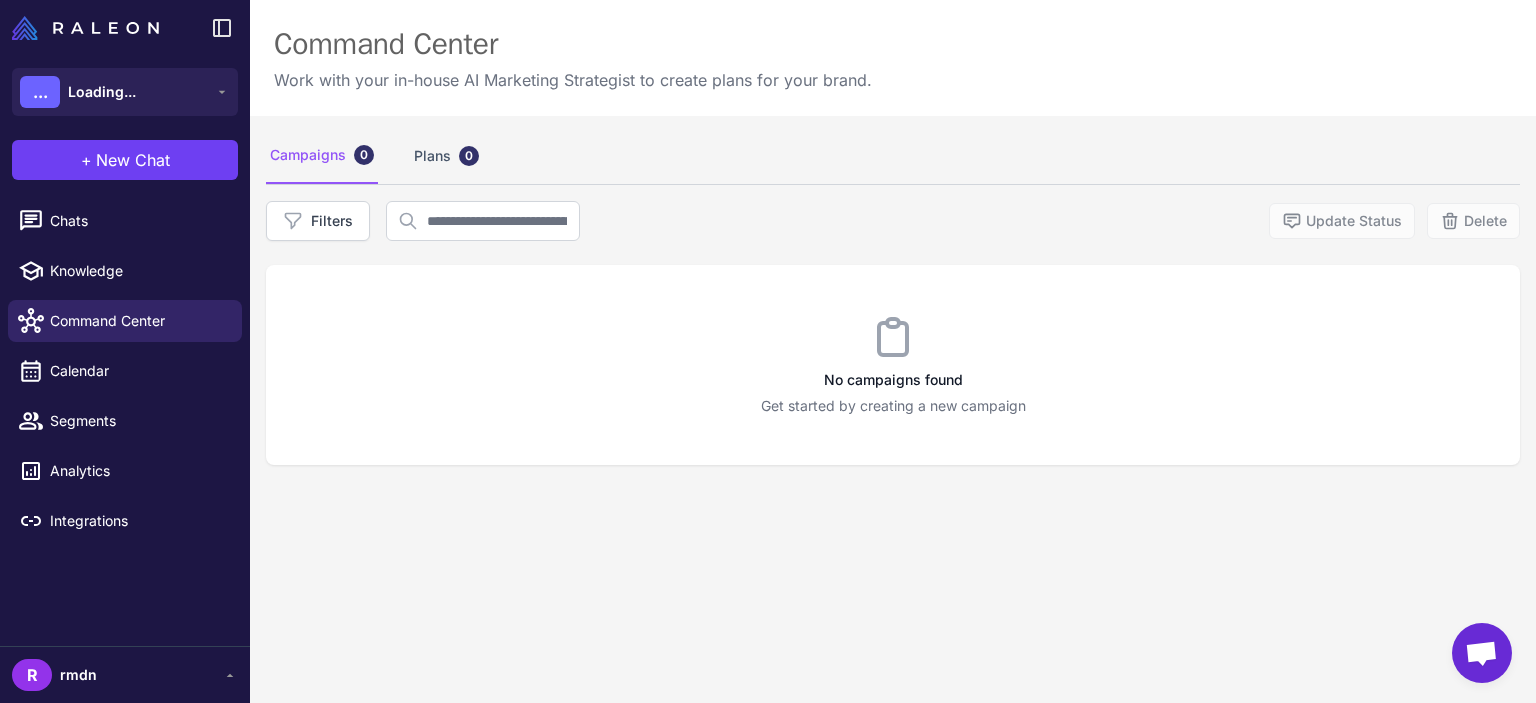 click on "rmdn" at bounding box center (78, 675) 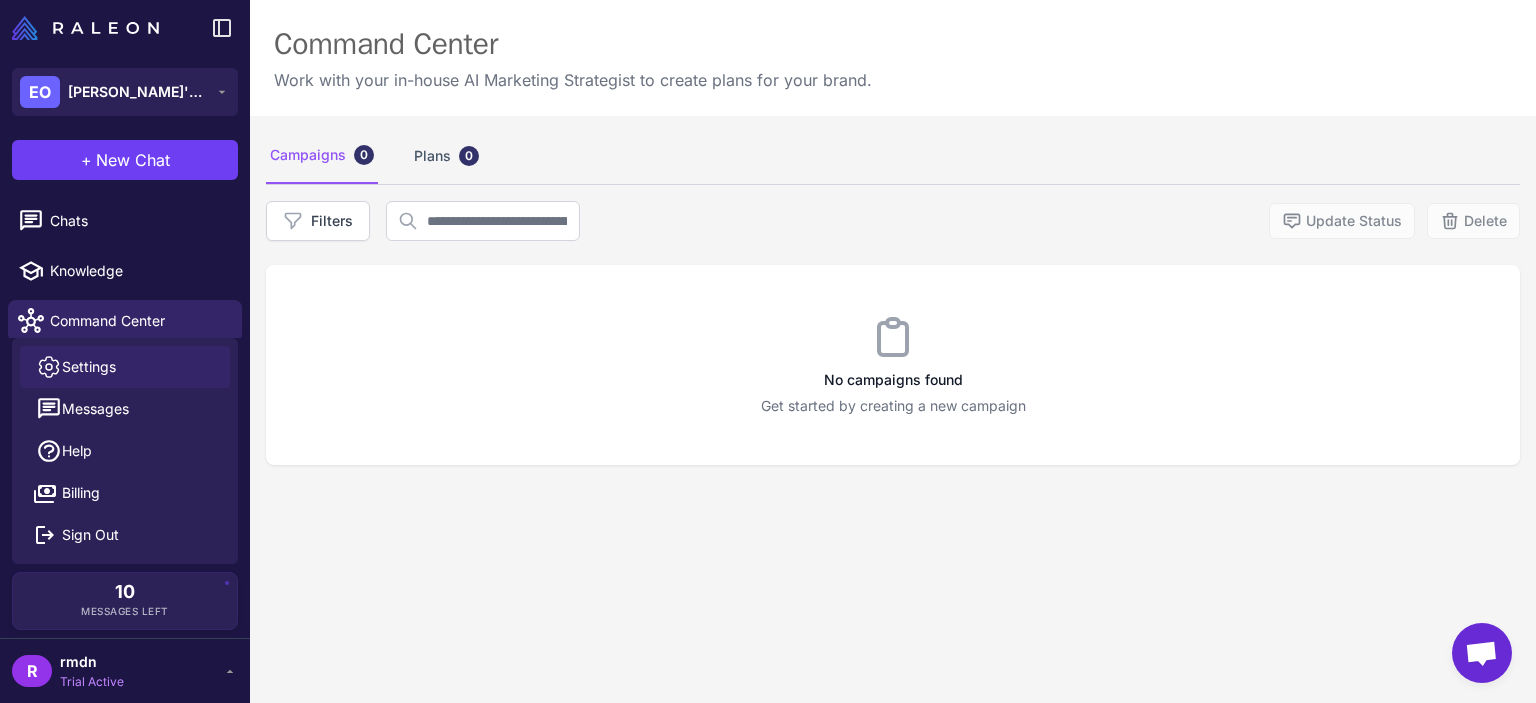 click on "Settings" 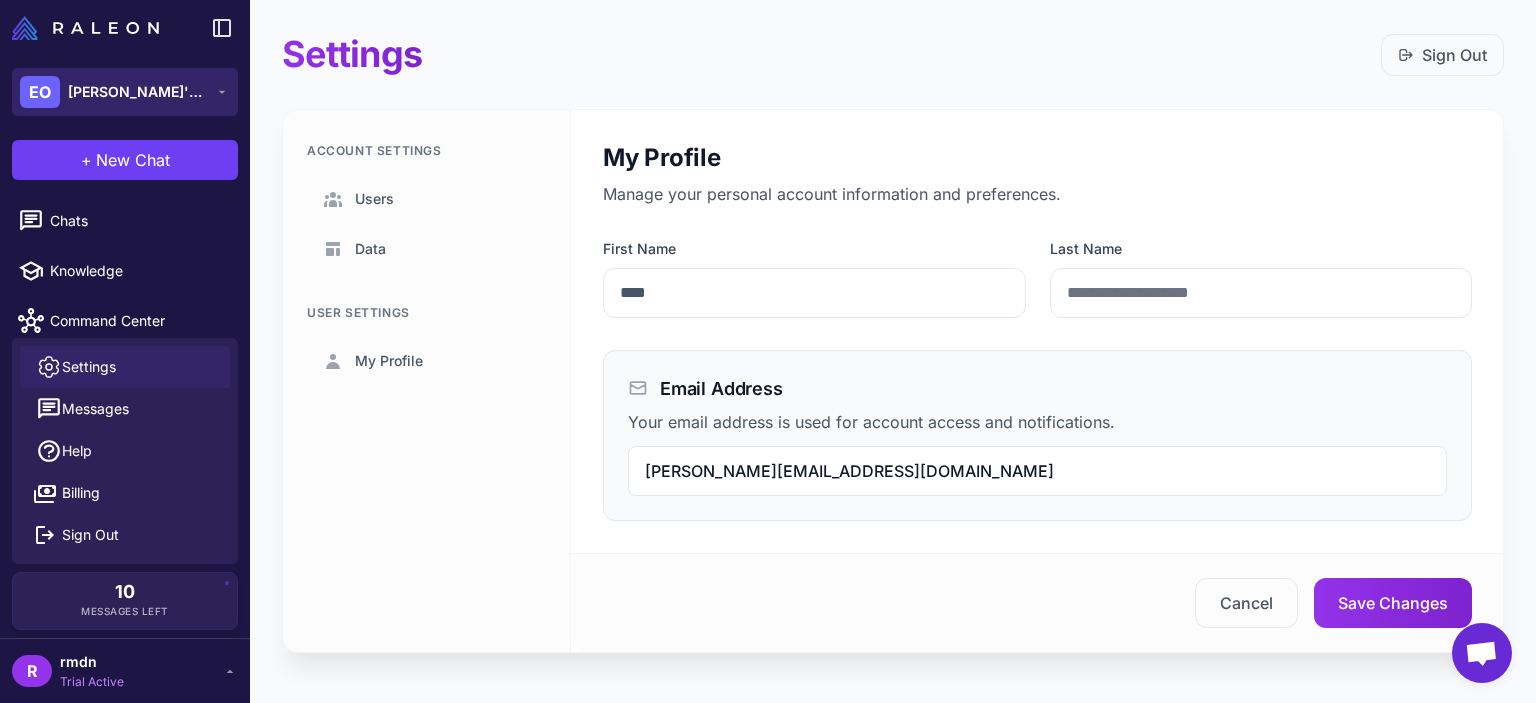 click on "[PERSON_NAME]'s Organization" at bounding box center (138, 92) 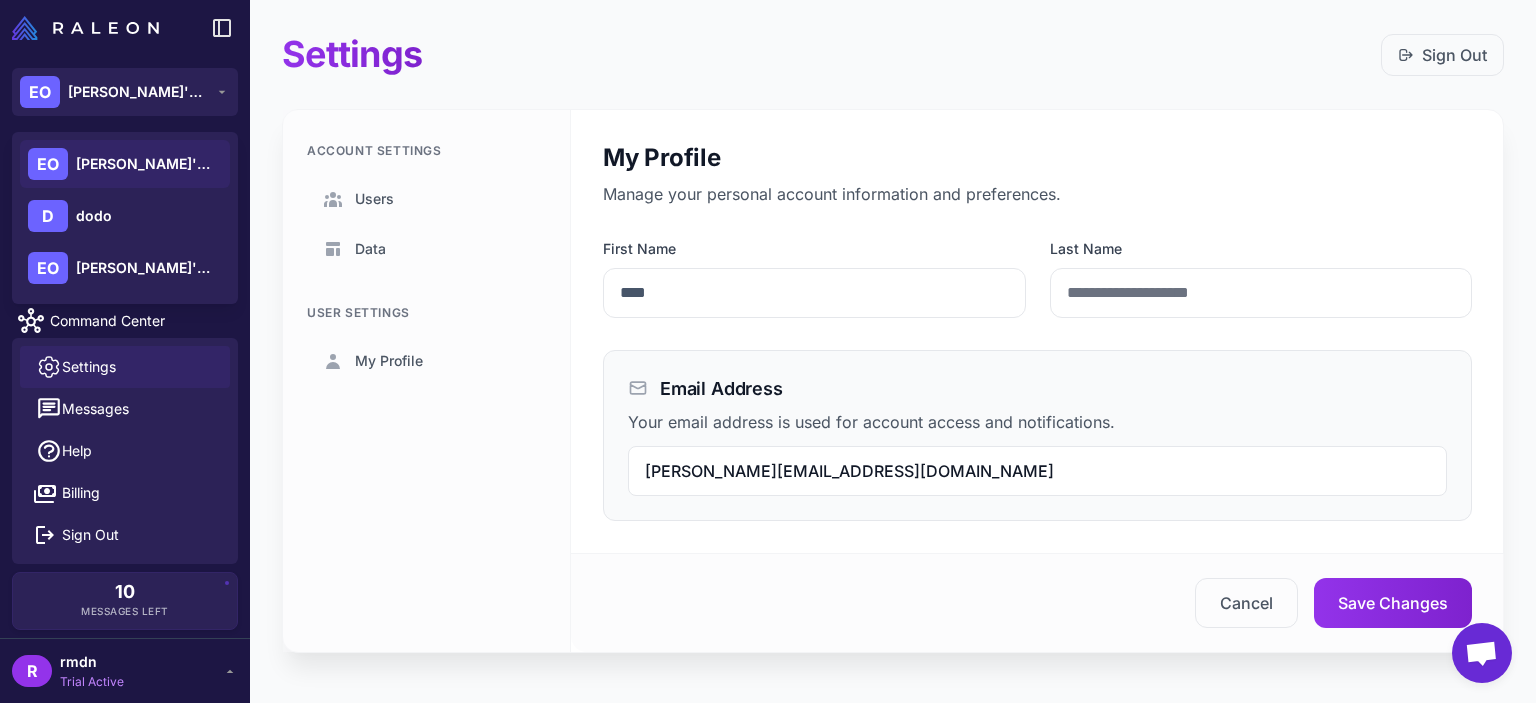 click on "[PERSON_NAME]'s Organization" at bounding box center (146, 164) 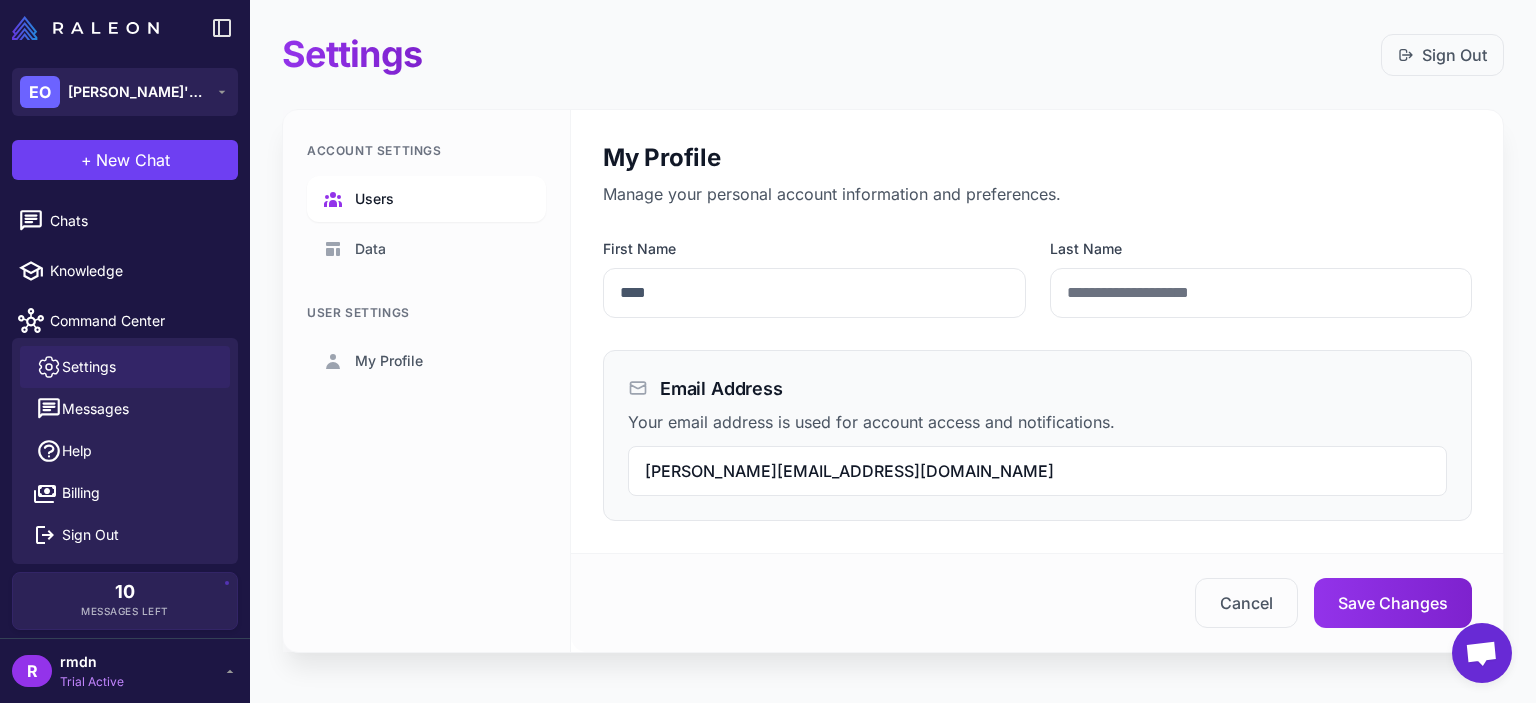 click on "Users" at bounding box center (426, 199) 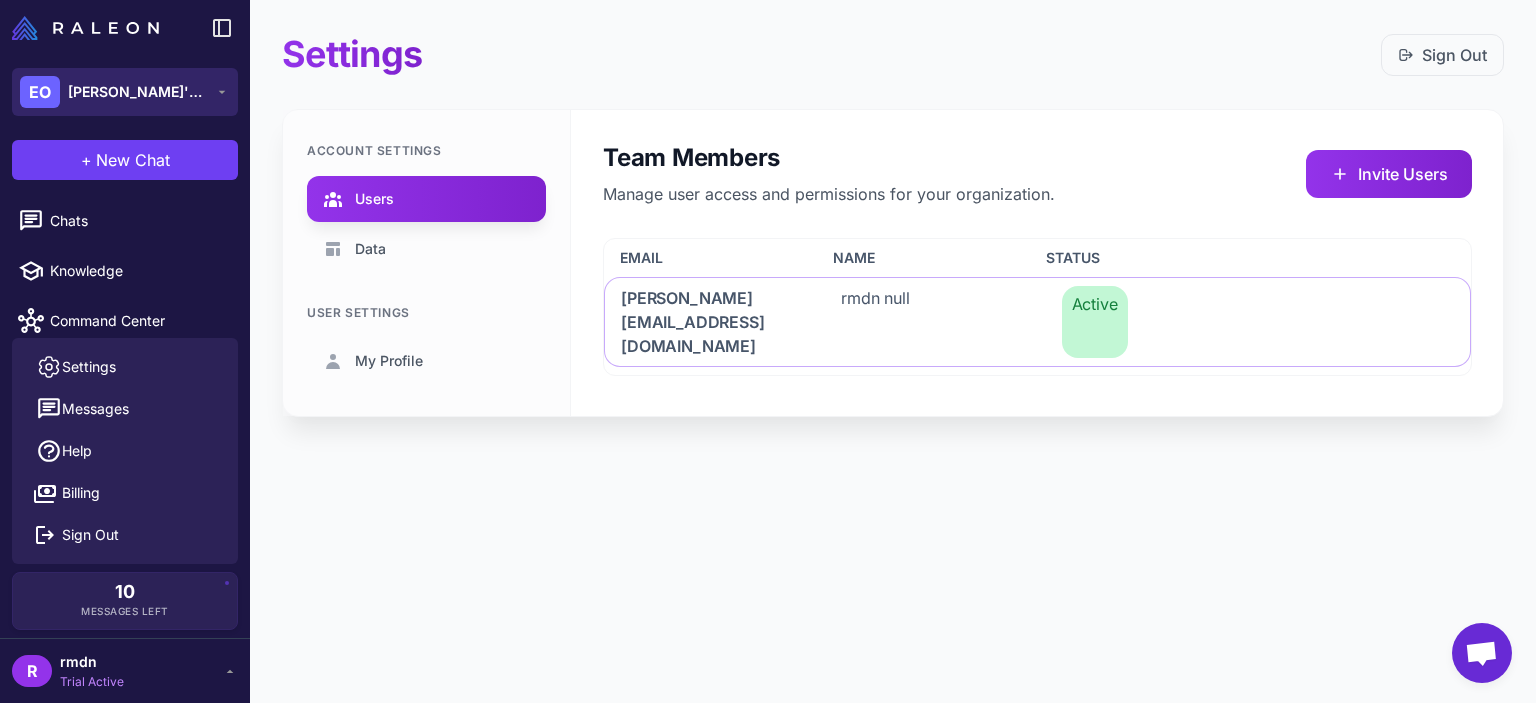 click on "[PERSON_NAME]'s Organization" at bounding box center [138, 92] 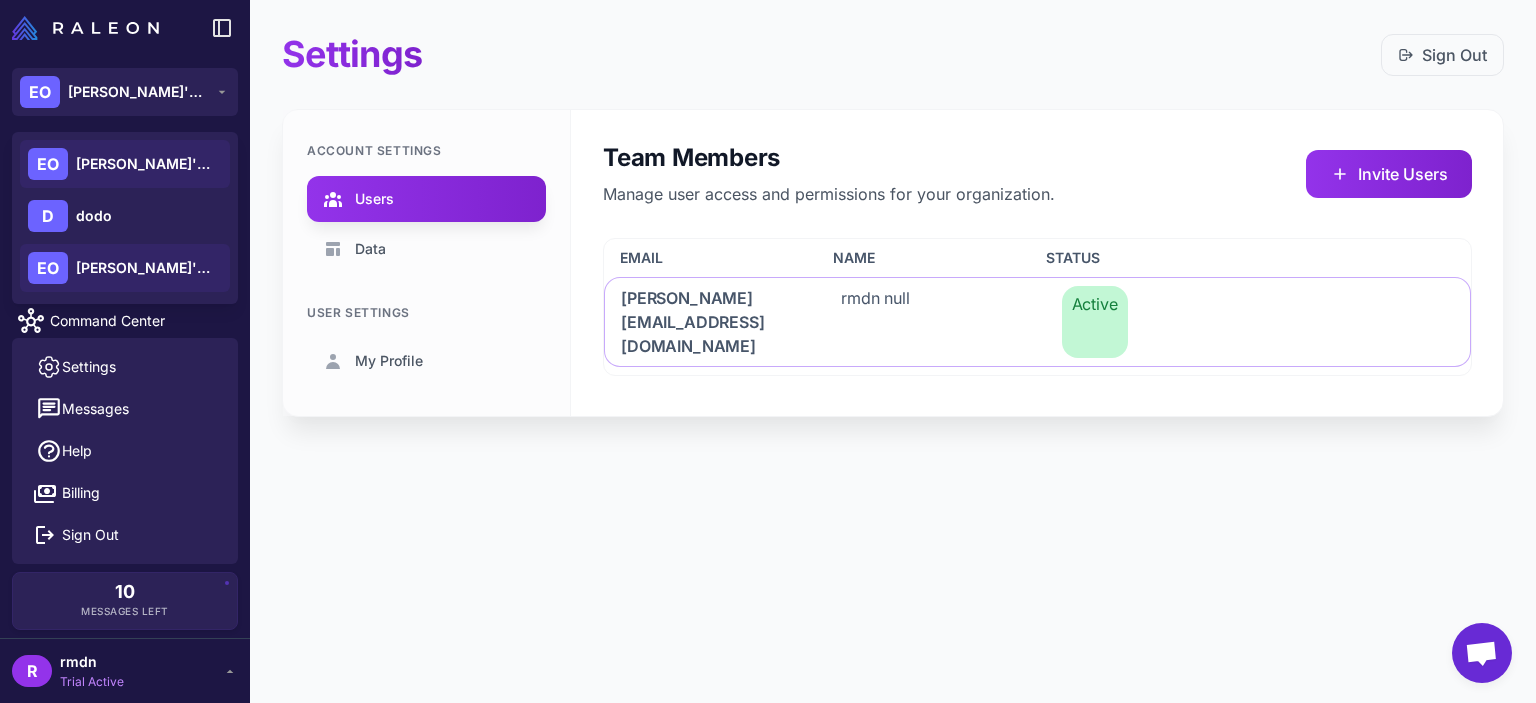click on "[PERSON_NAME]'s Organization" at bounding box center (146, 268) 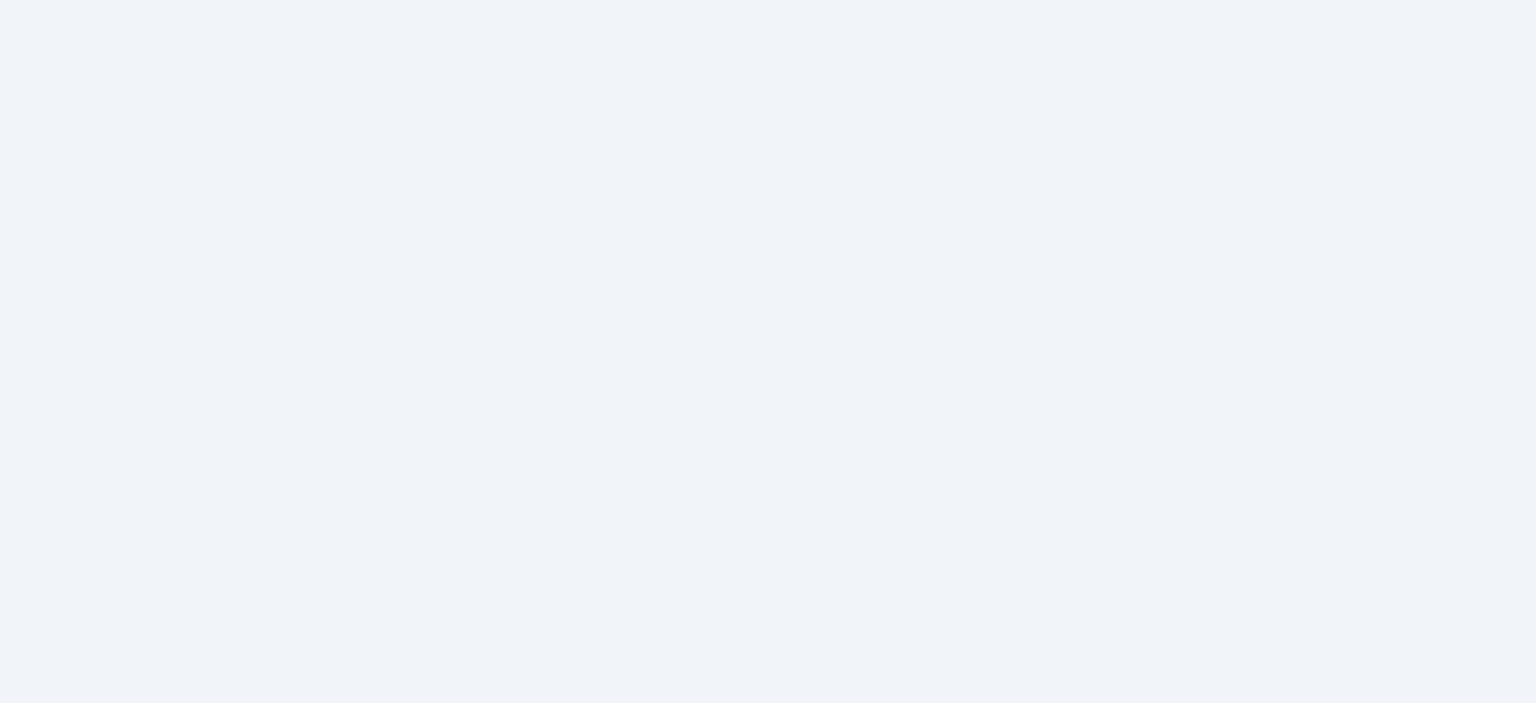 scroll, scrollTop: 0, scrollLeft: 0, axis: both 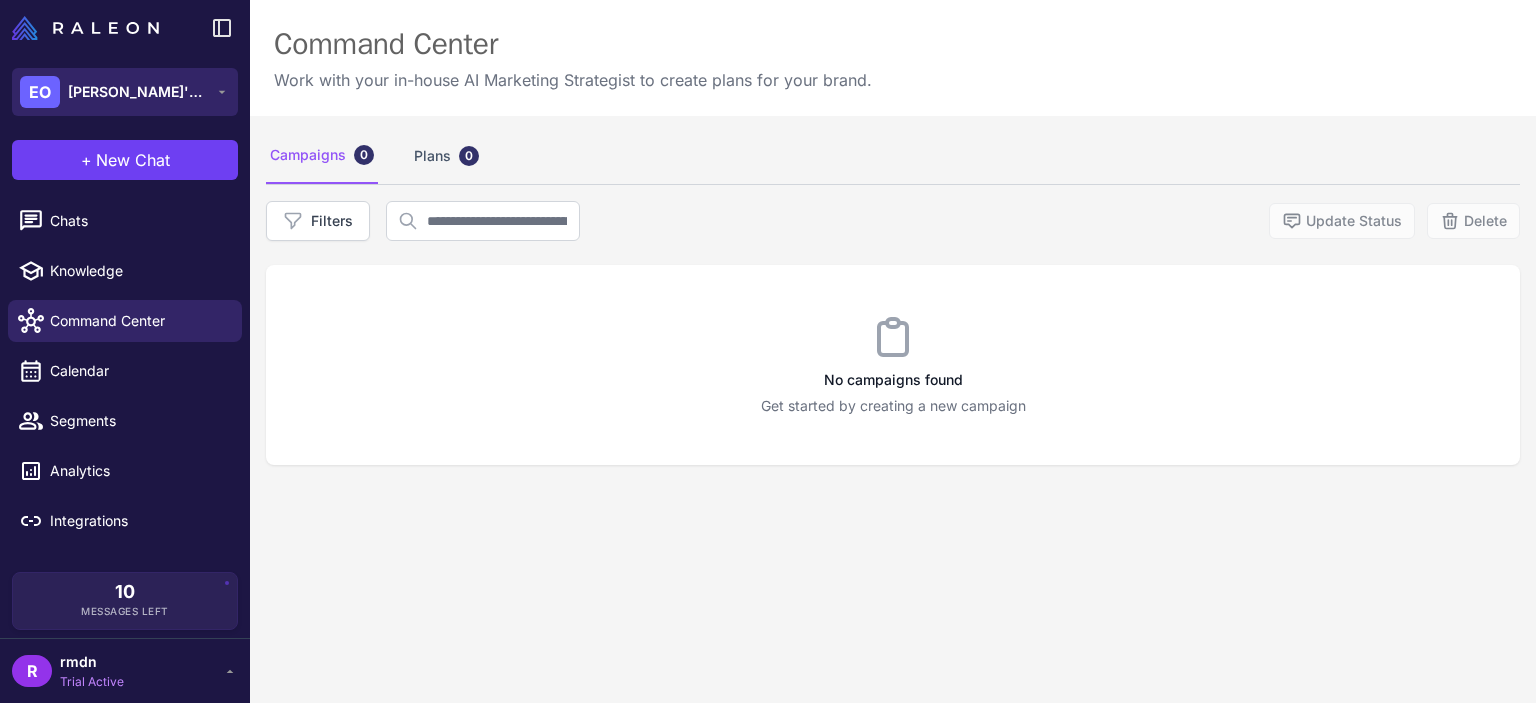 click on "[PERSON_NAME]'s Organization" at bounding box center [138, 92] 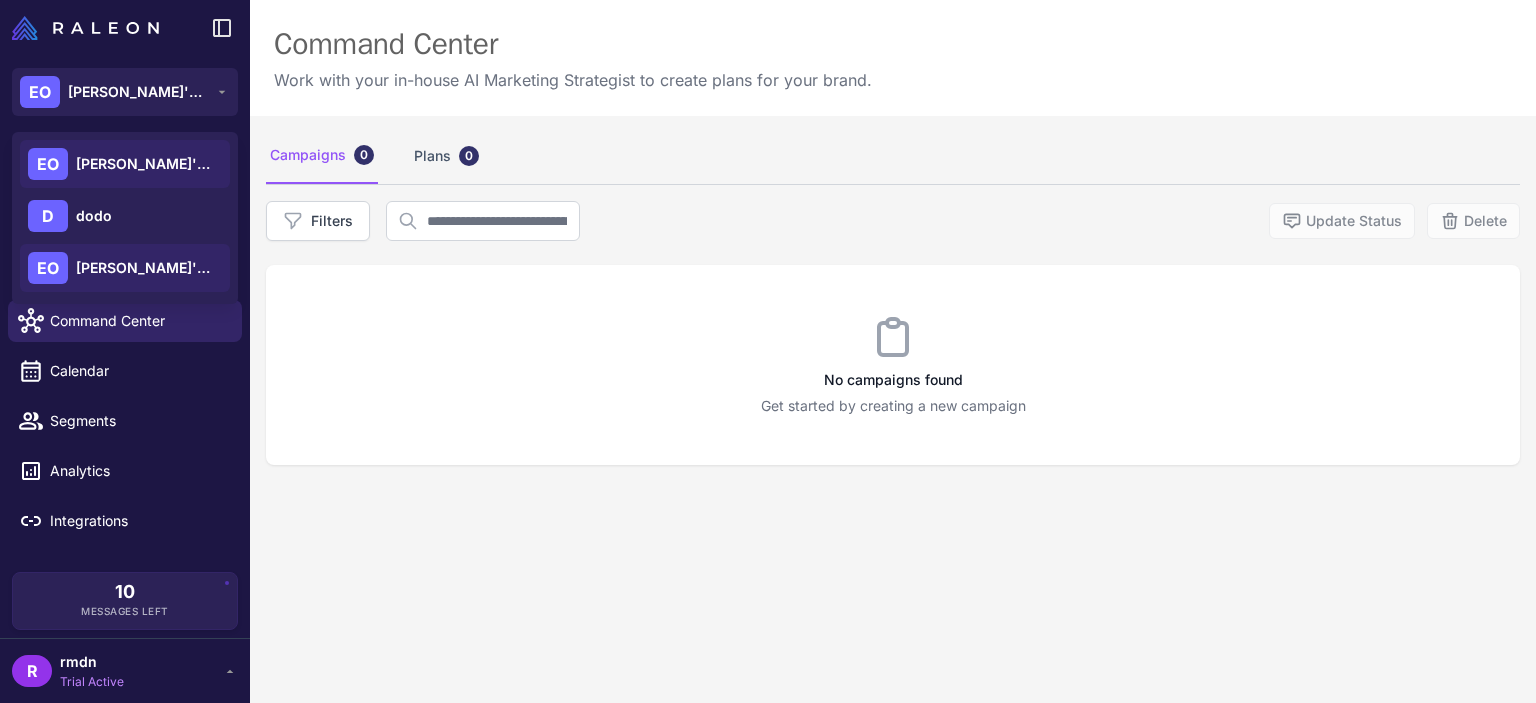 click on "[PERSON_NAME]'s Organization" at bounding box center [146, 164] 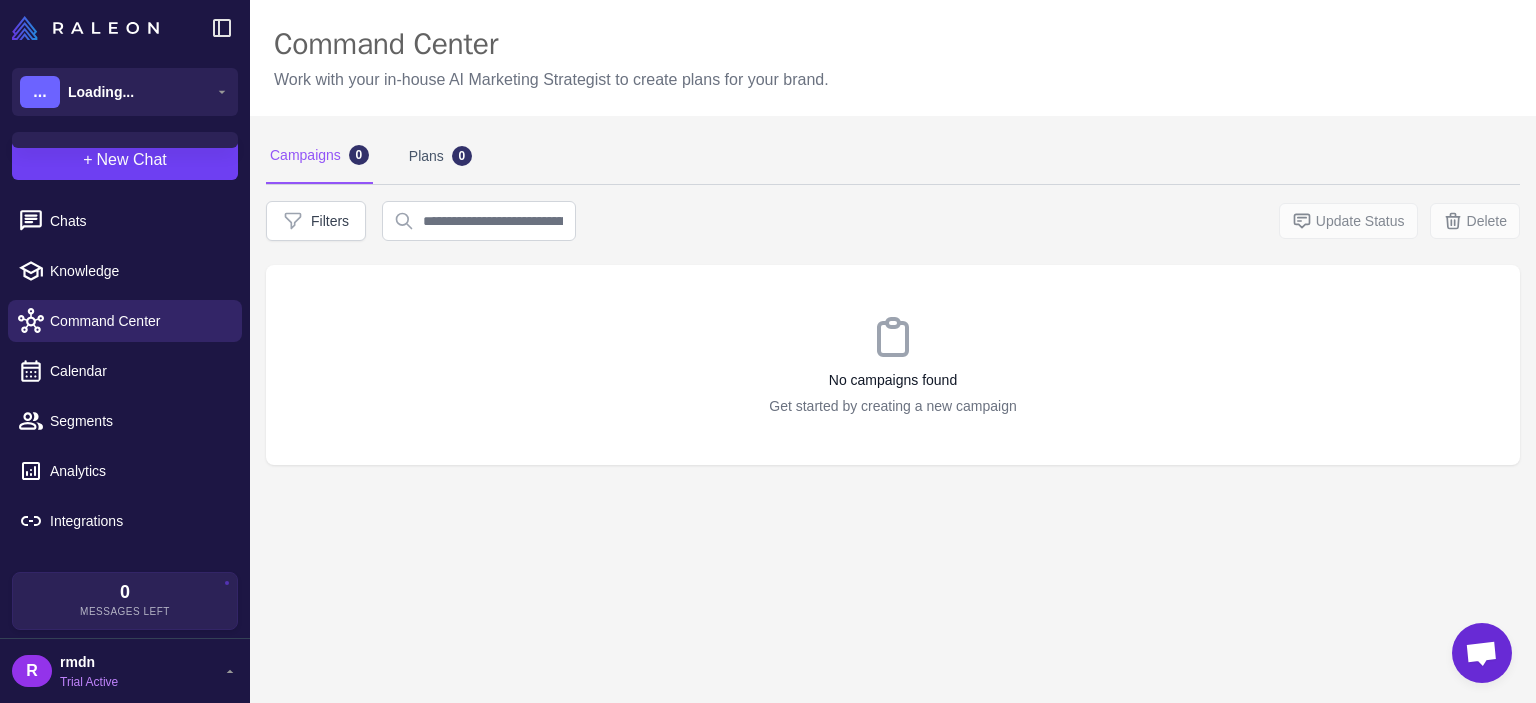 scroll, scrollTop: 0, scrollLeft: 0, axis: both 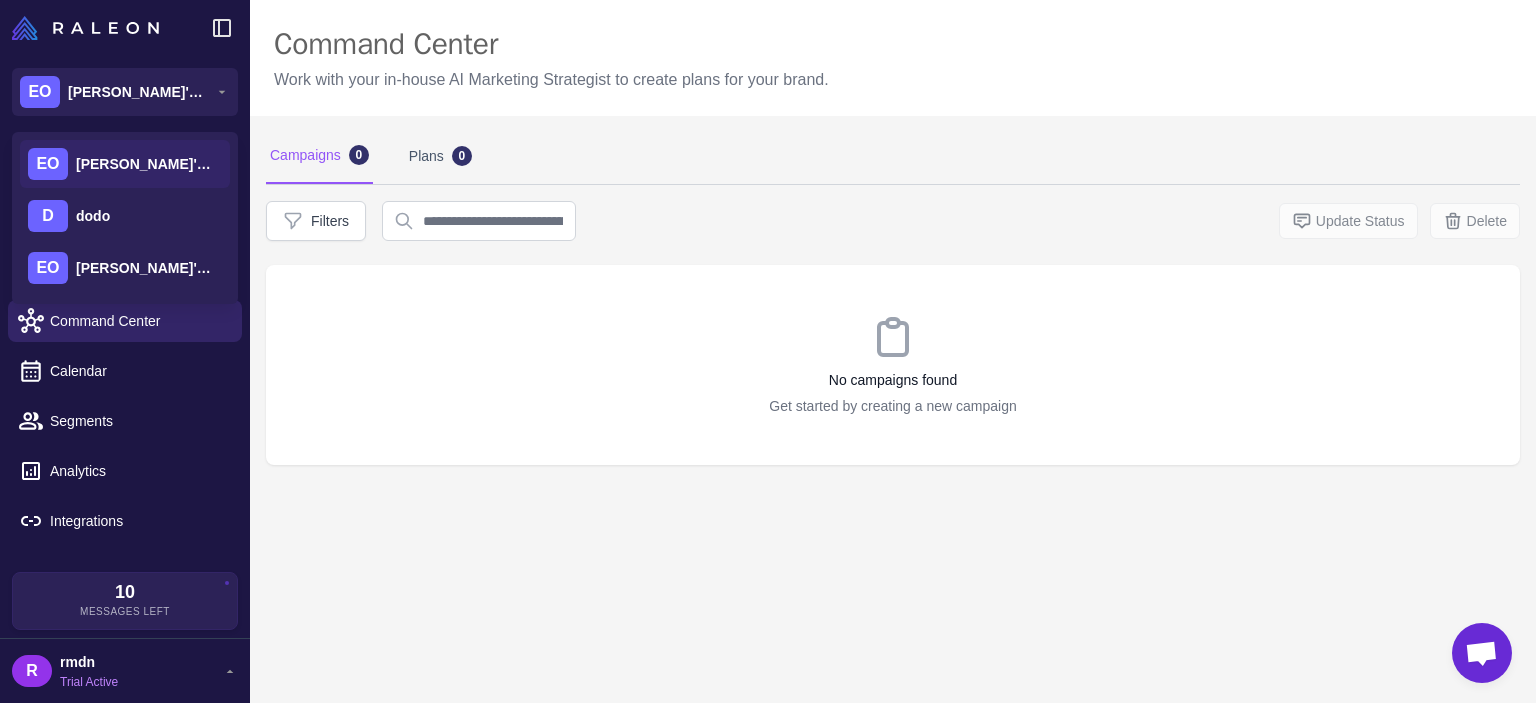 click on "Campaigns  0  Plans  0  Filters   Update Status   Delete  No campaigns found Get started by creating a new campaign" 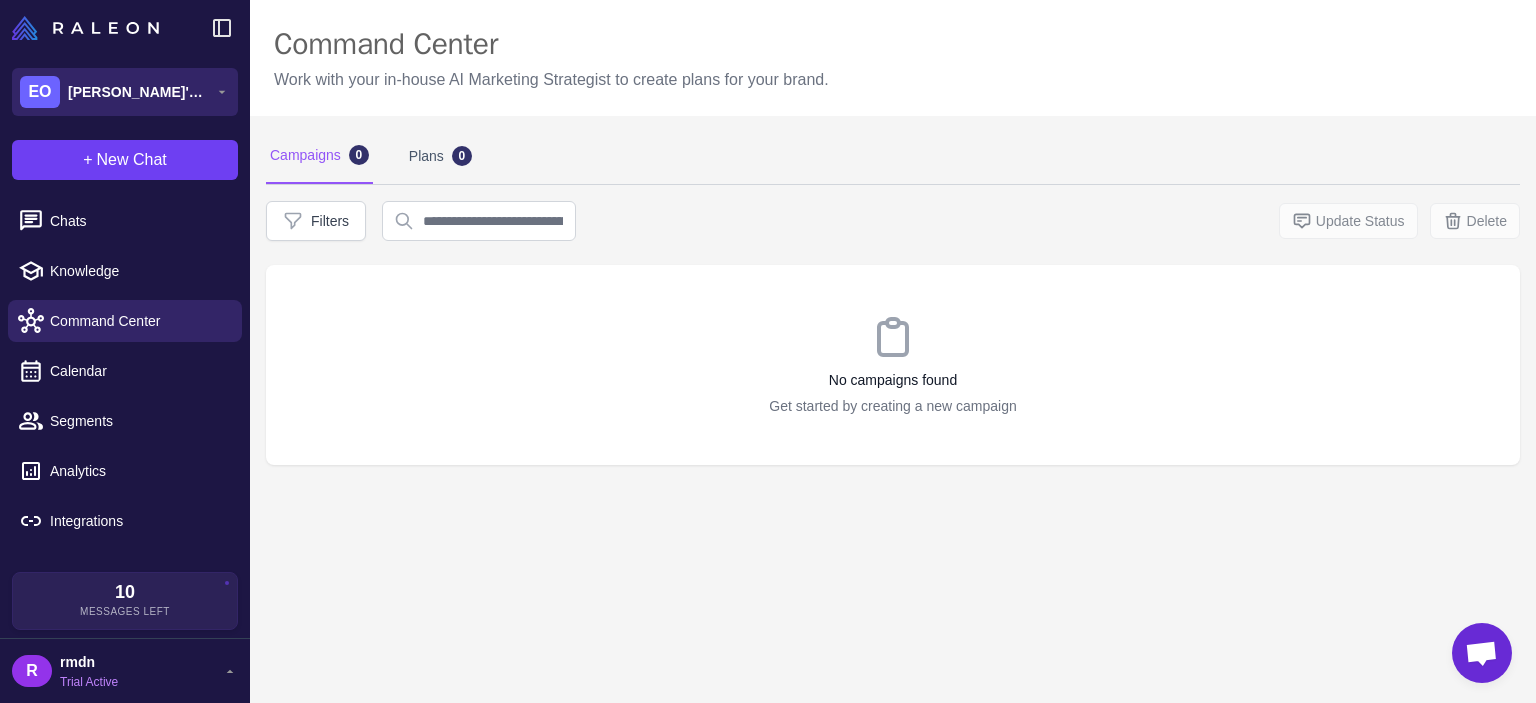 click on "[PERSON_NAME]'s Organization" at bounding box center [138, 92] 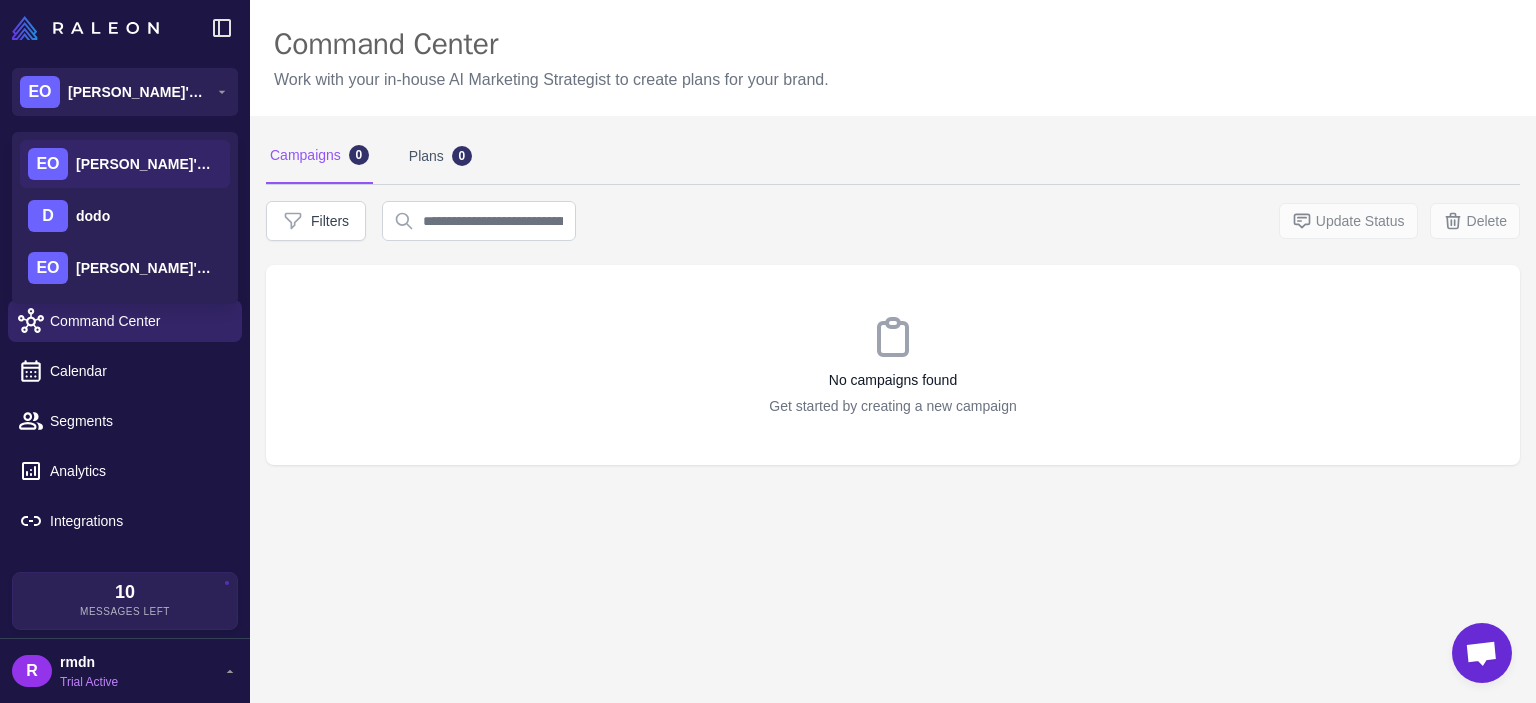 click on "R rmdn Trial Active" at bounding box center (125, 671) 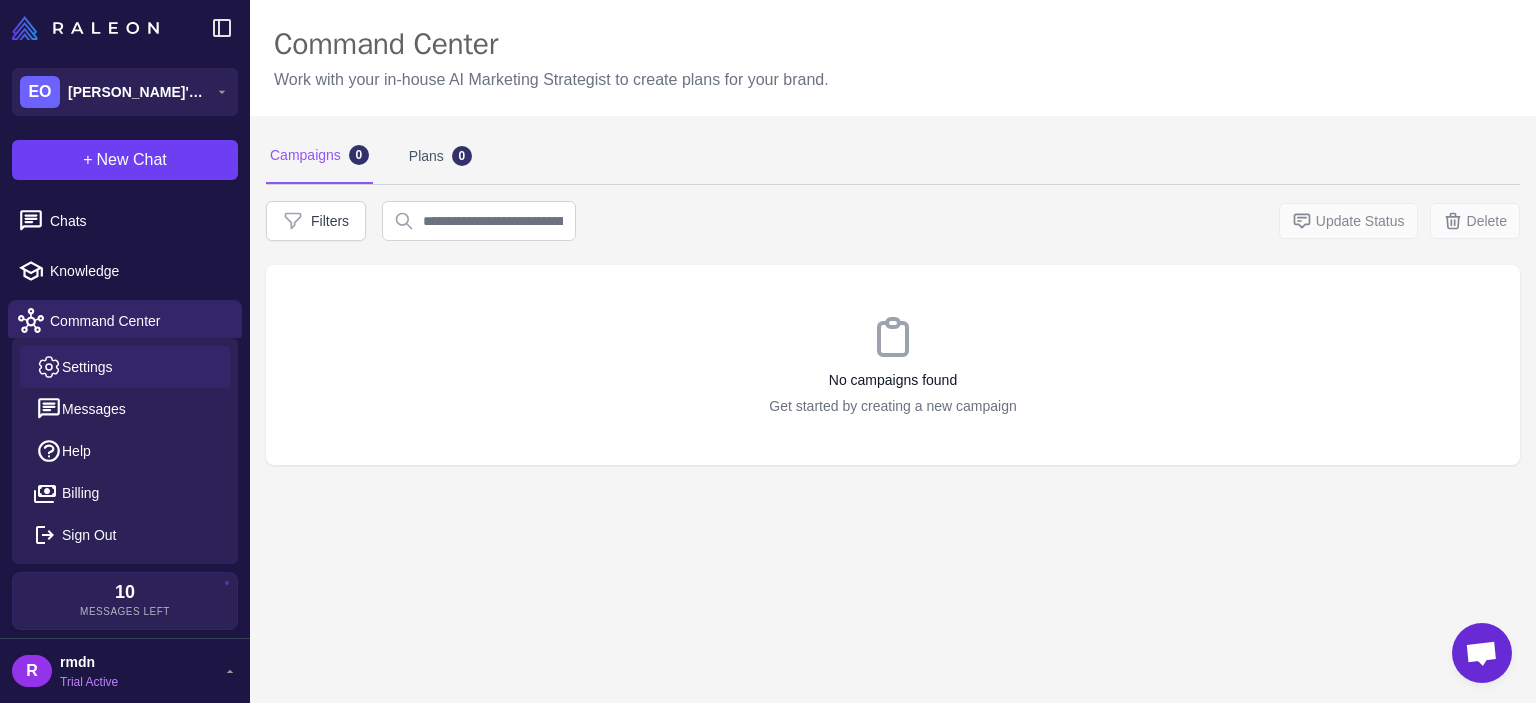 click on "Settings" 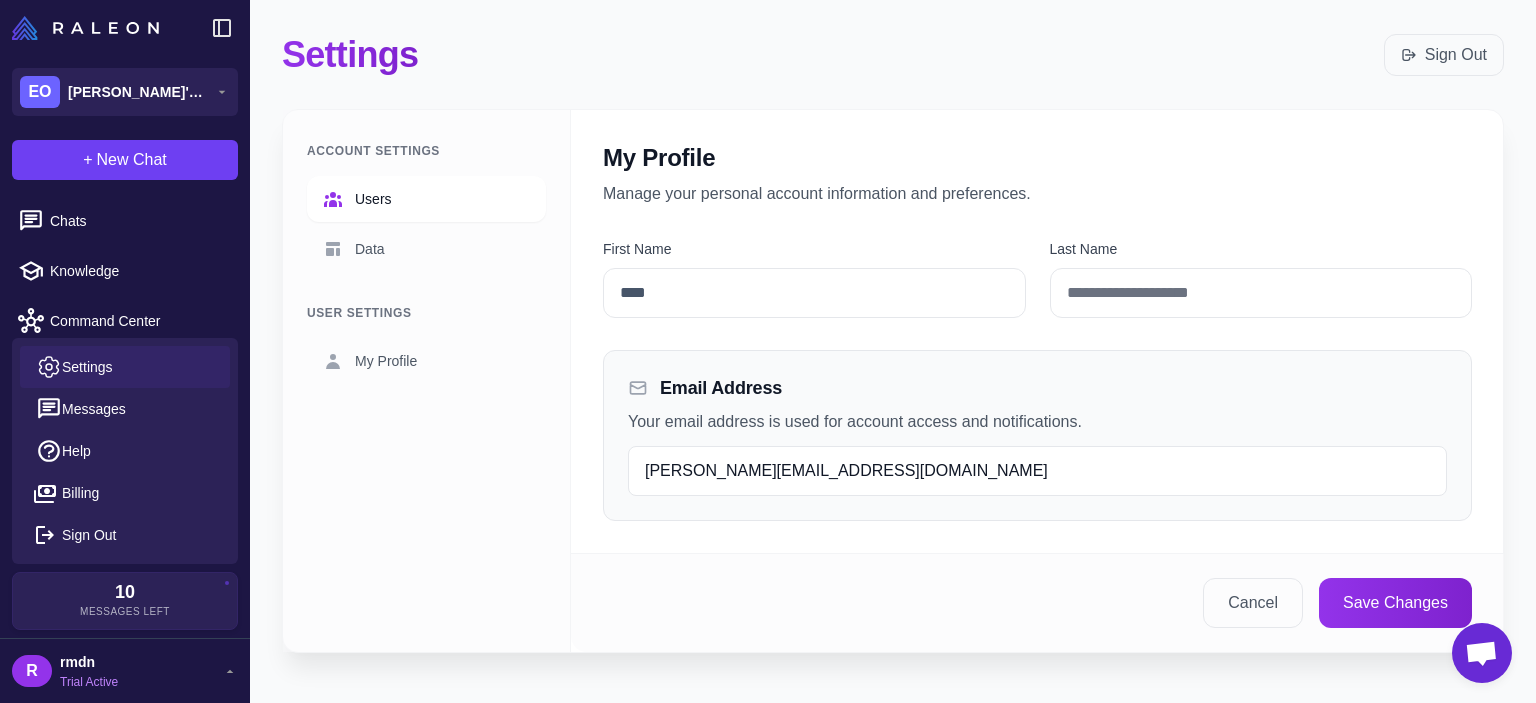 click on "Users" at bounding box center [373, 199] 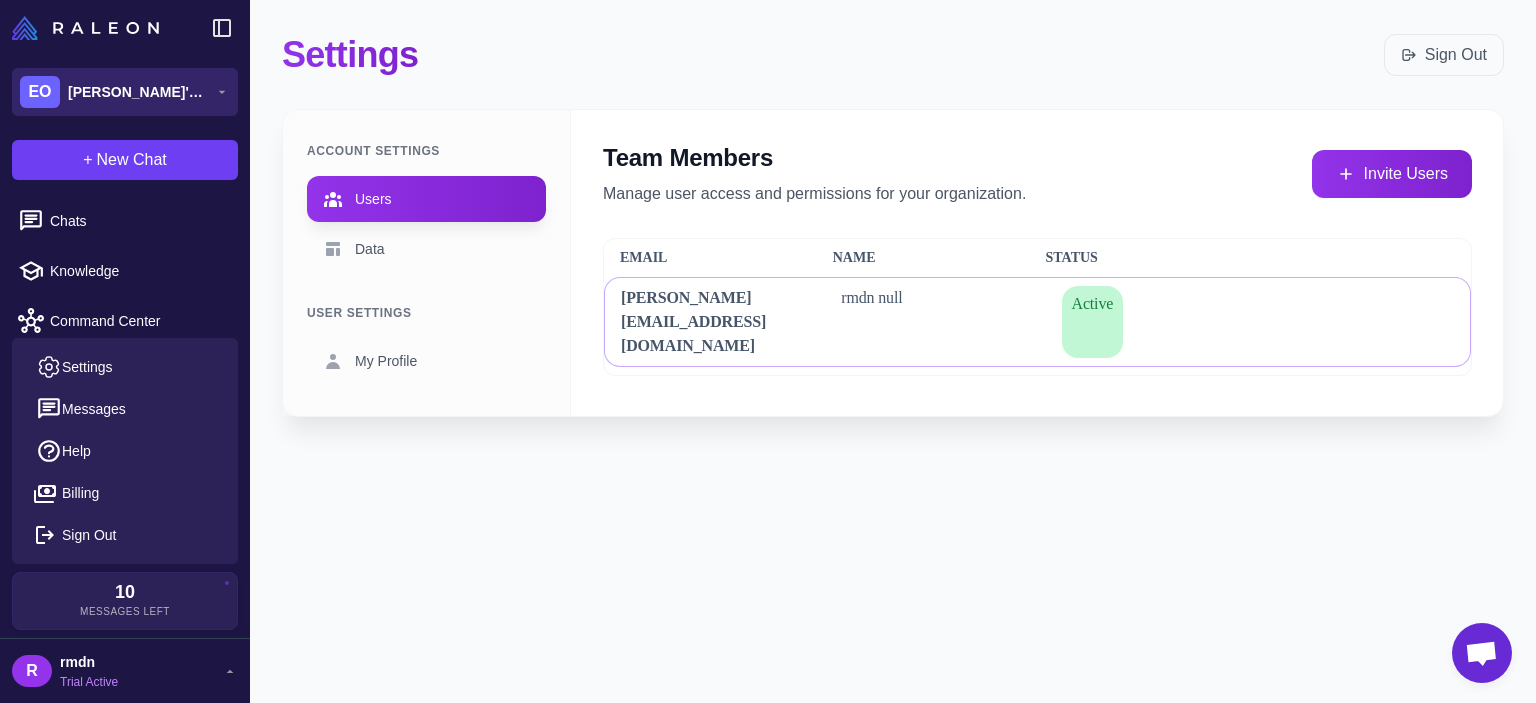 click on "[PERSON_NAME]'s Organization" at bounding box center [138, 92] 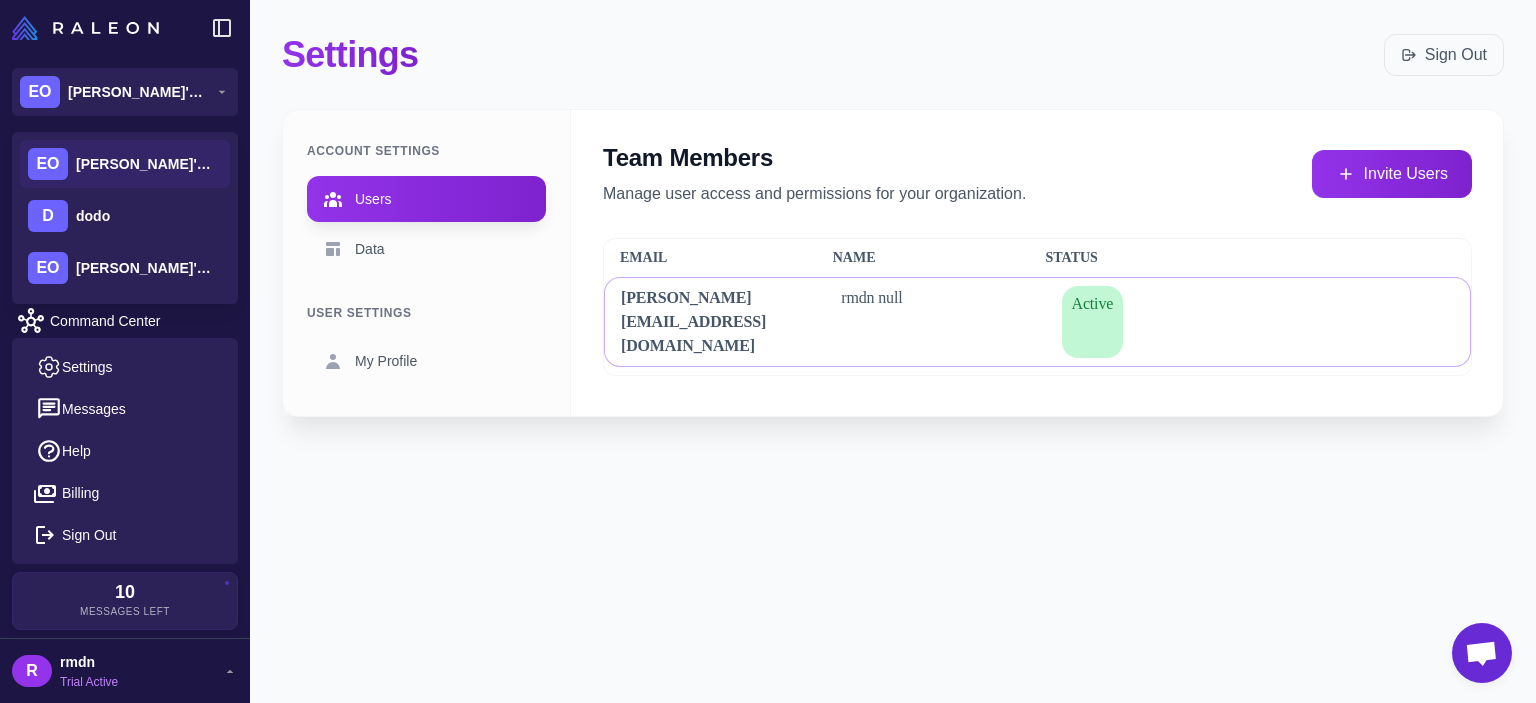 click on "[PERSON_NAME]'s Organization" at bounding box center (146, 164) 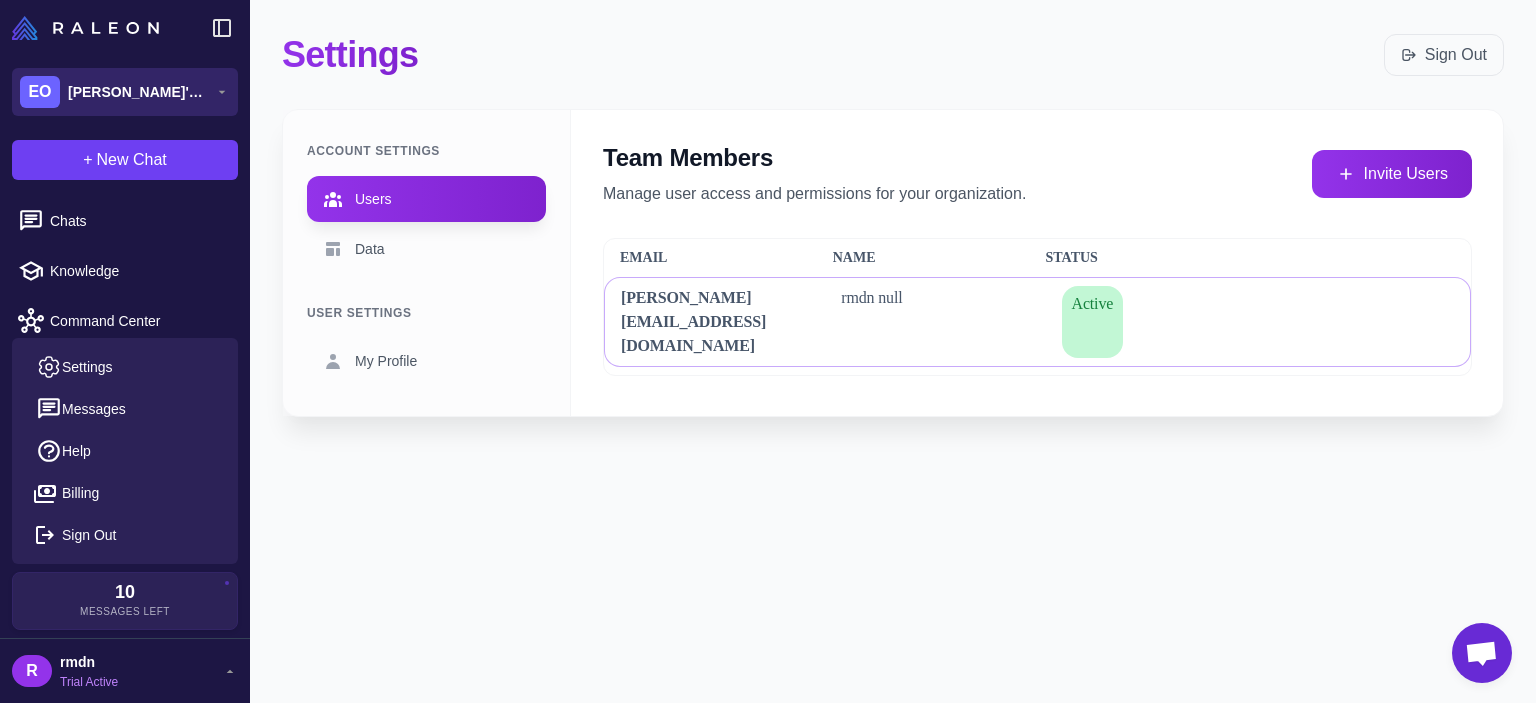 click on "[PERSON_NAME]'s Organization" at bounding box center (138, 92) 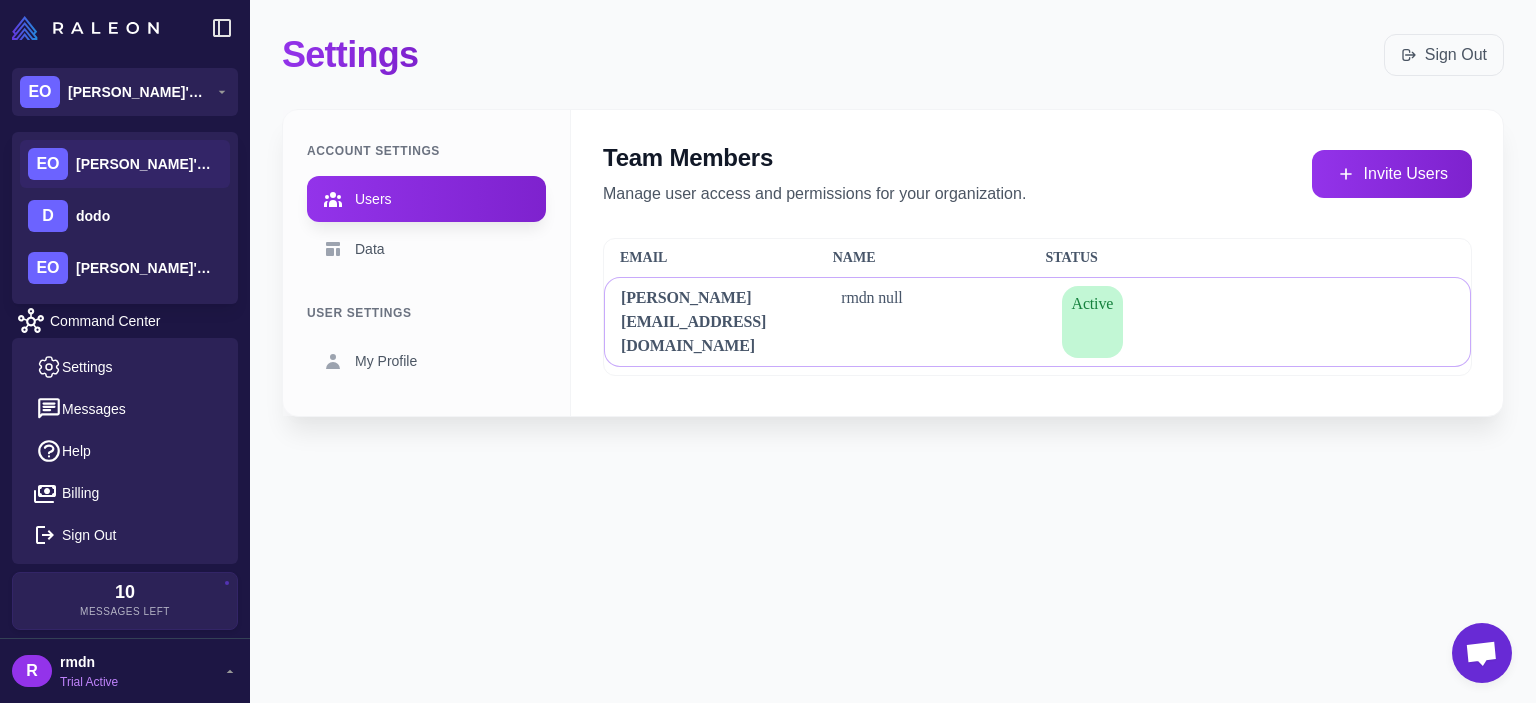 click on "[PERSON_NAME]'s Organization" at bounding box center [146, 164] 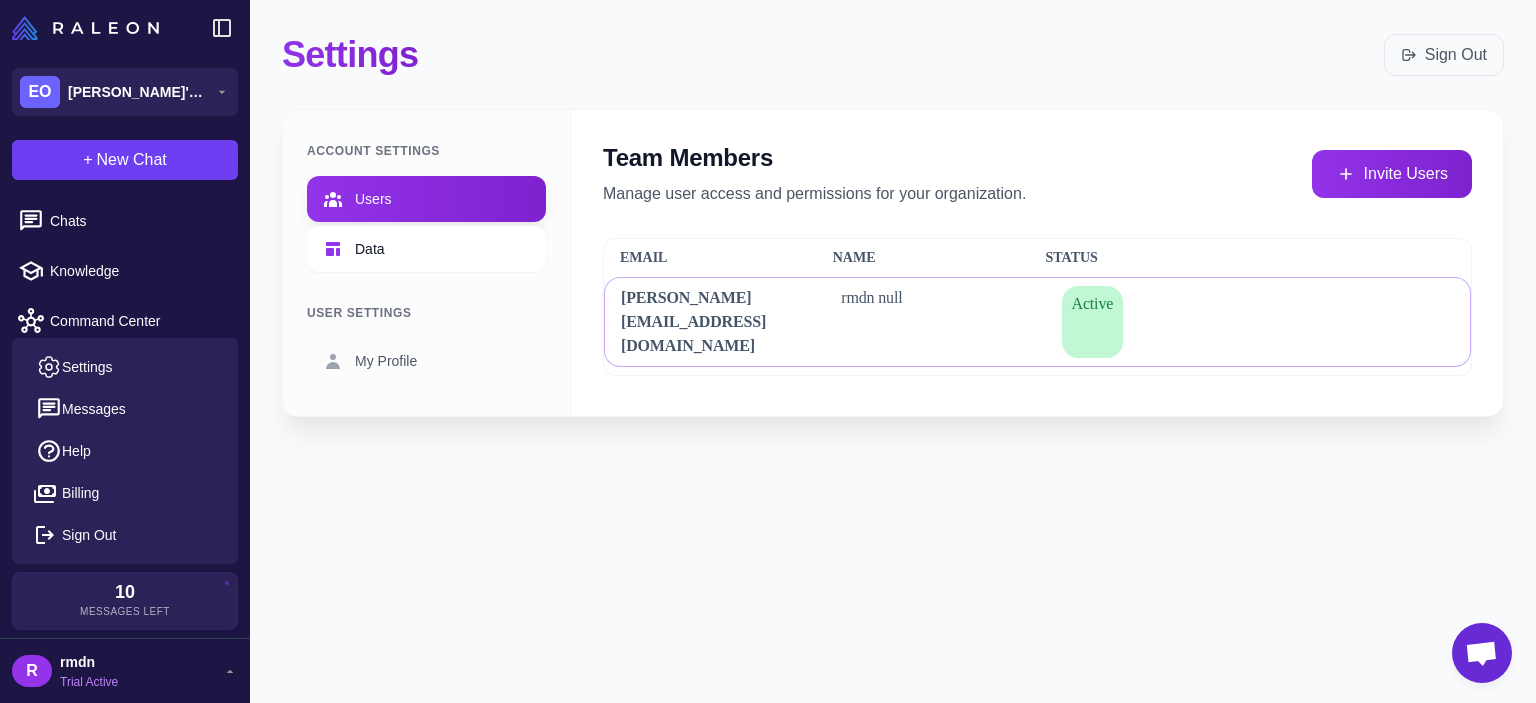 click on "Data" at bounding box center [426, 249] 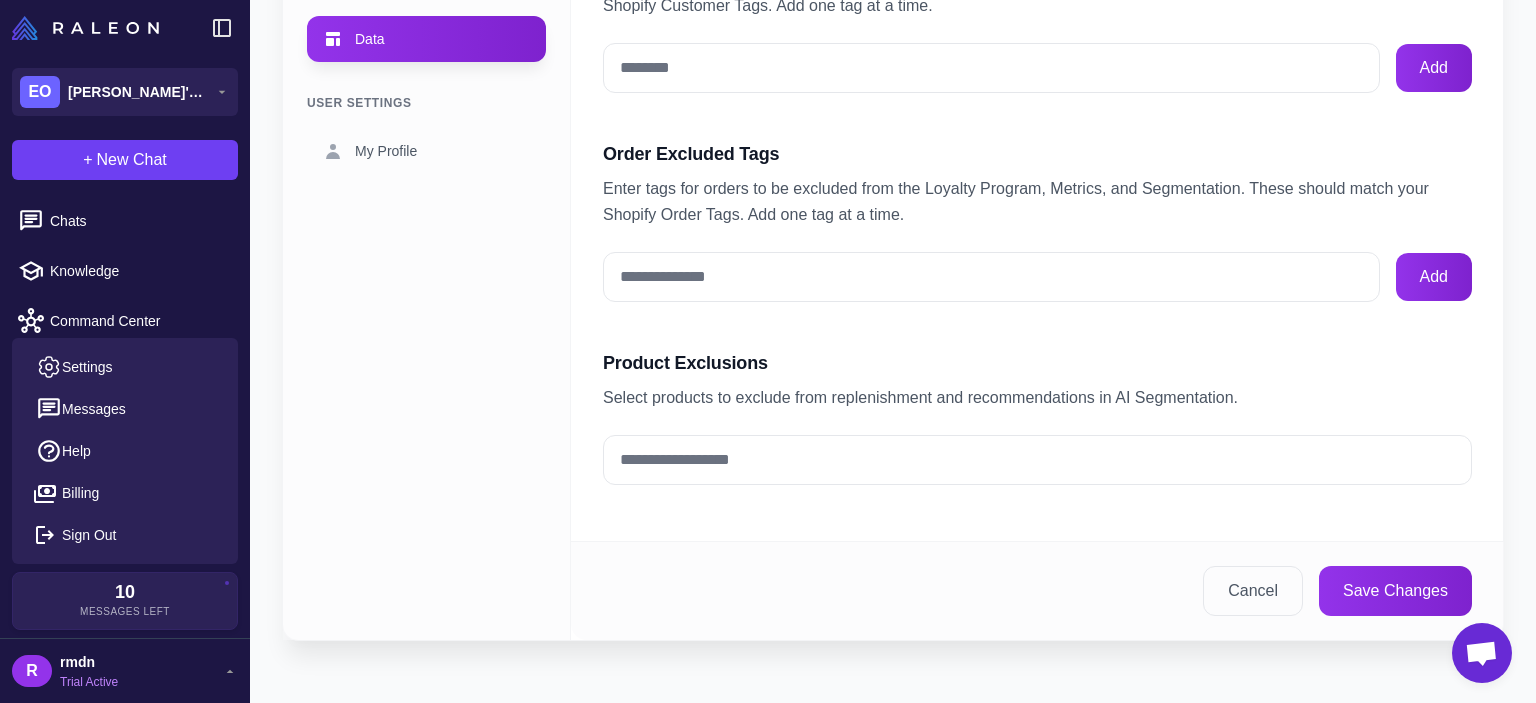 scroll, scrollTop: 0, scrollLeft: 0, axis: both 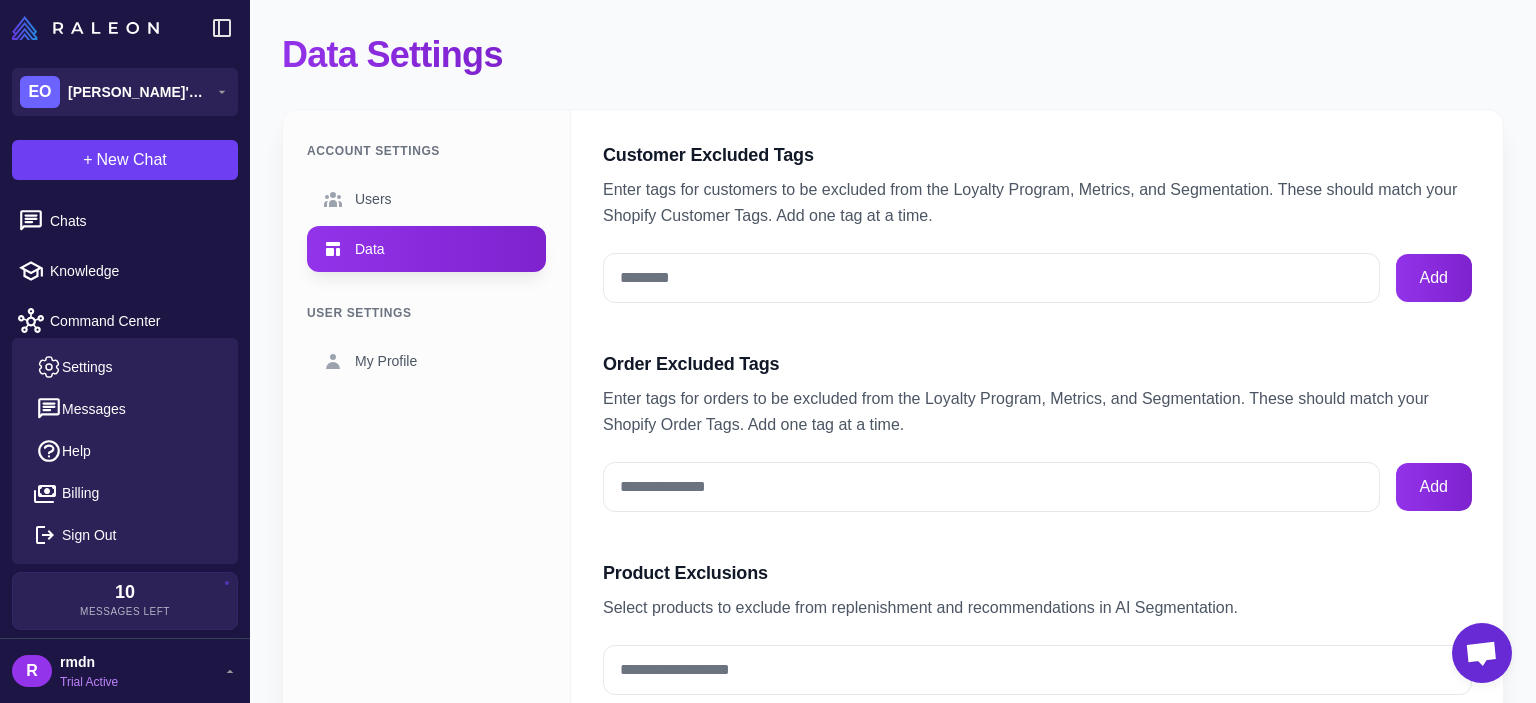 click on "Users Data" at bounding box center (426, 224) 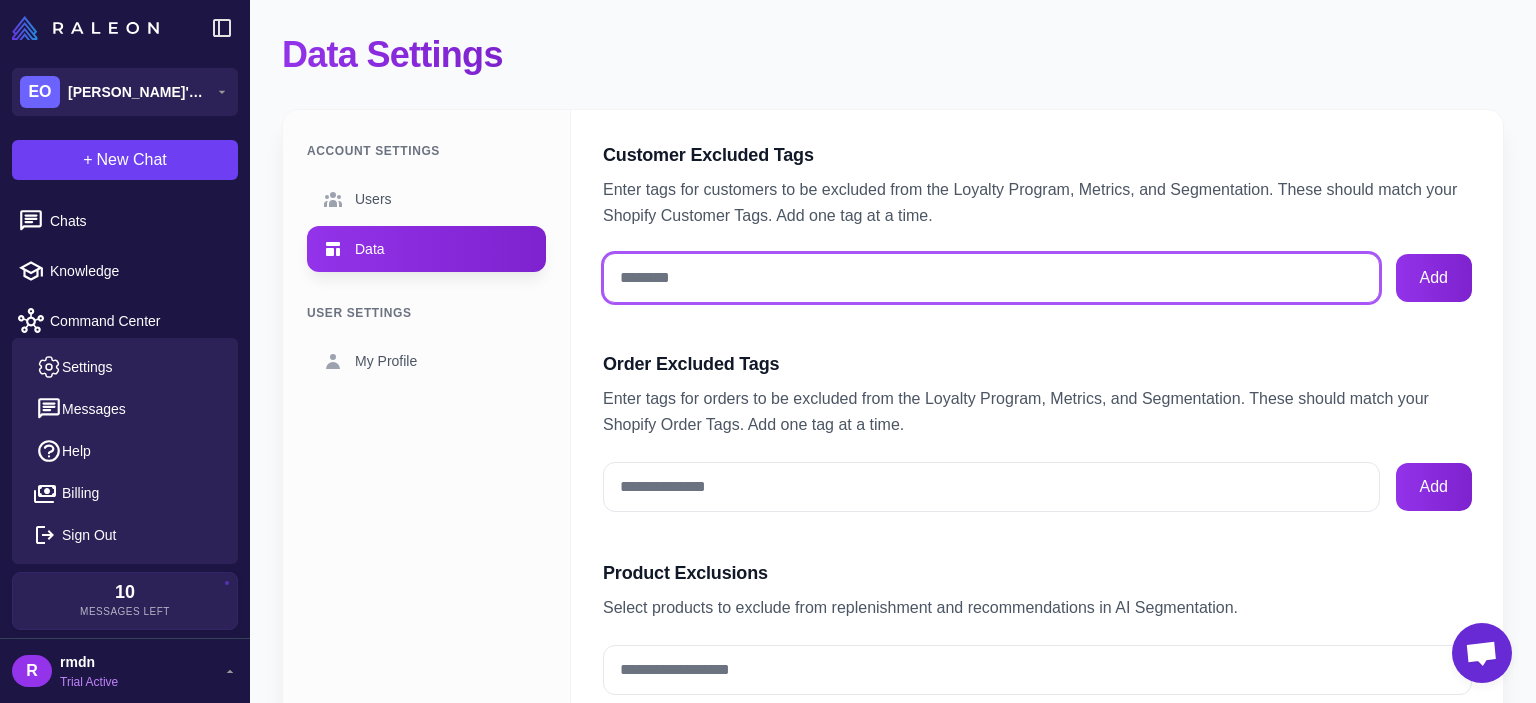click on "Customer Excluded Tags" at bounding box center (991, 278) 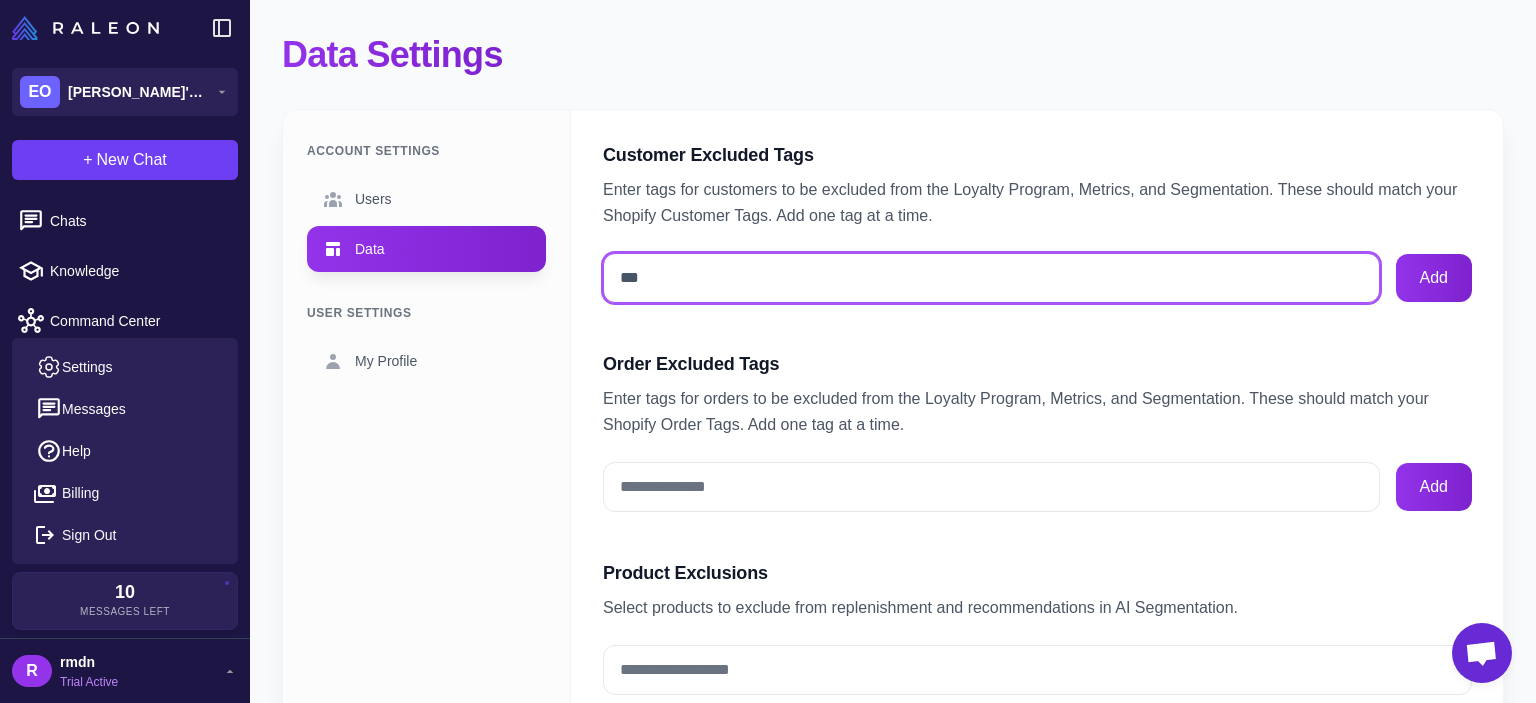 type on "****" 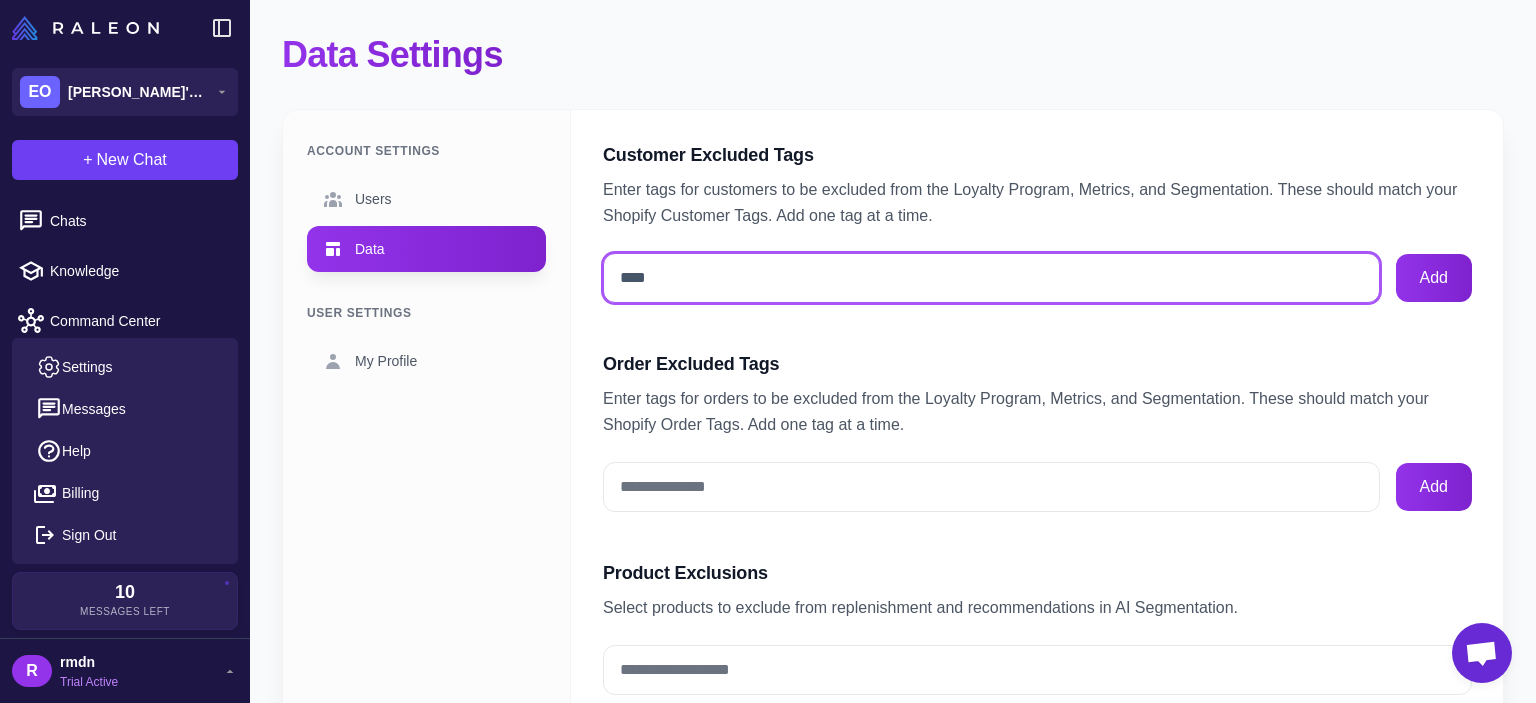 type 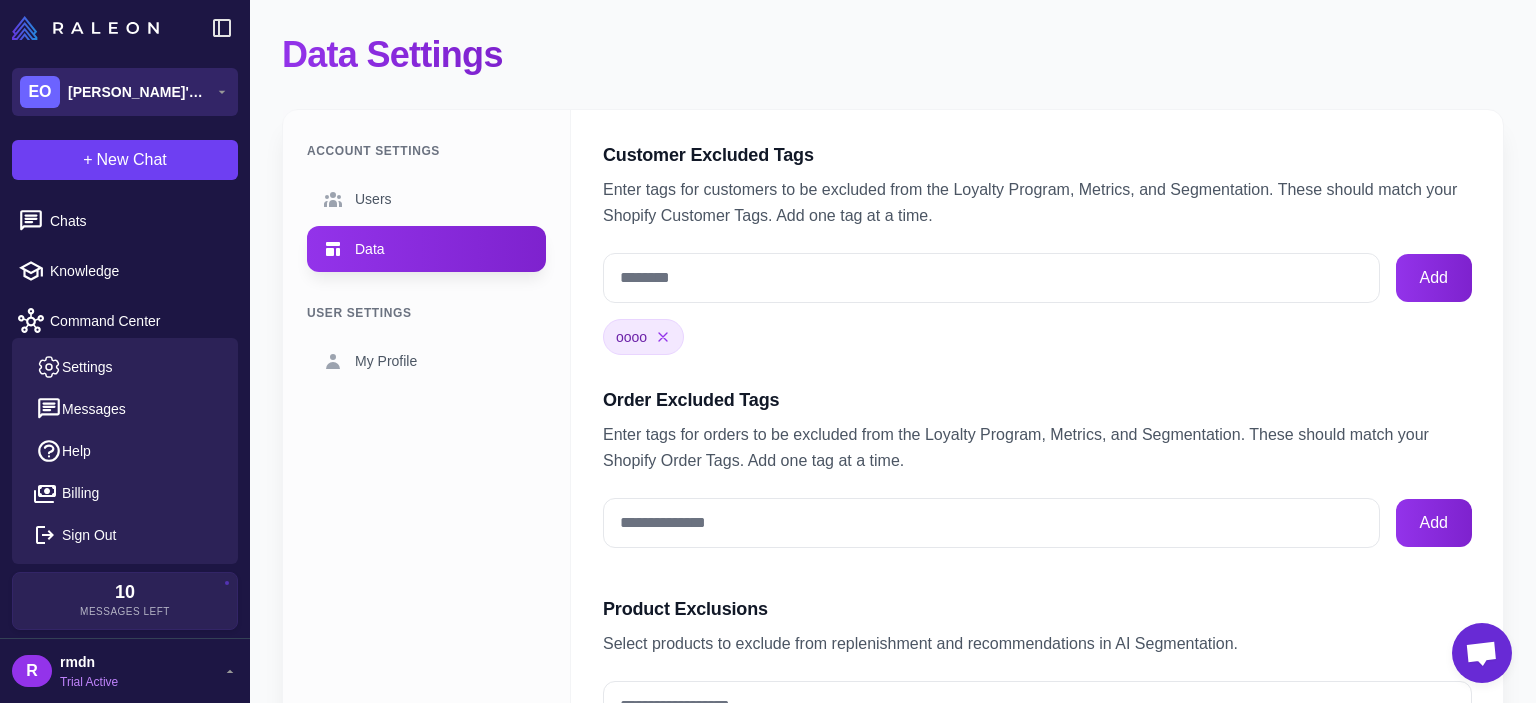 click on "EO Eric's Organization" at bounding box center (114, 92) 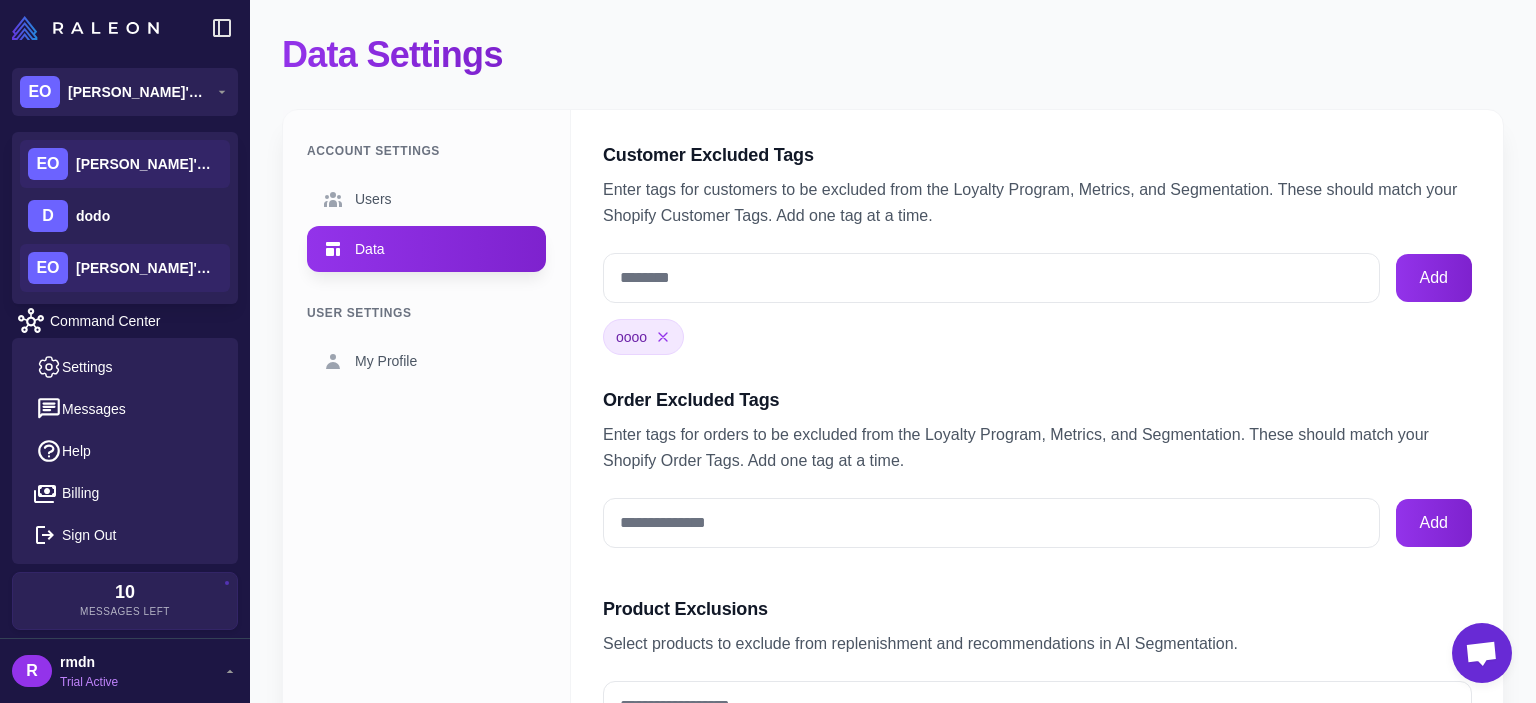 click on "[PERSON_NAME]'s Organization" at bounding box center (146, 268) 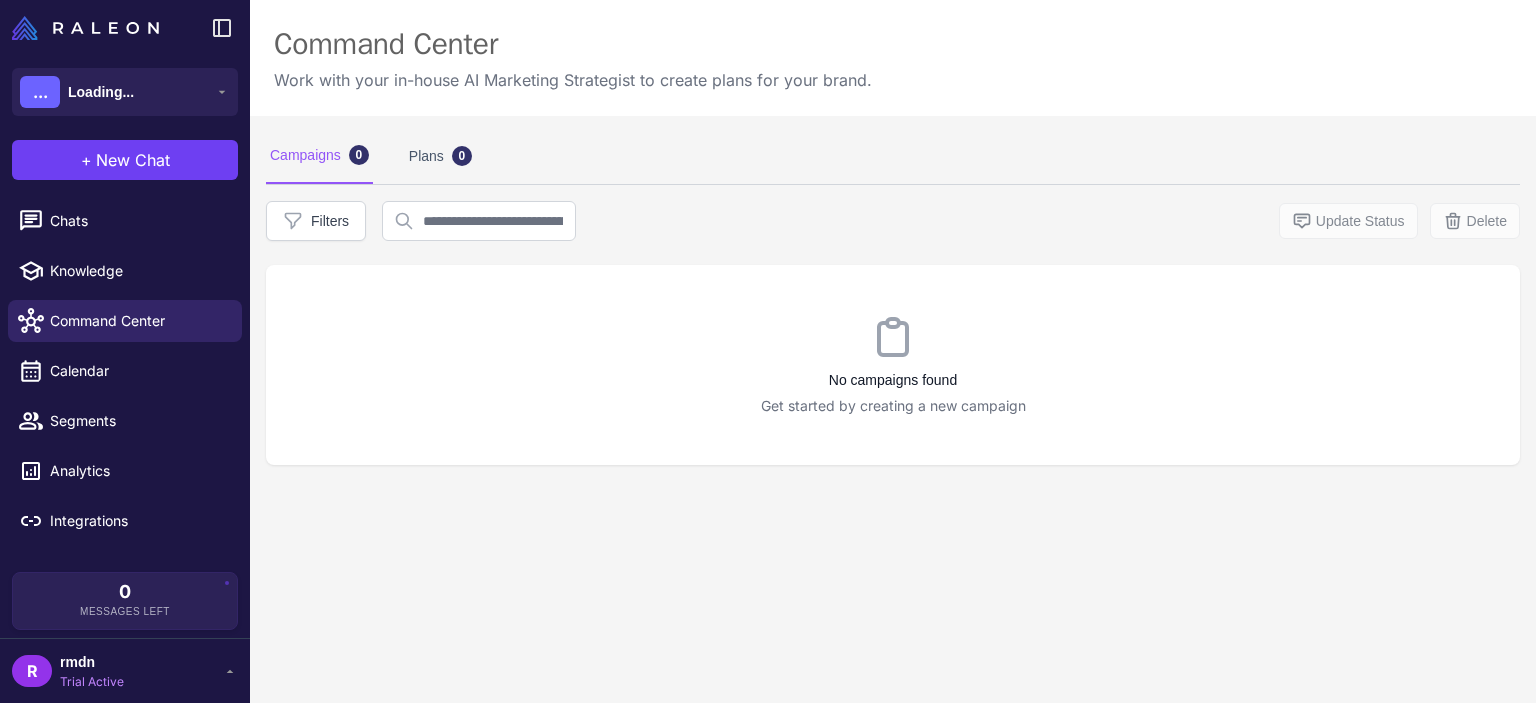 scroll, scrollTop: 0, scrollLeft: 0, axis: both 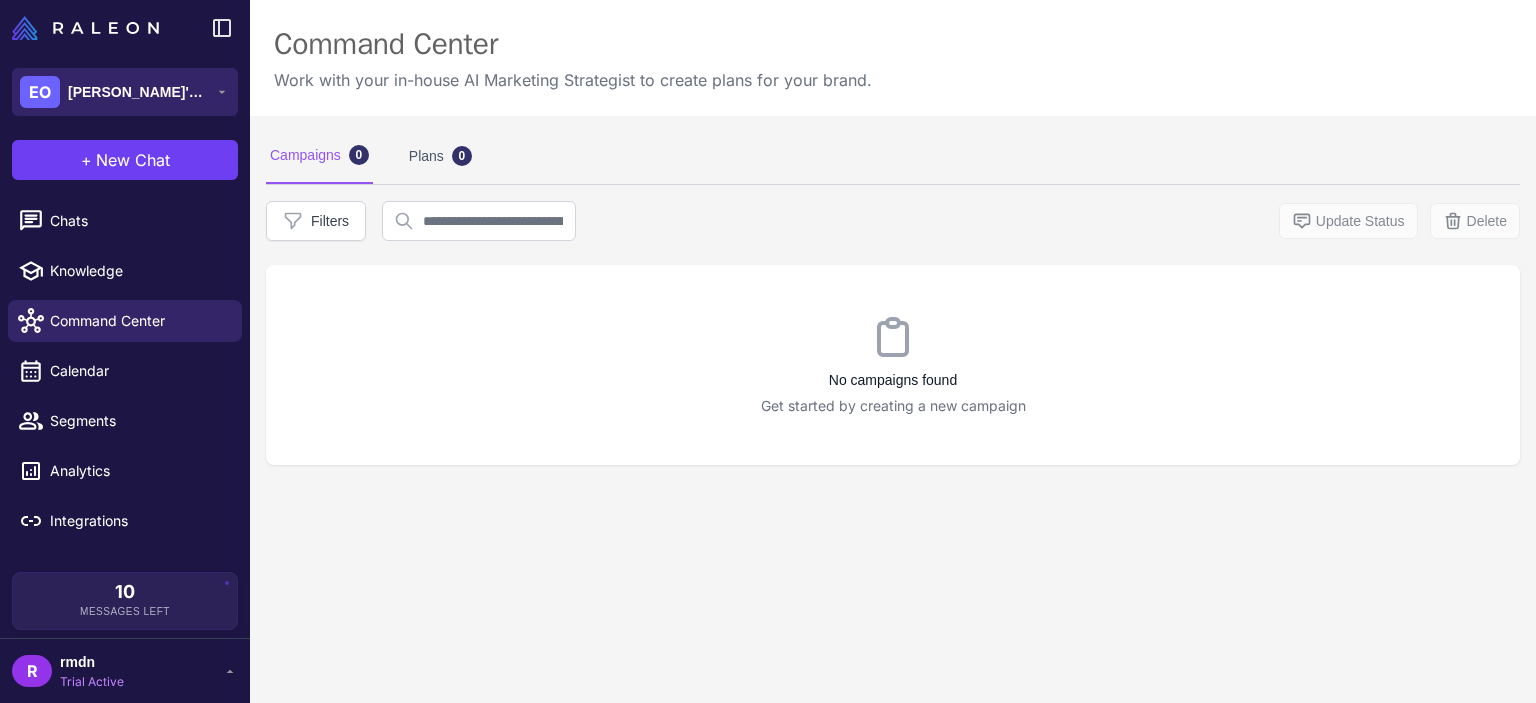 click on "EO [PERSON_NAME]'s Organization" at bounding box center (114, 92) 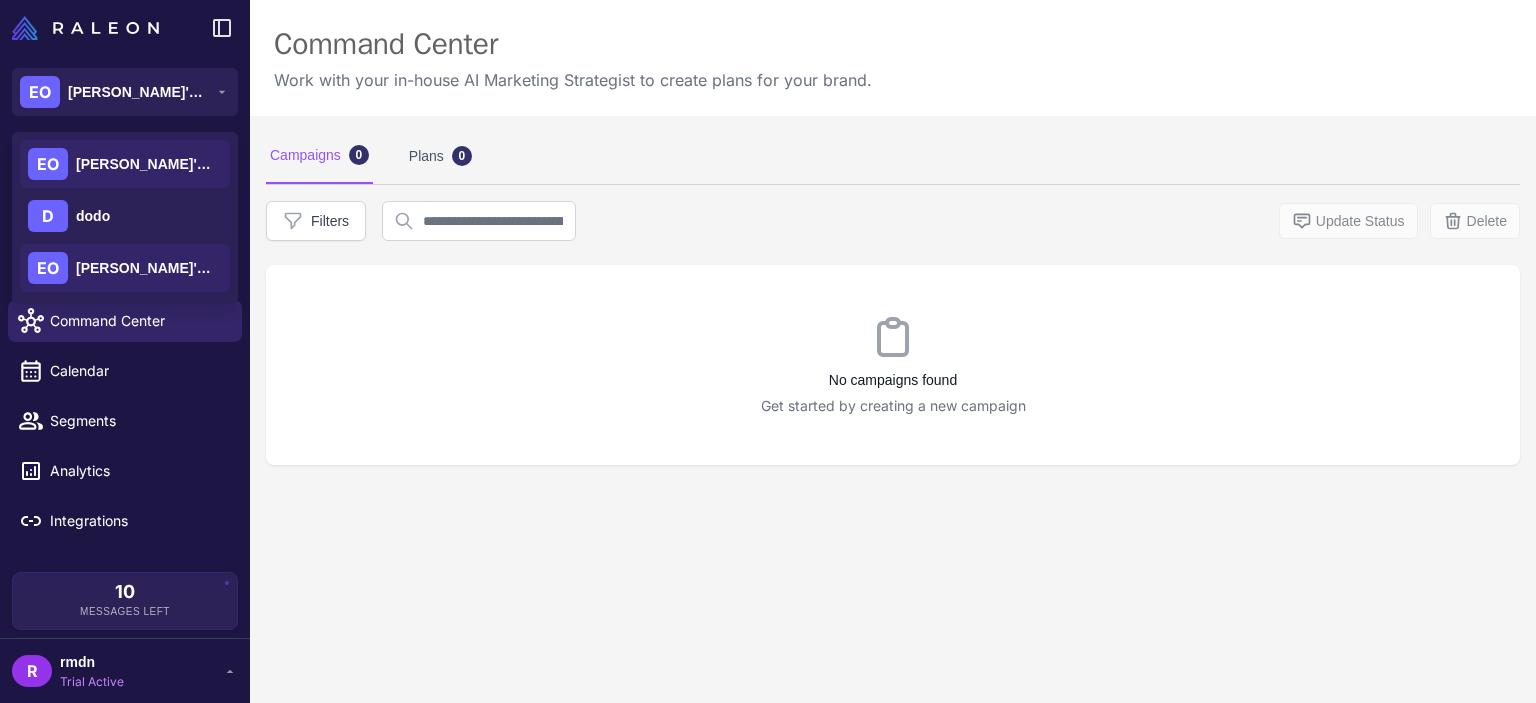 click on "EO [PERSON_NAME]'s Organization" 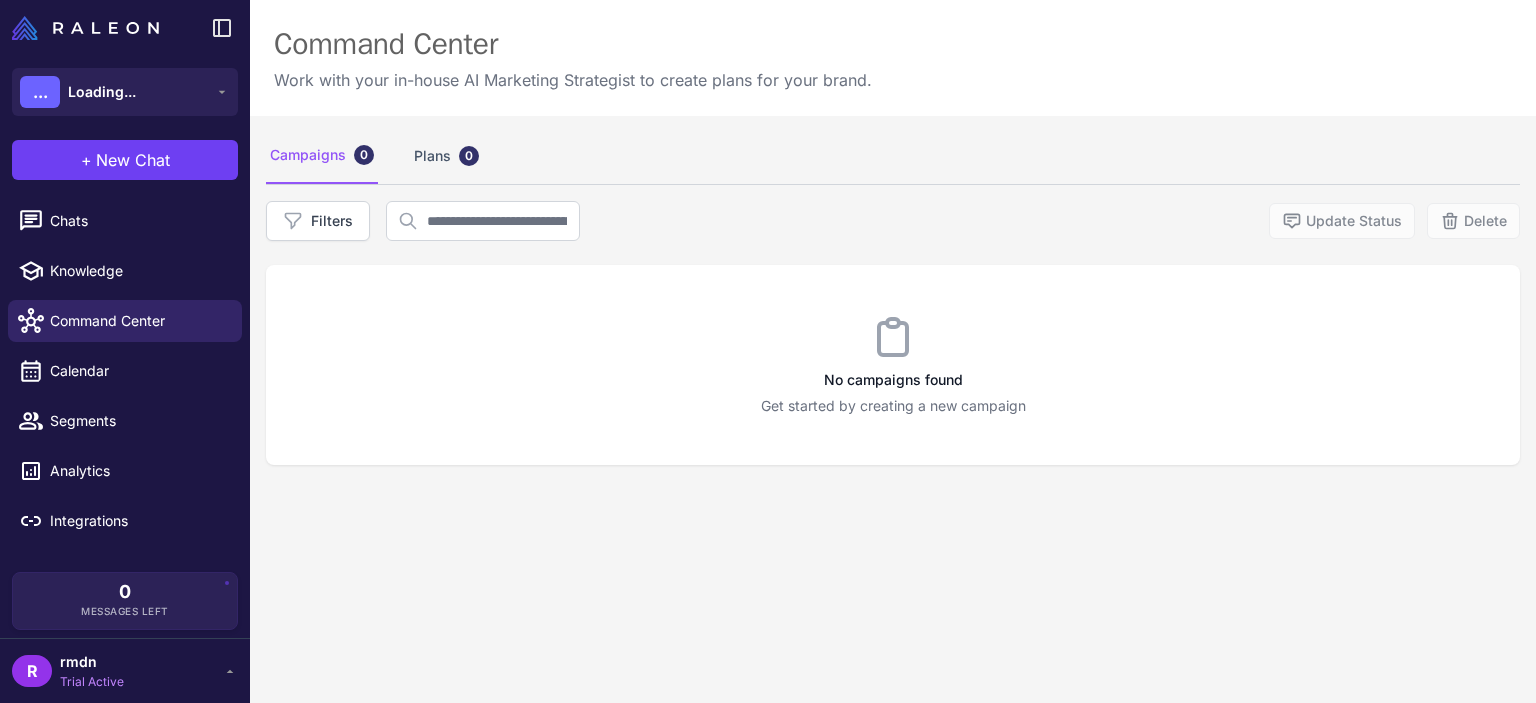 scroll, scrollTop: 0, scrollLeft: 0, axis: both 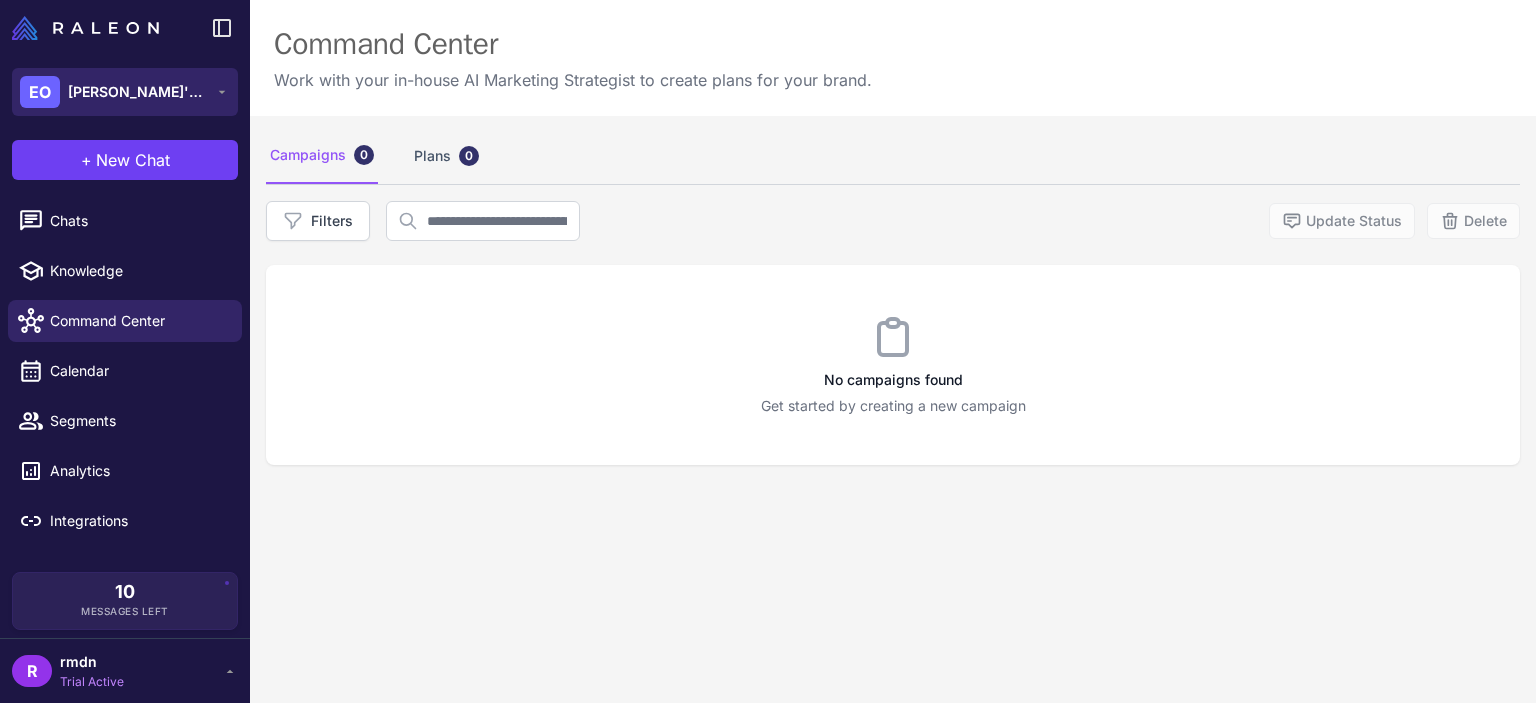 click 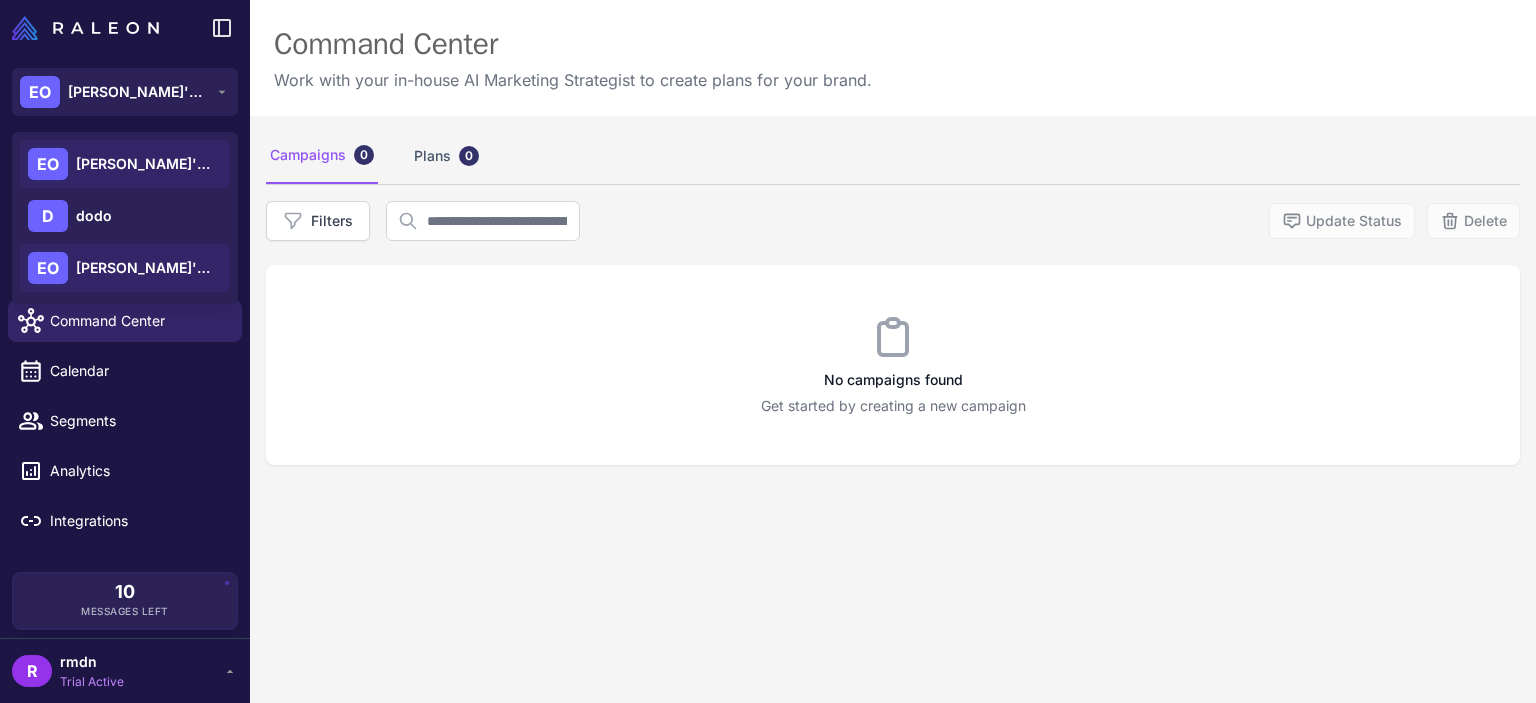 click on "[PERSON_NAME]'s Organization" at bounding box center [146, 268] 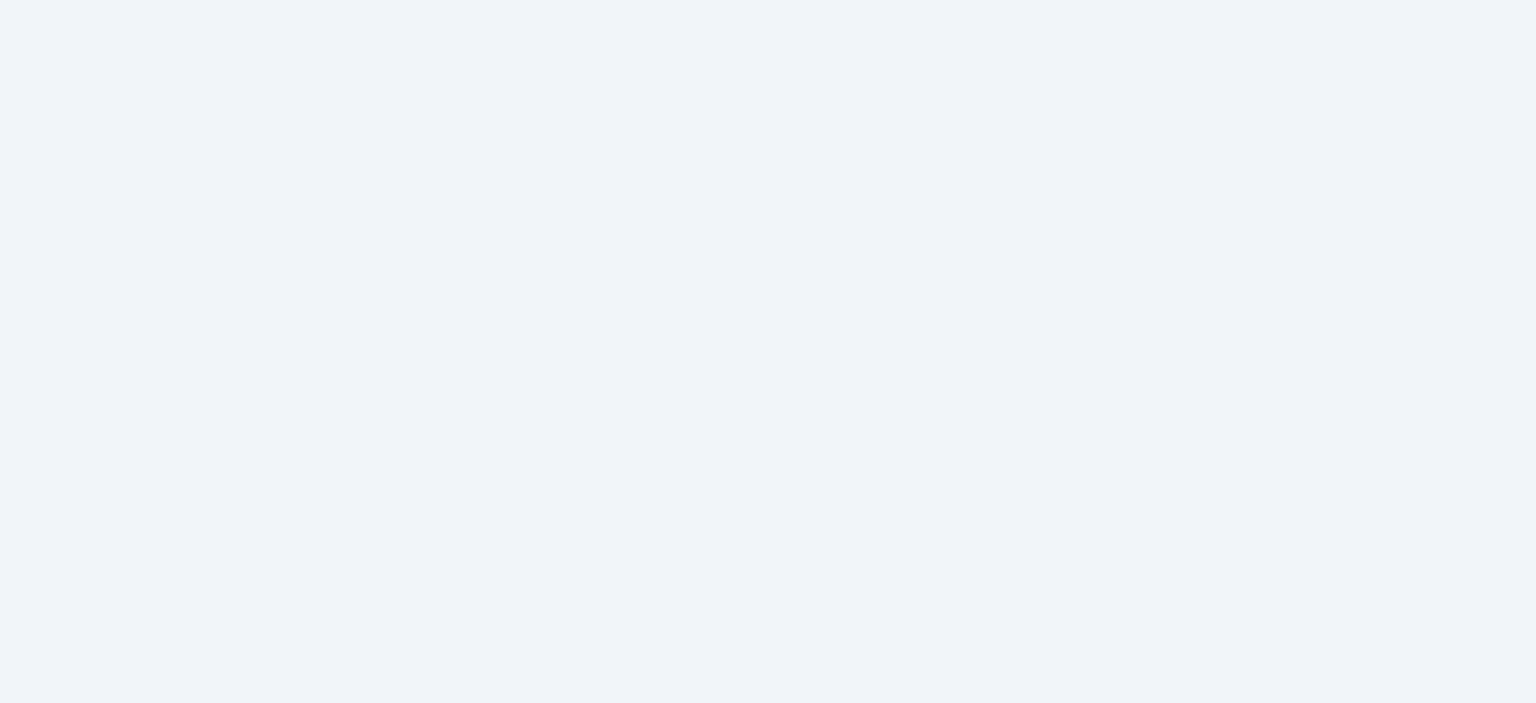 scroll, scrollTop: 0, scrollLeft: 0, axis: both 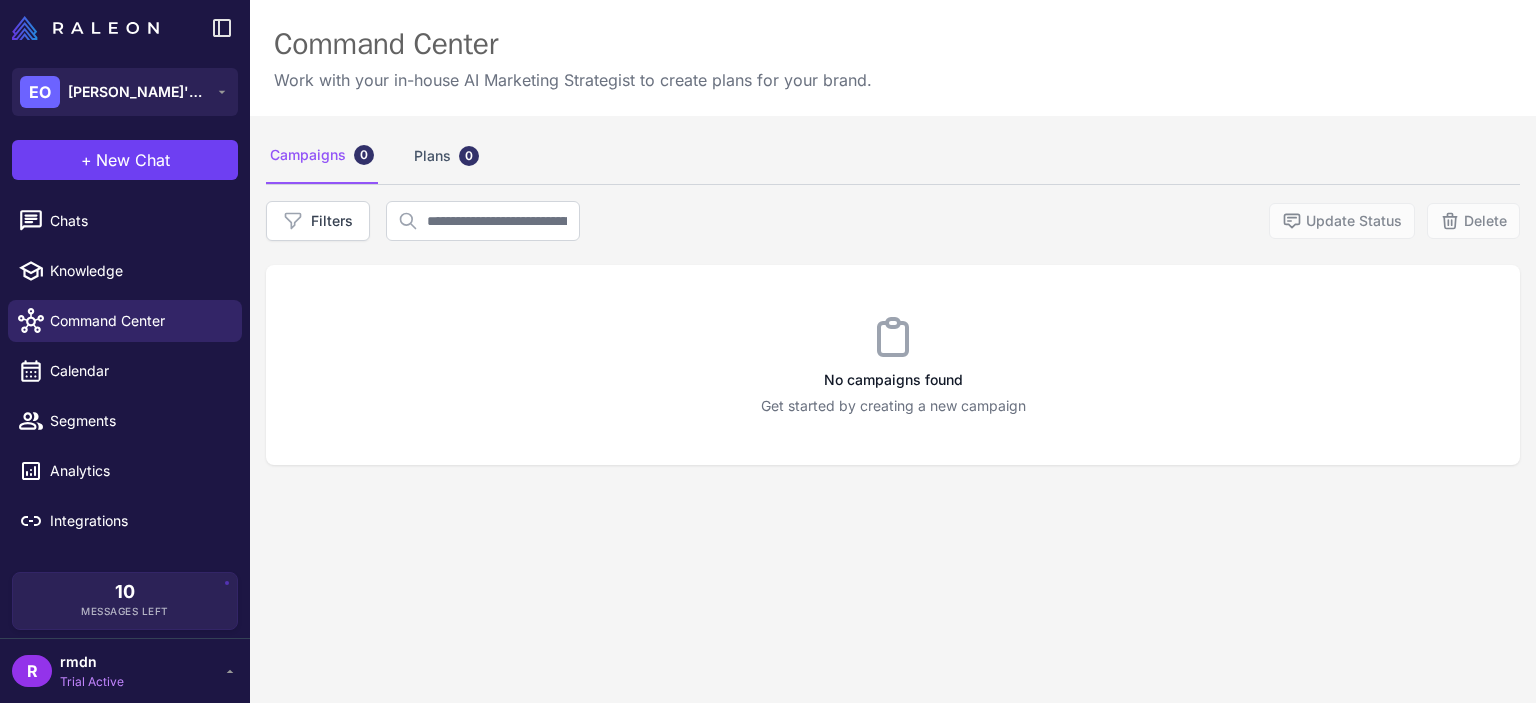 click on "R rmdn Trial Active" at bounding box center (125, 671) 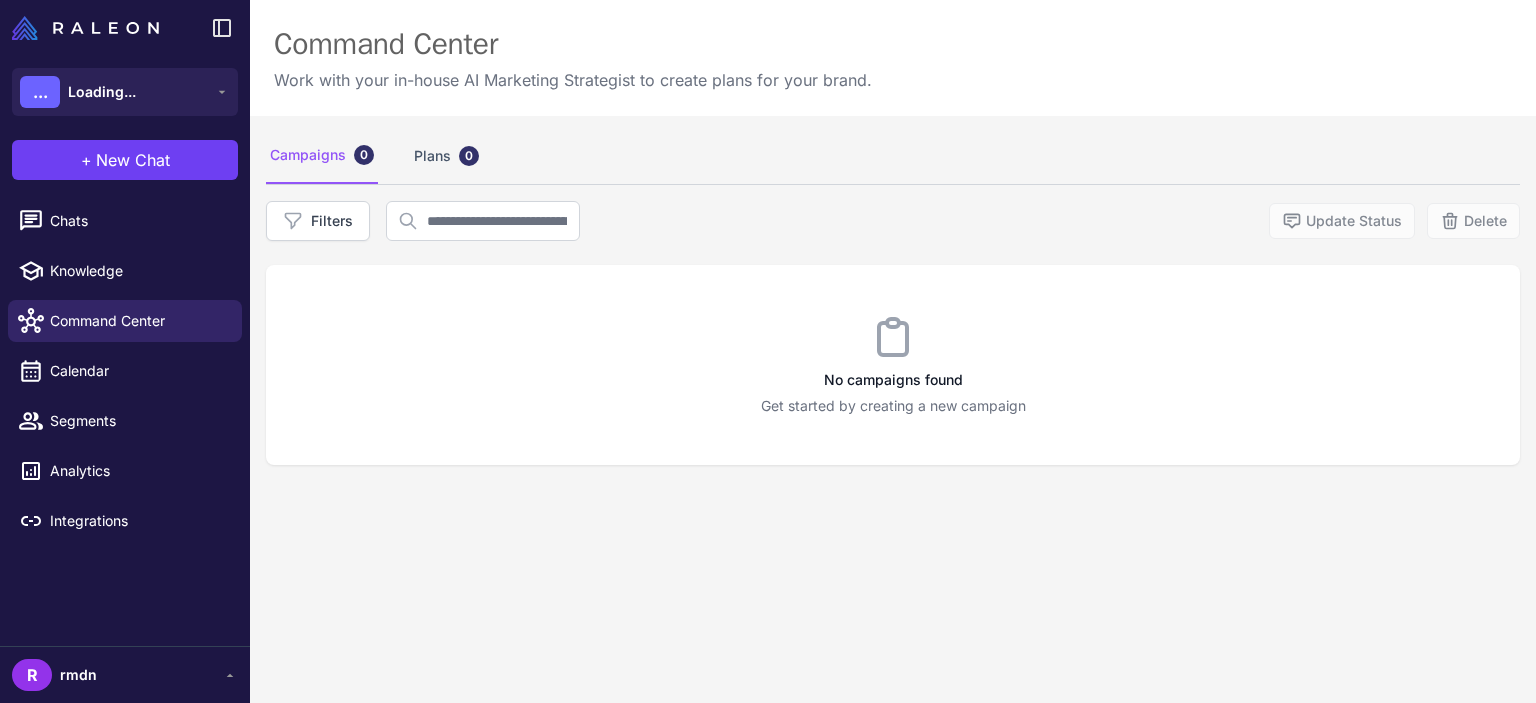 scroll, scrollTop: 0, scrollLeft: 0, axis: both 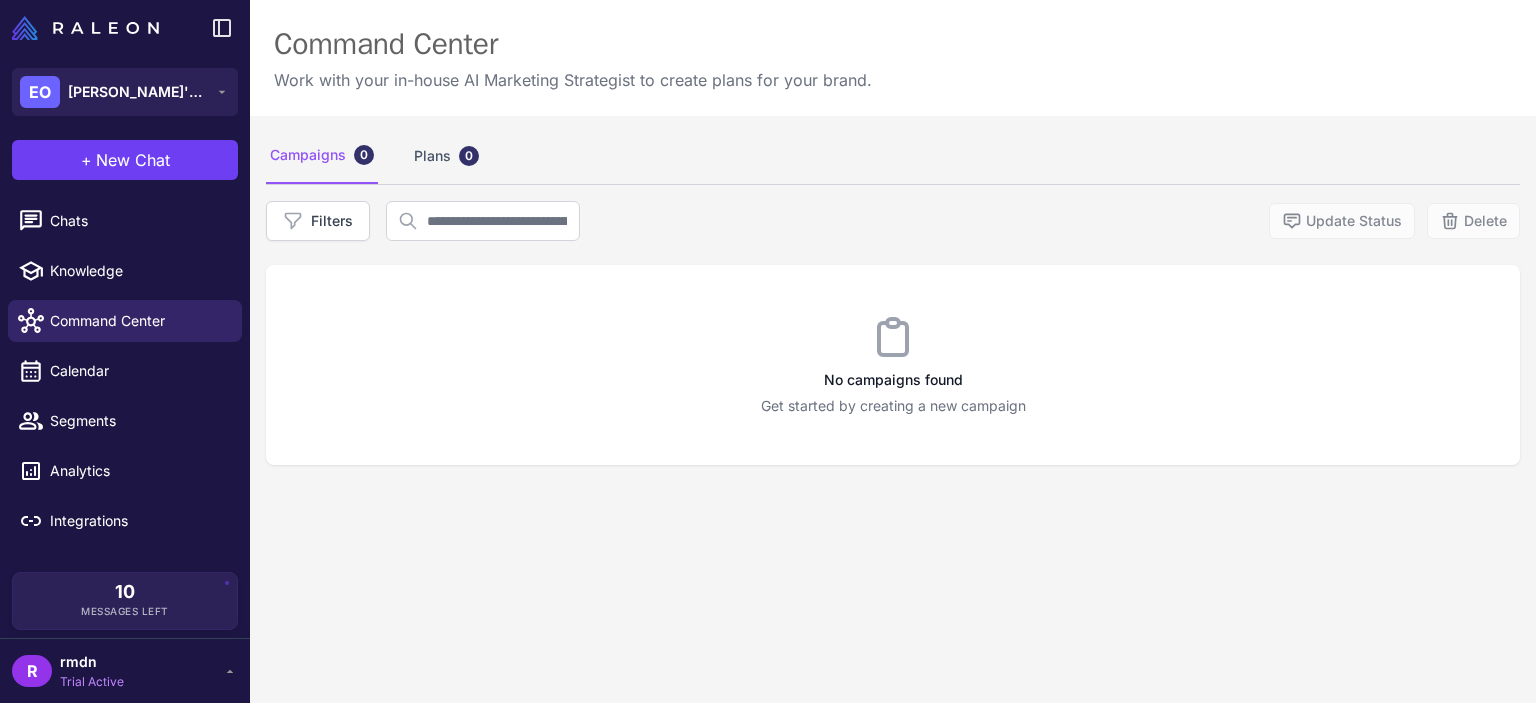 click on "EO [PERSON_NAME]'s Organization" at bounding box center [125, 92] 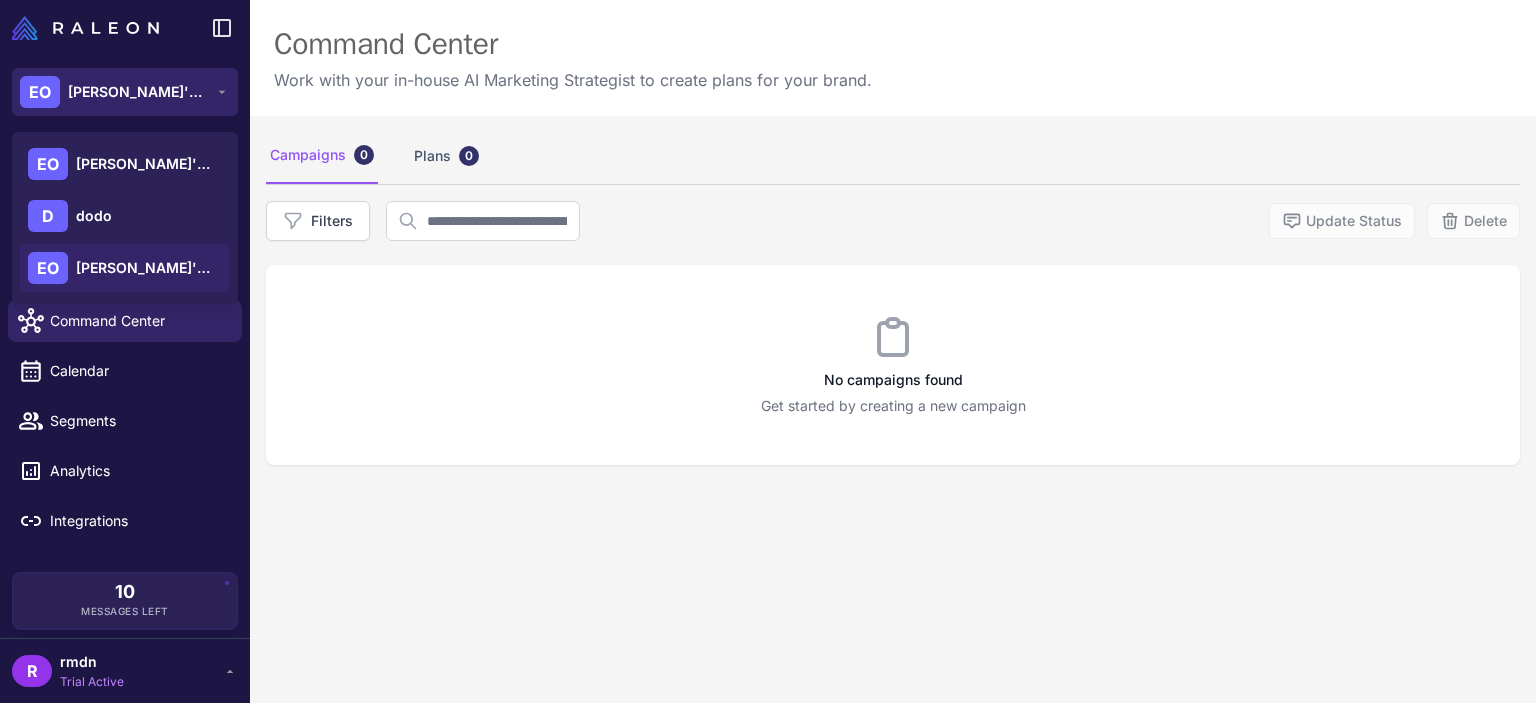 click on "EO [PERSON_NAME]'s Organization" at bounding box center (125, 92) 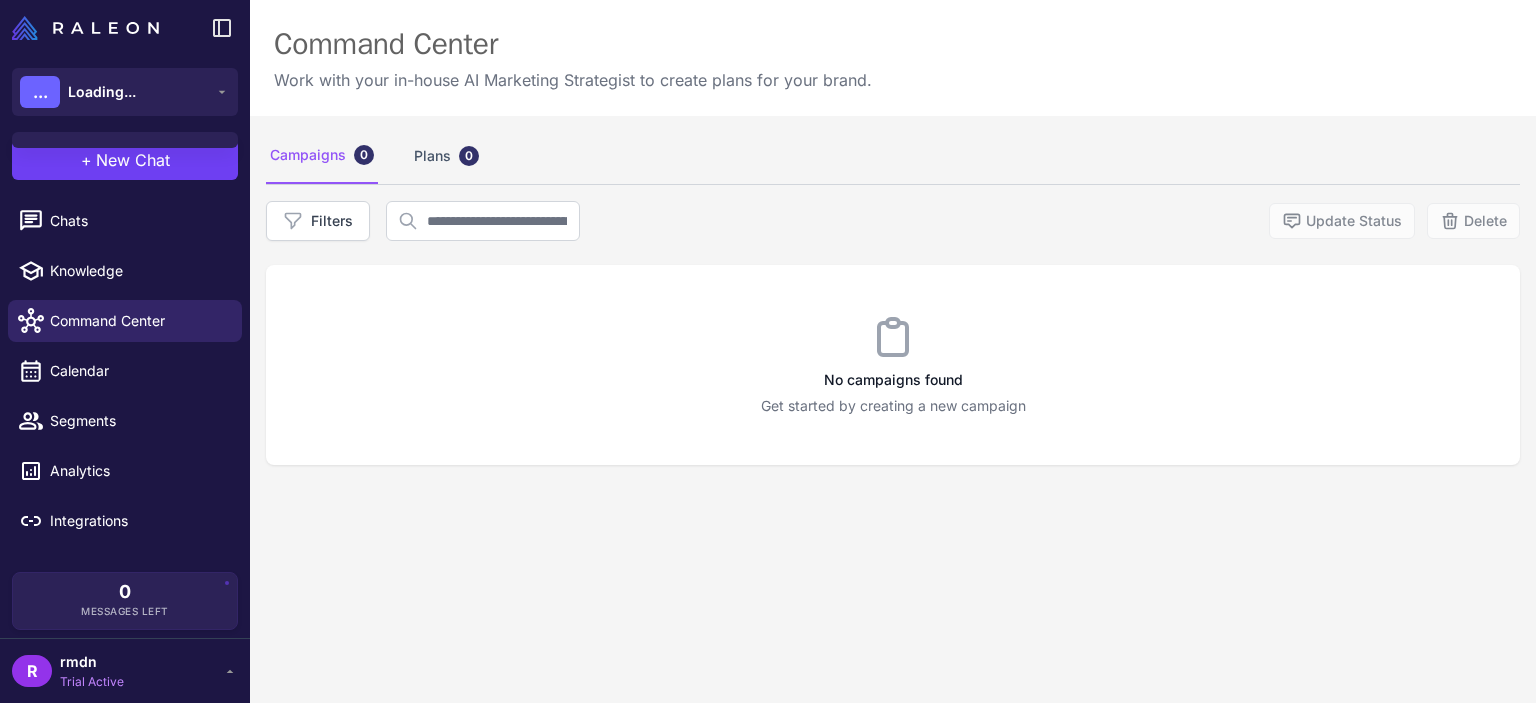 scroll, scrollTop: 0, scrollLeft: 0, axis: both 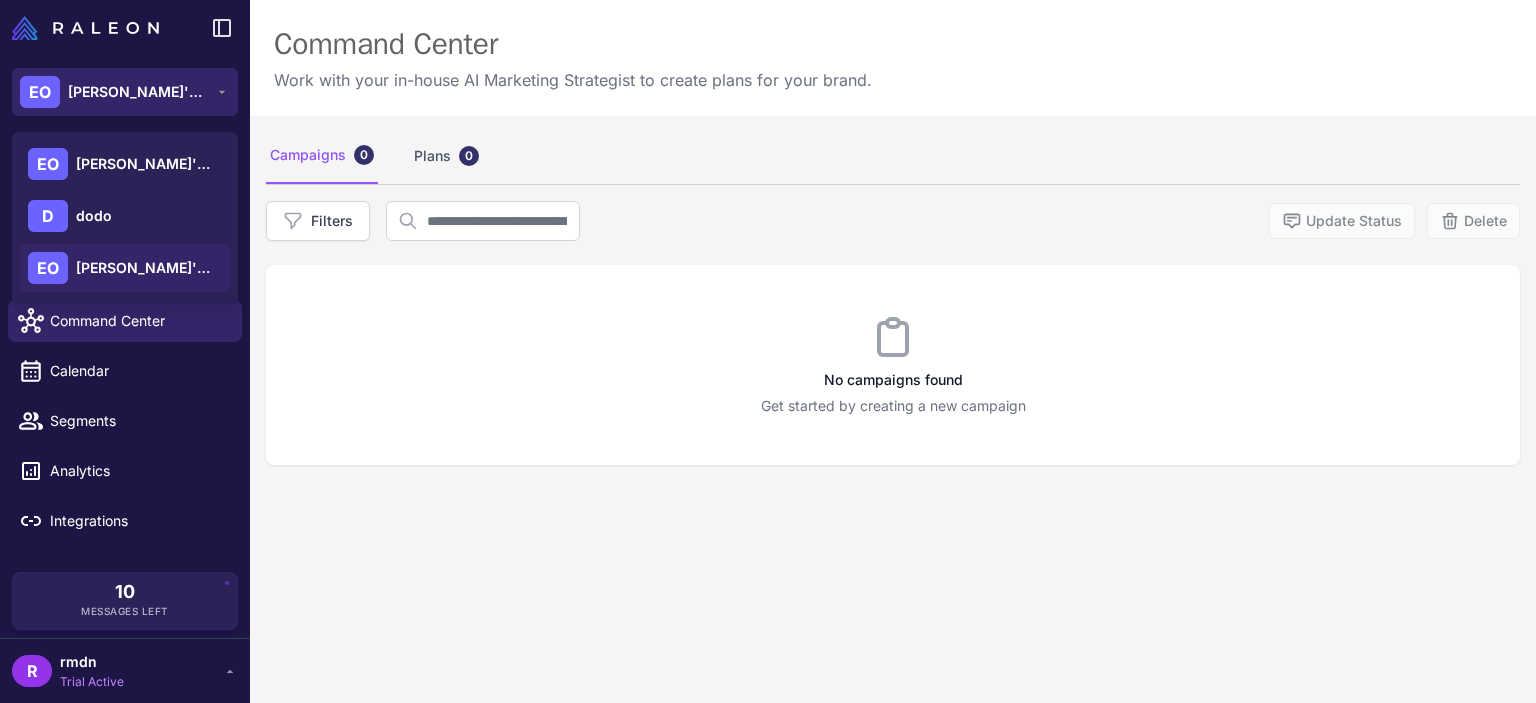click on "EO [PERSON_NAME]'s Organization" at bounding box center [125, 92] 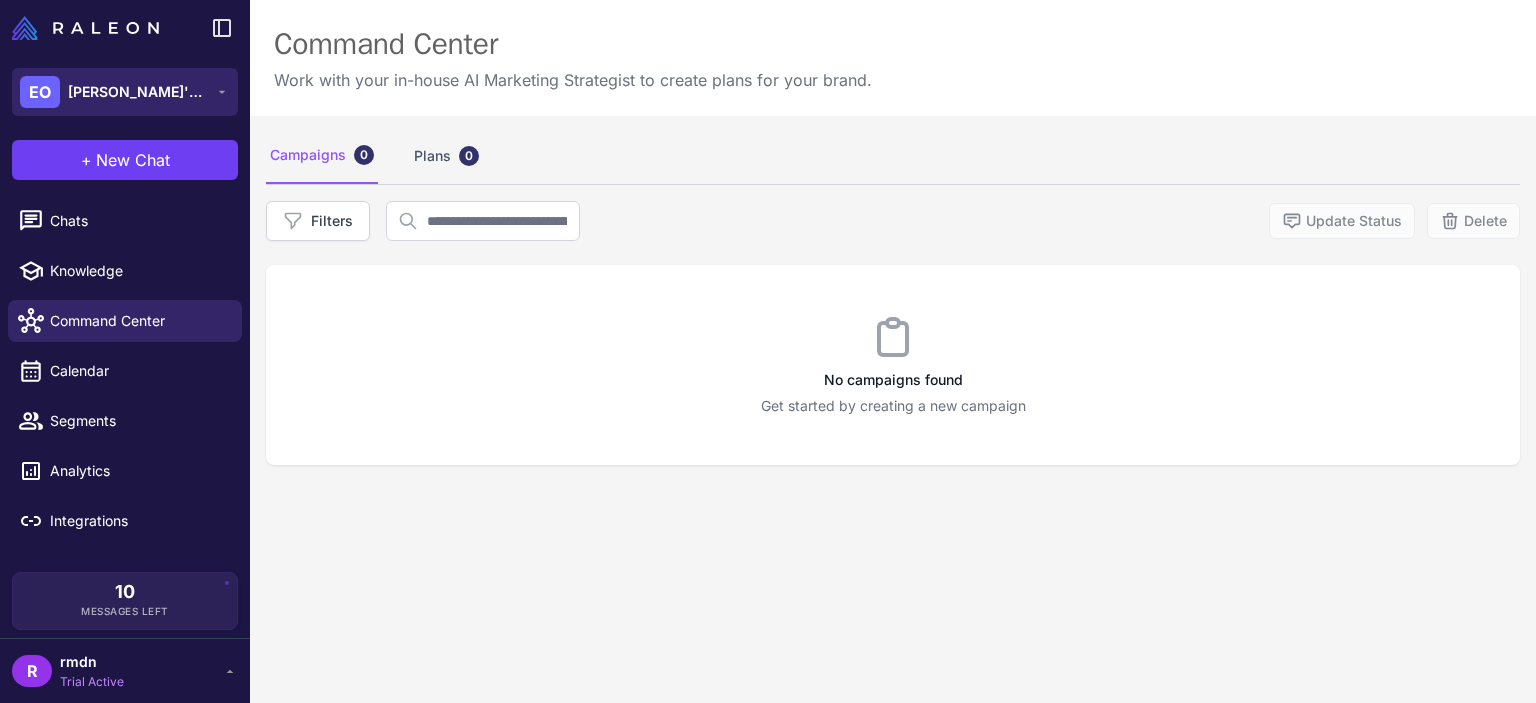 click on "EO [PERSON_NAME]'s Organization" at bounding box center (125, 92) 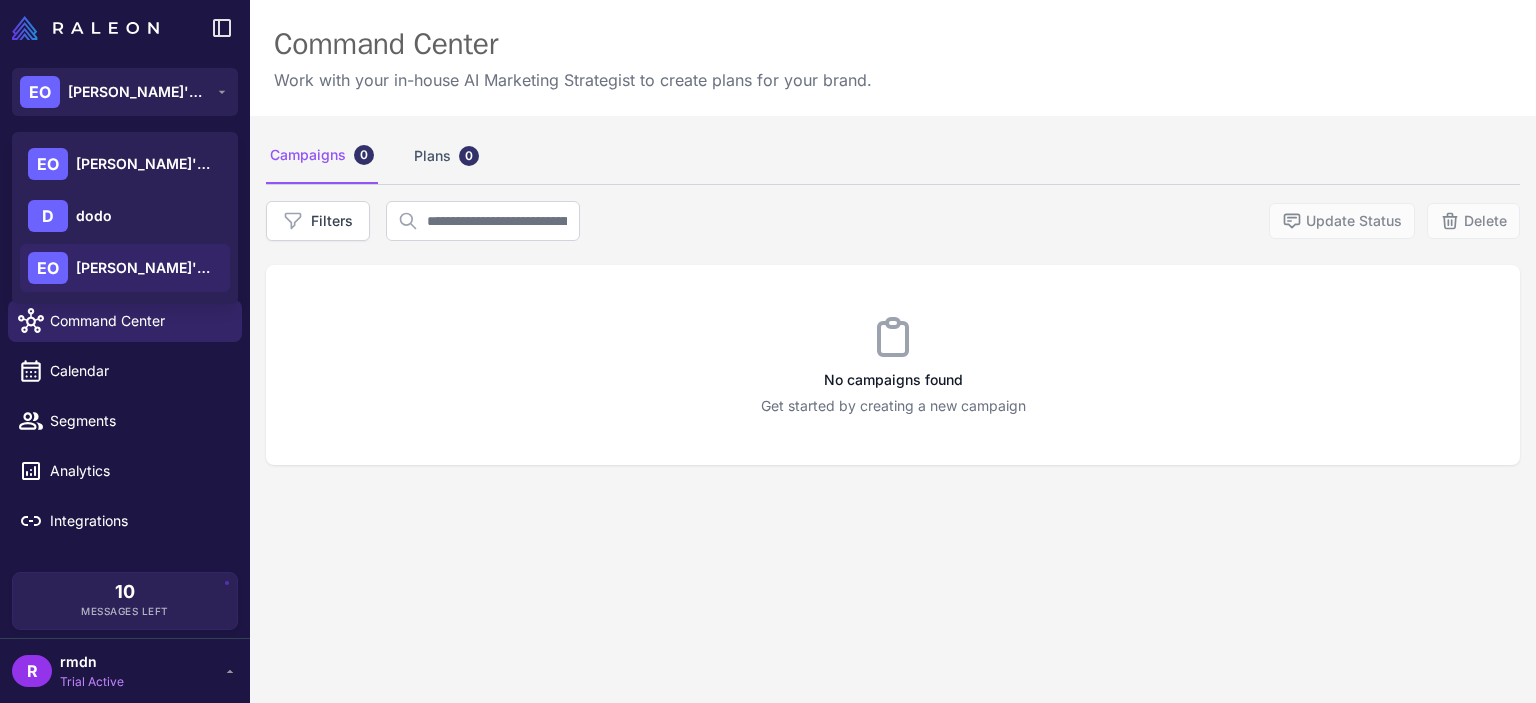 click on "R rmdn Trial Active" at bounding box center (125, 671) 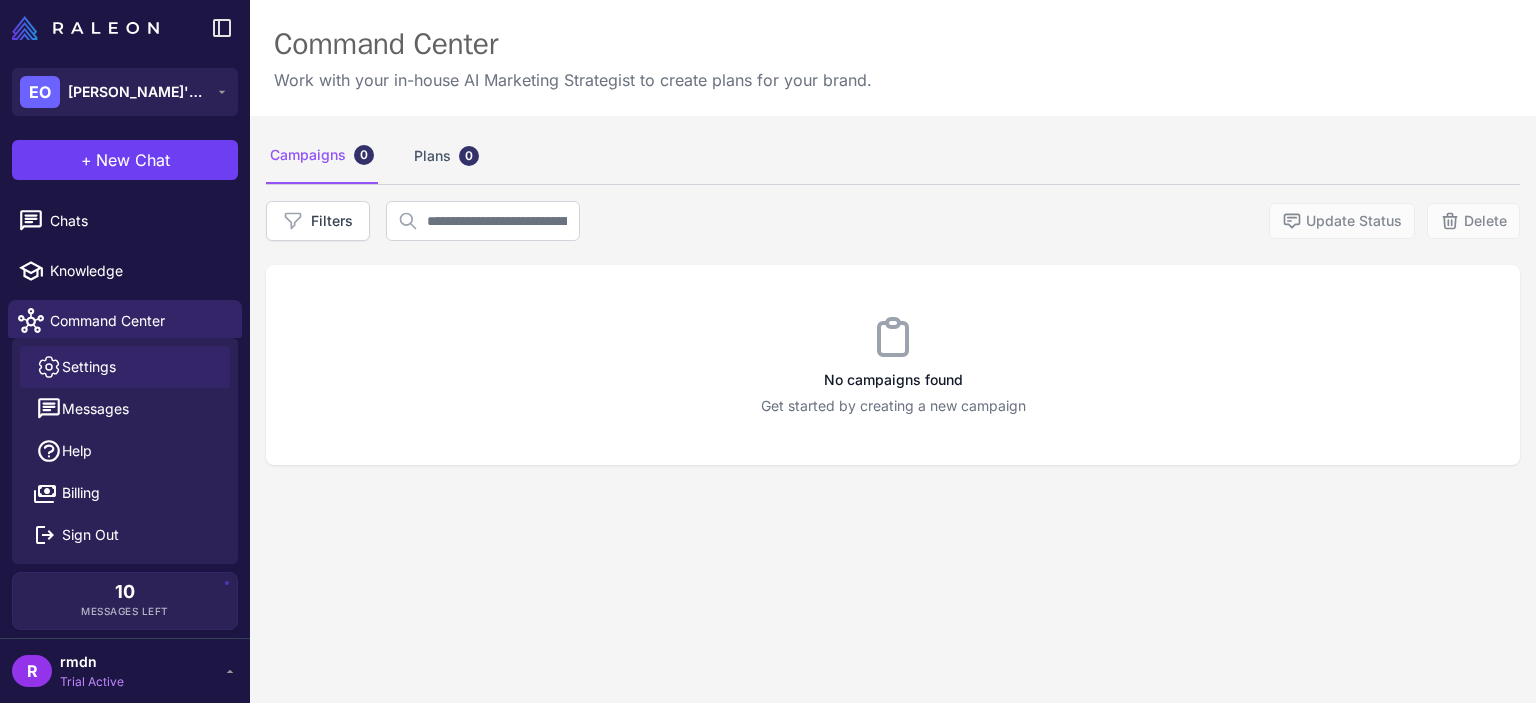 click on "Settings" at bounding box center (89, 367) 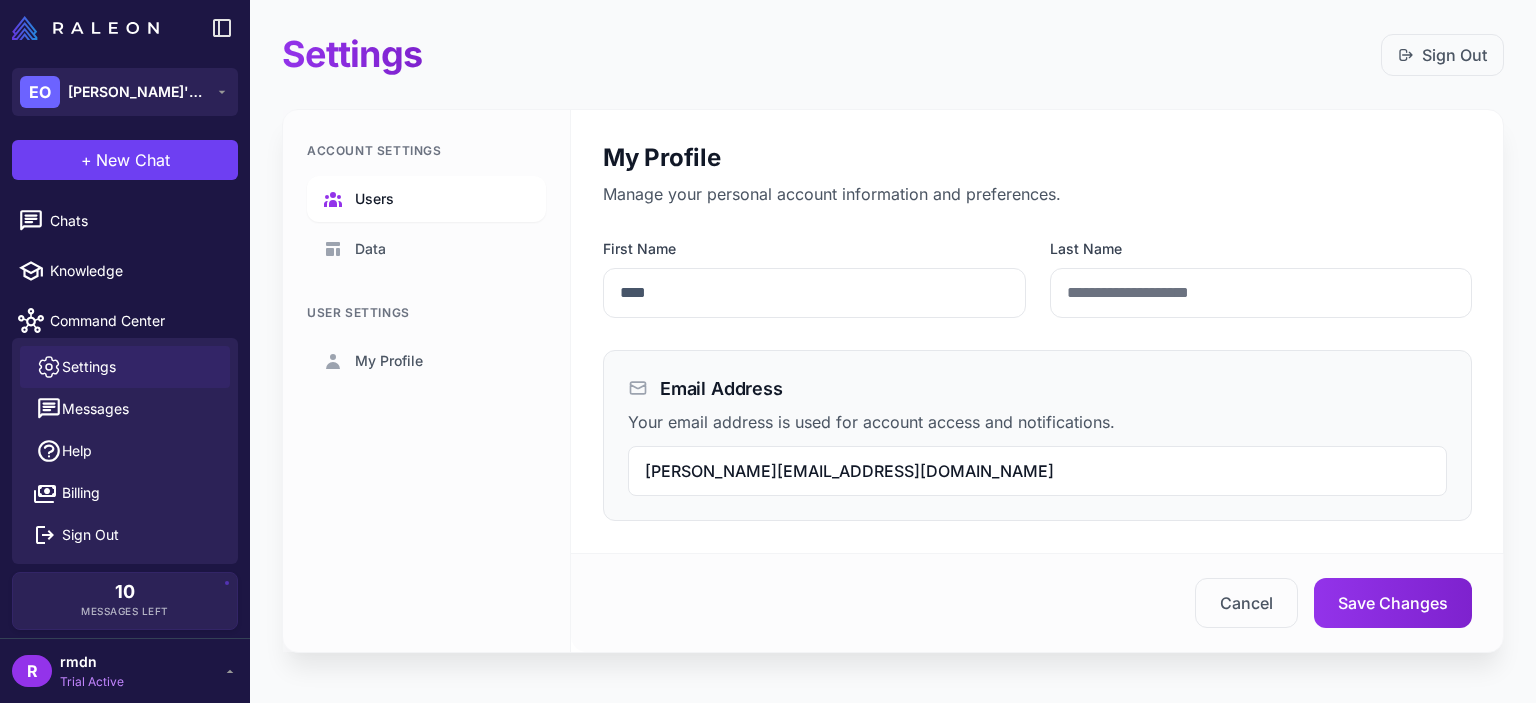 click on "Users" at bounding box center [374, 199] 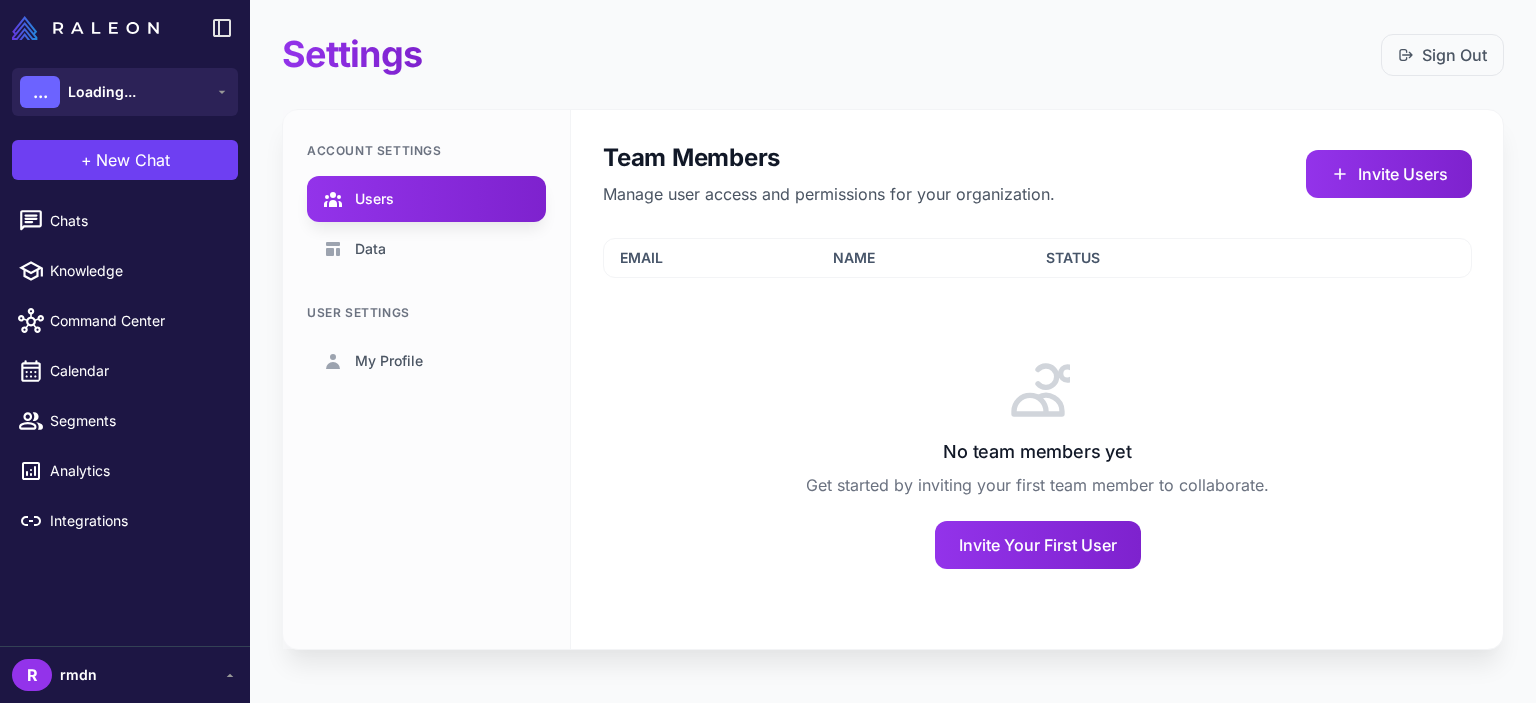 scroll, scrollTop: 0, scrollLeft: 0, axis: both 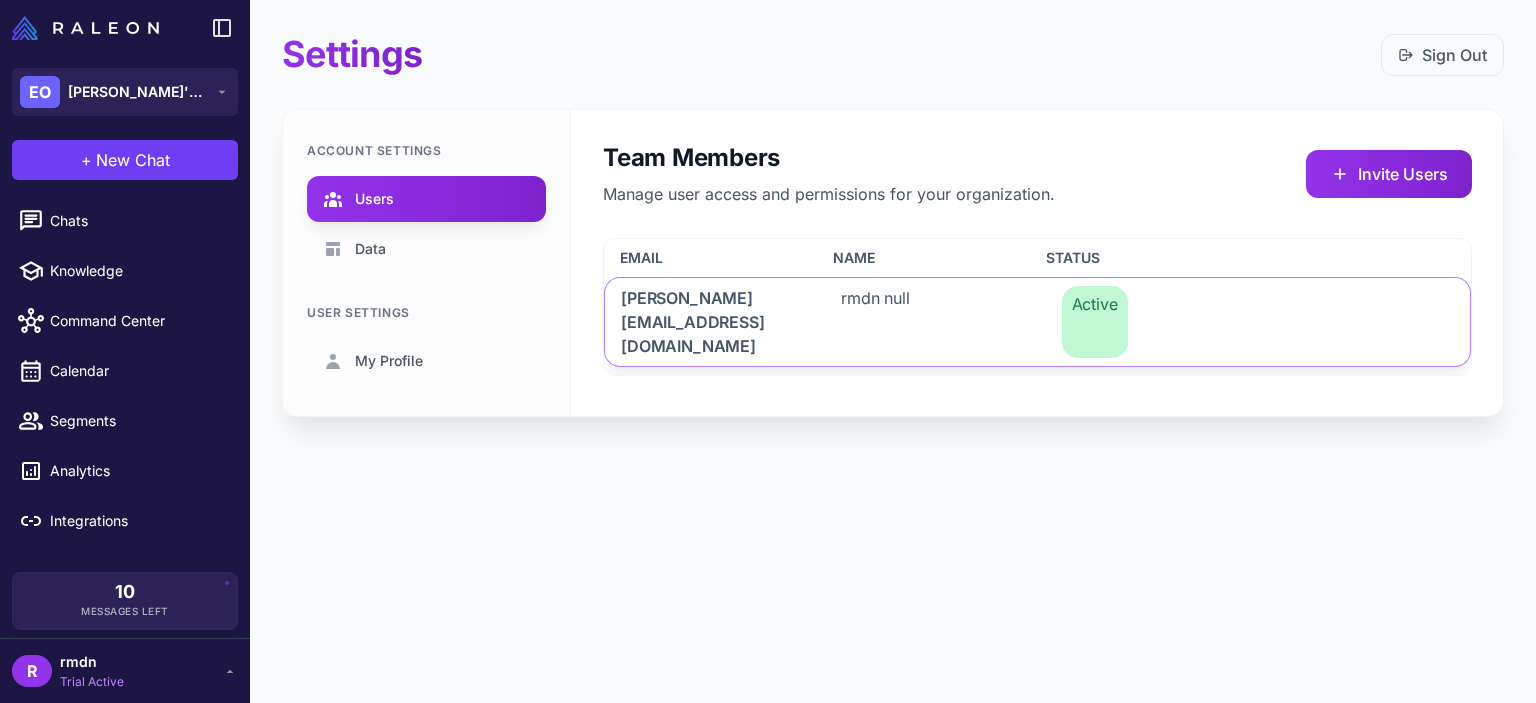 click on "[PERSON_NAME][EMAIL_ADDRESS][DOMAIN_NAME]" at bounding box center (707, 322) 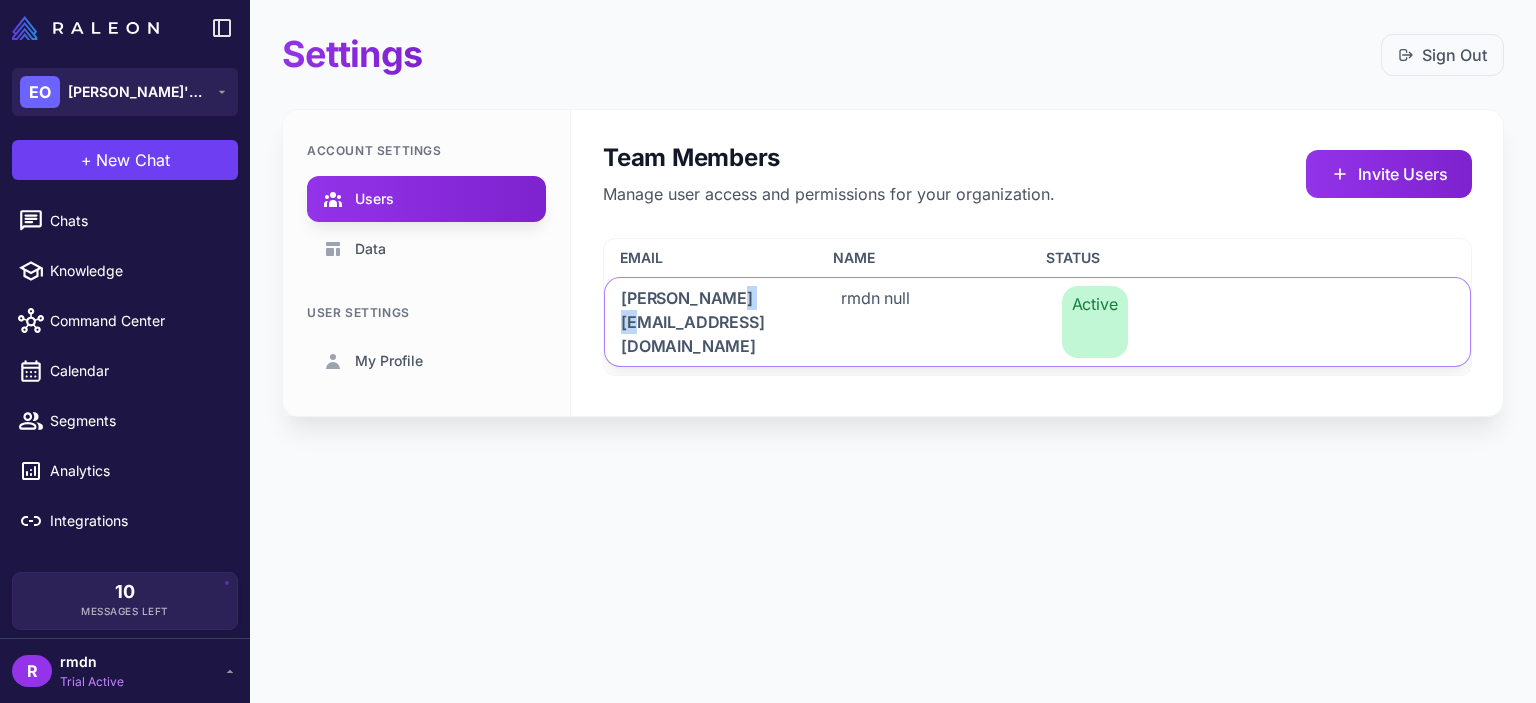 click on "[PERSON_NAME][EMAIL_ADDRESS][DOMAIN_NAME]" at bounding box center (707, 322) 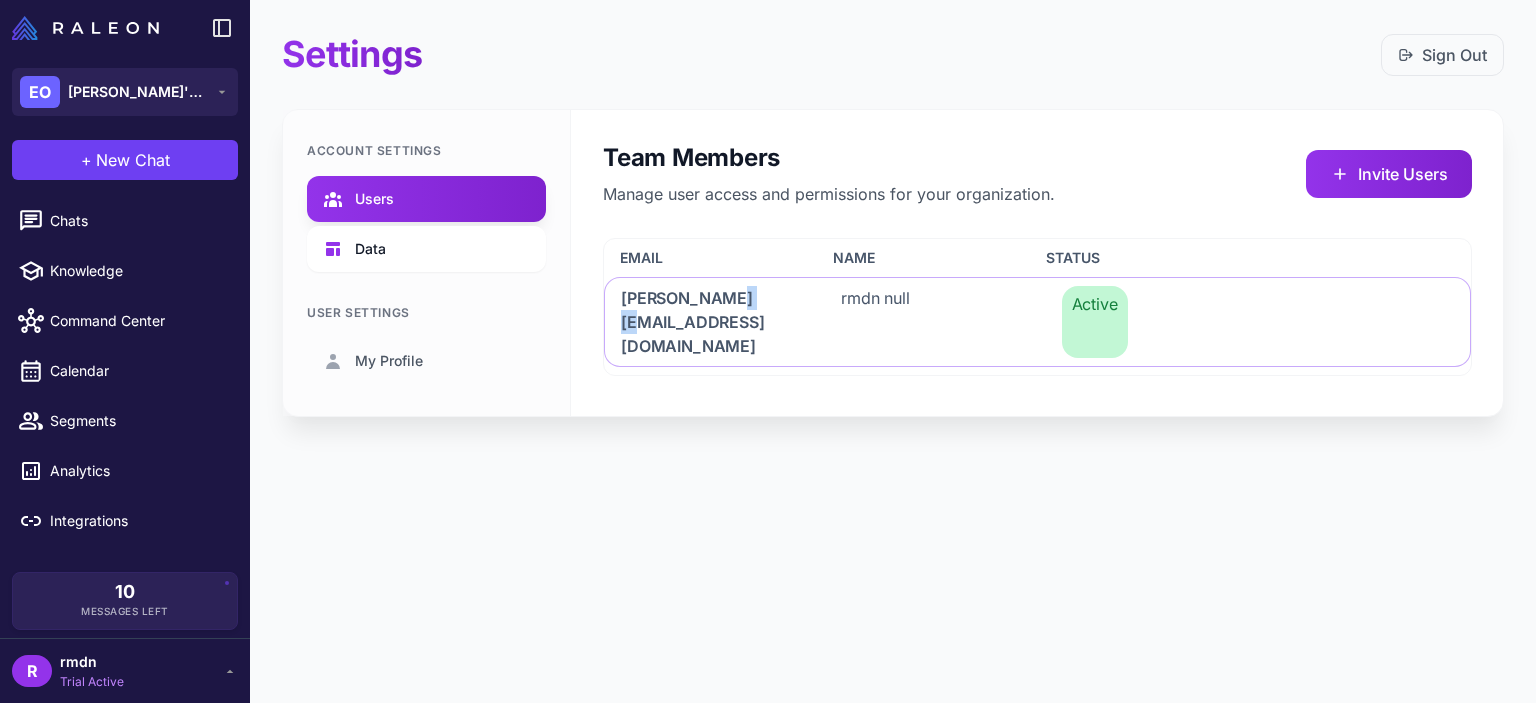 click on "Data" at bounding box center (426, 249) 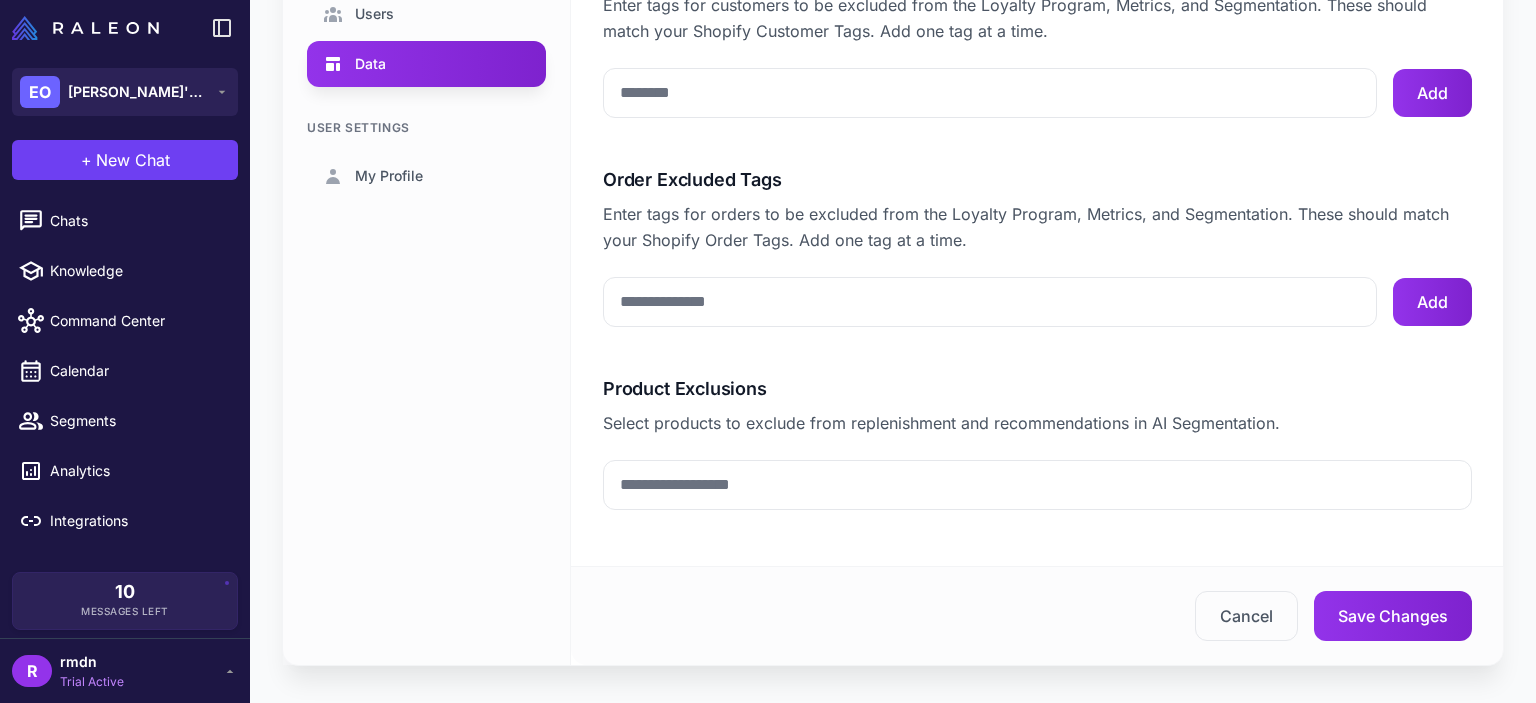 scroll, scrollTop: 0, scrollLeft: 0, axis: both 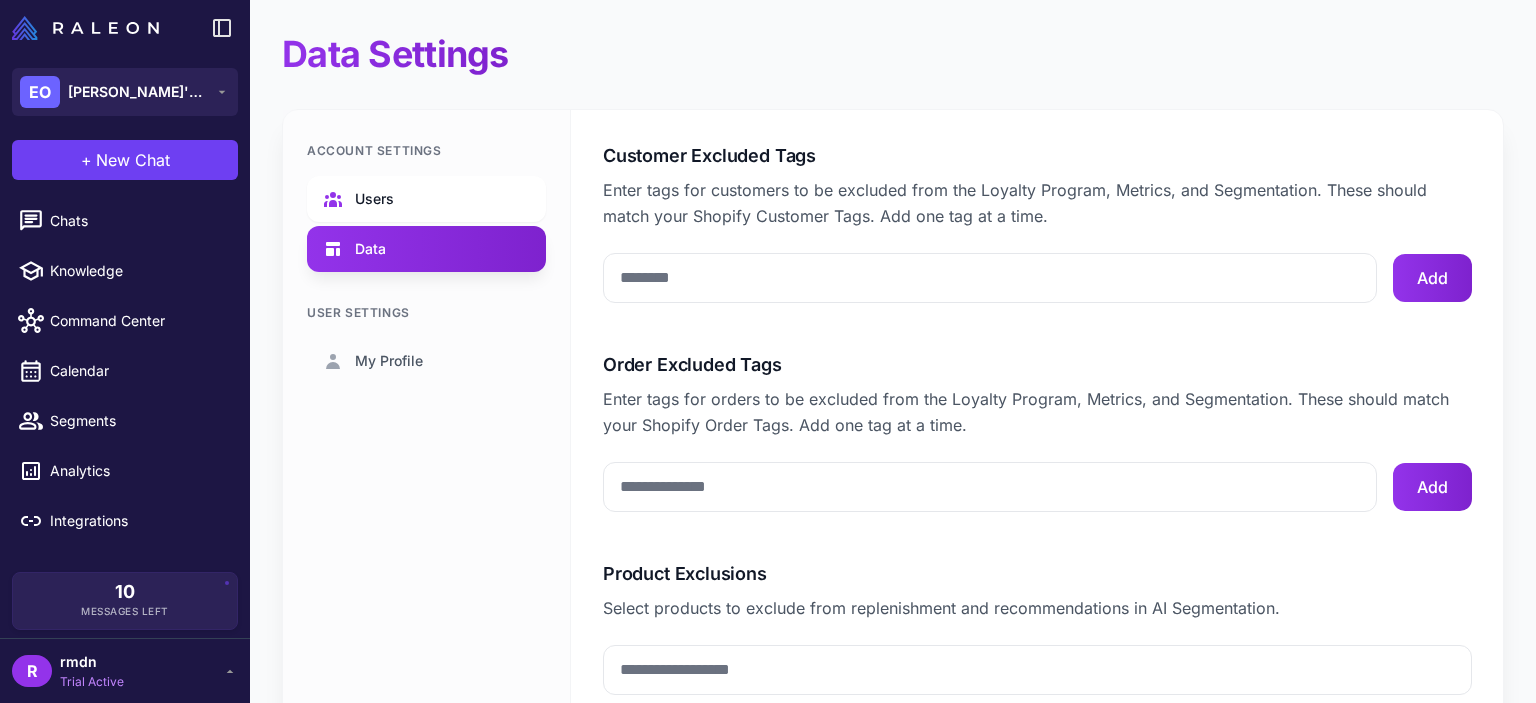 click on "Users" at bounding box center (426, 199) 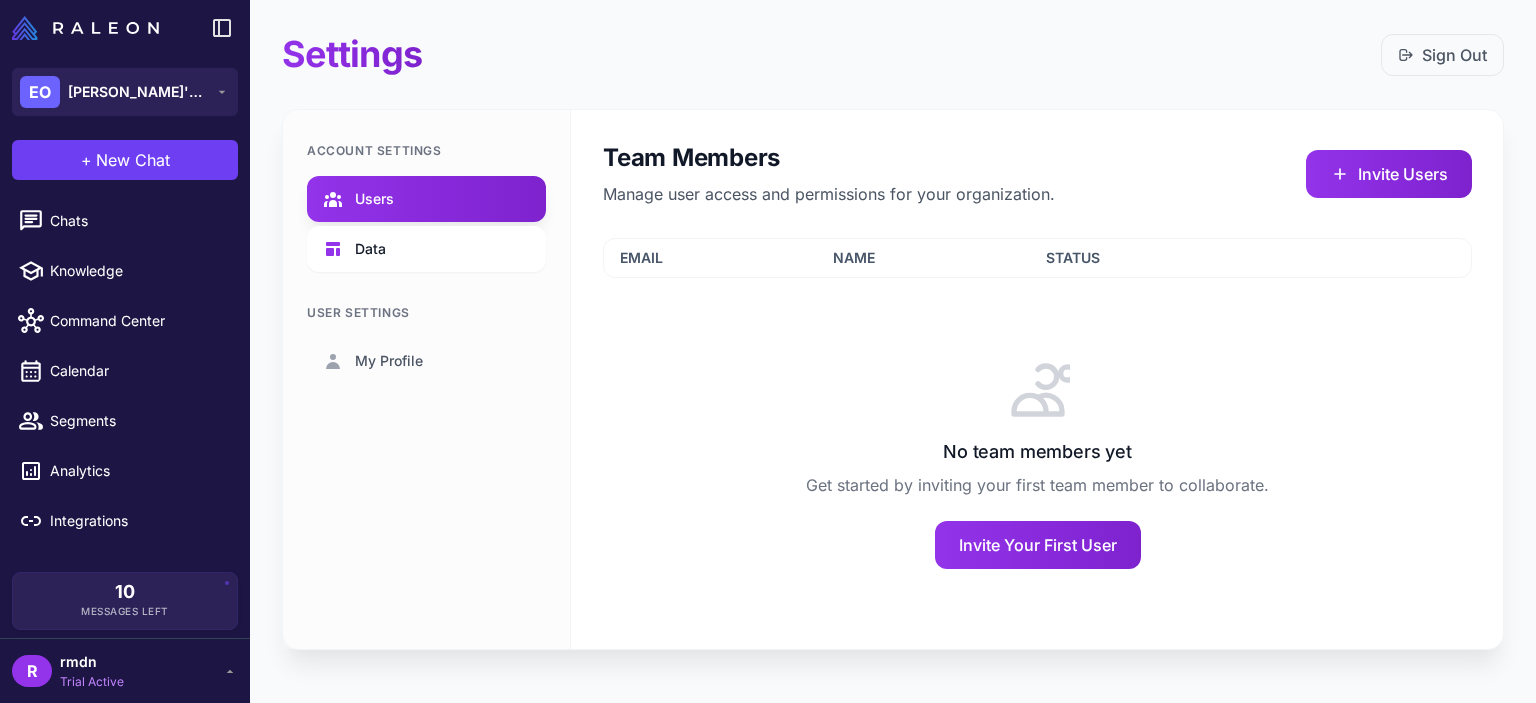 click on "Data" at bounding box center (426, 249) 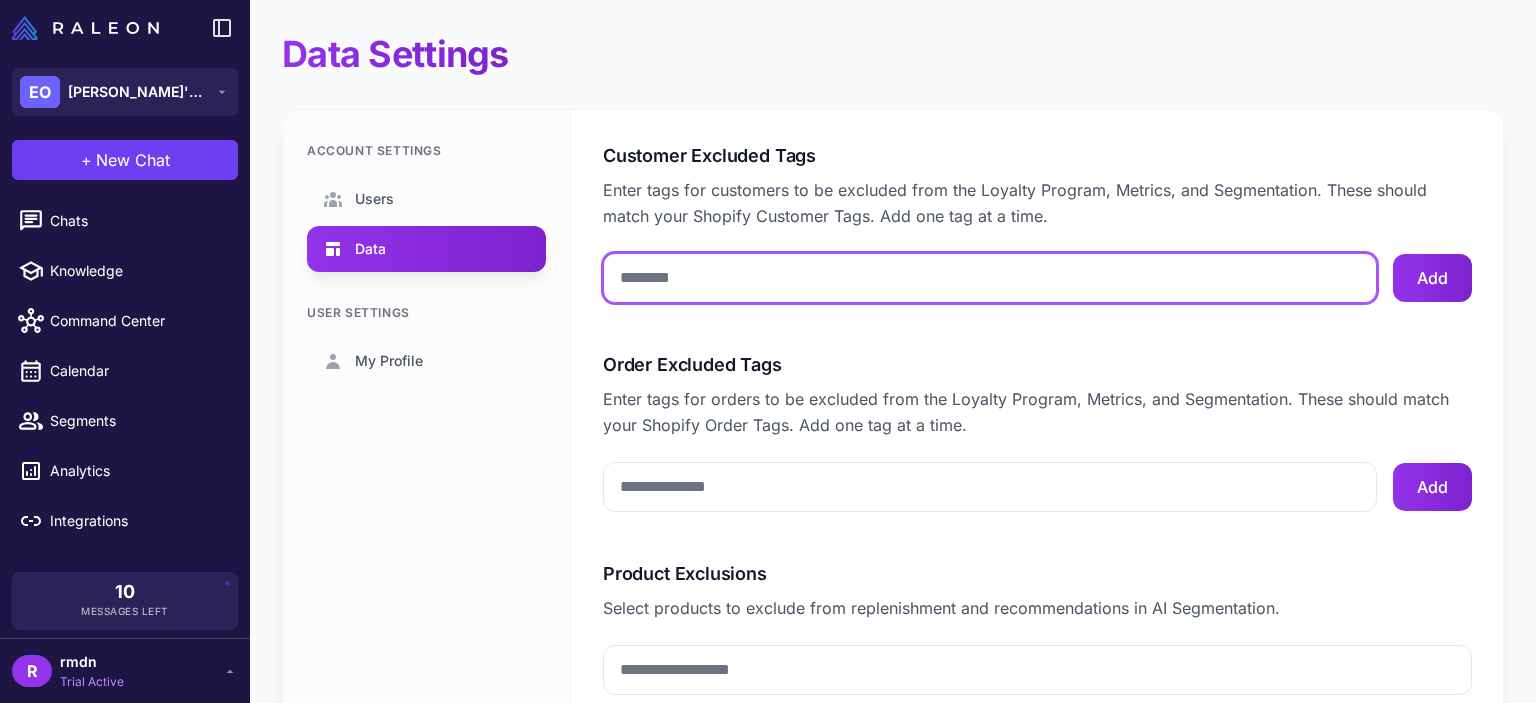 click on "Customer Excluded Tags" at bounding box center (990, 278) 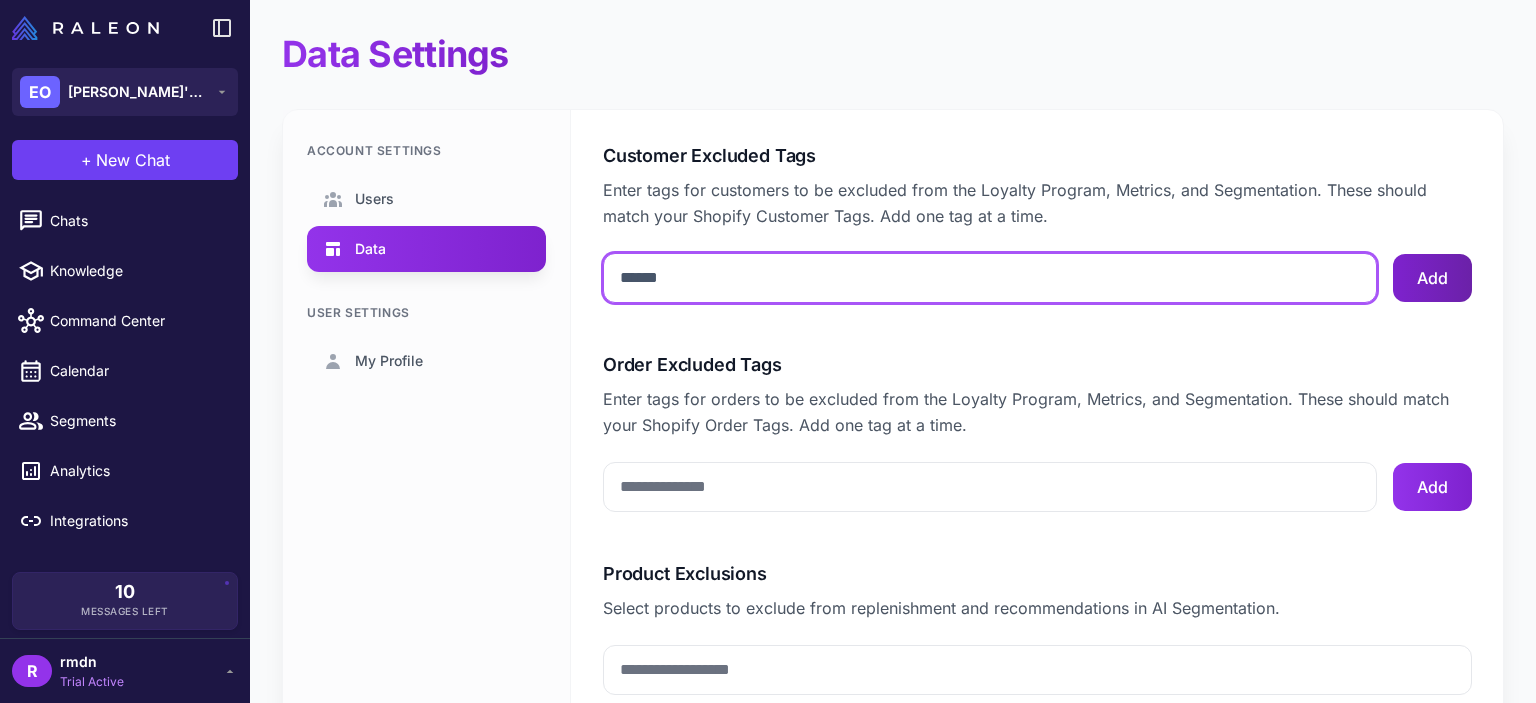 type on "******" 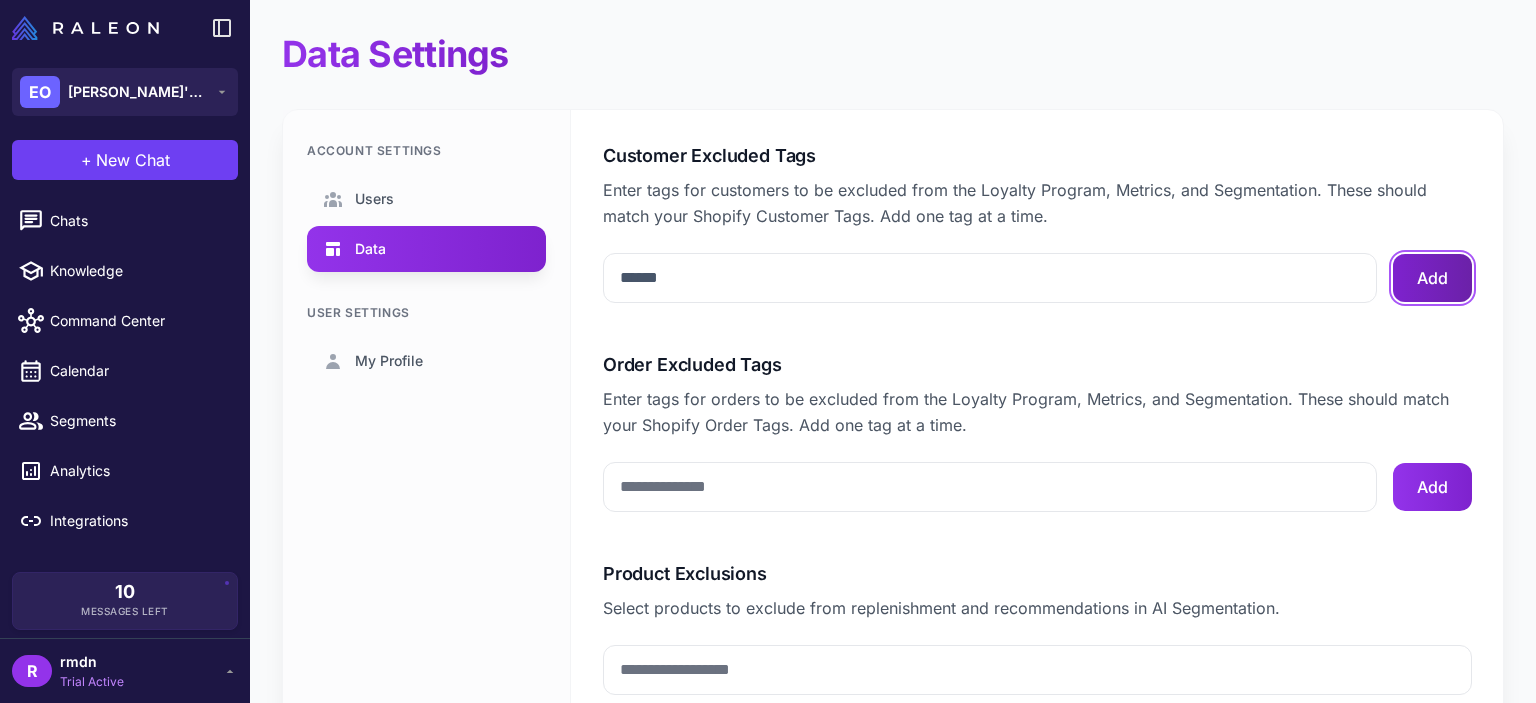 click on "Add" at bounding box center [1432, 278] 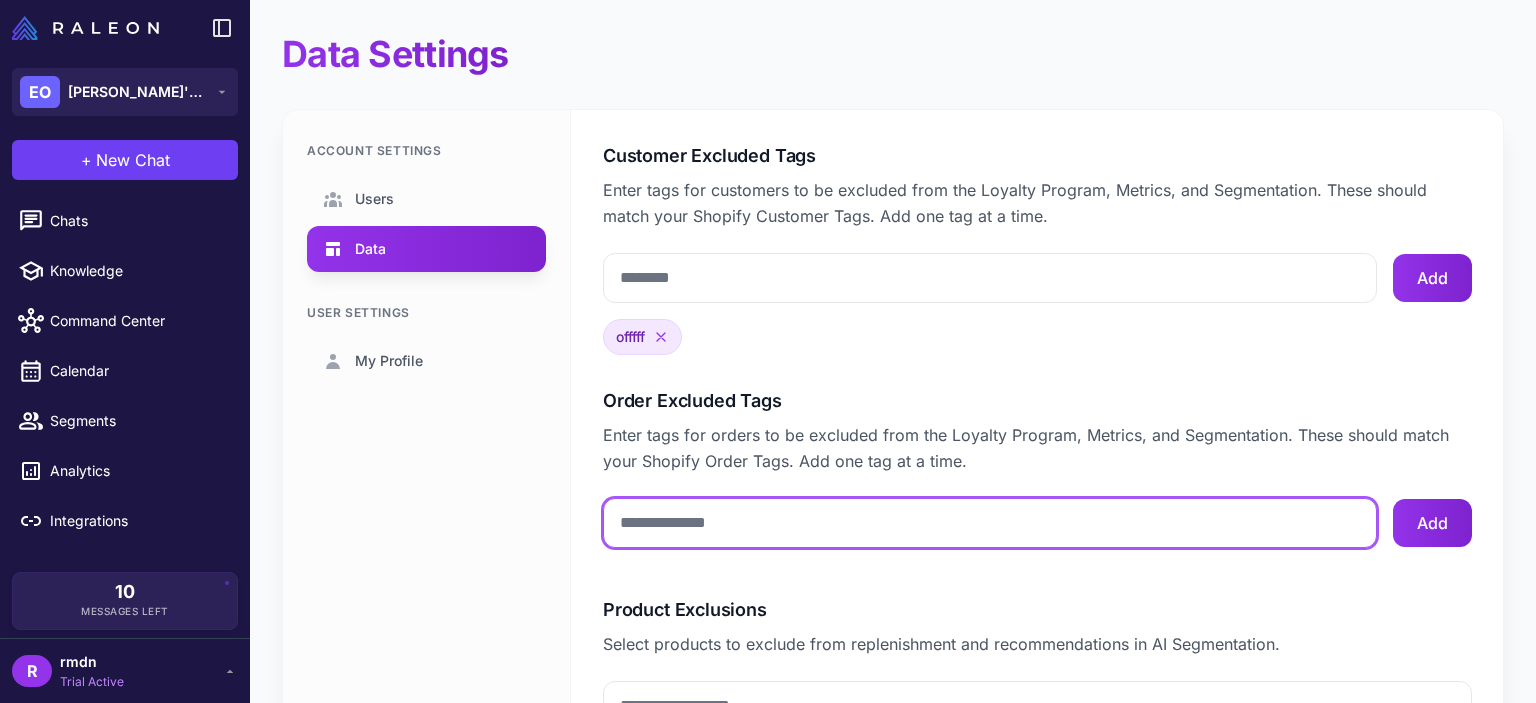 click on "Order Excluded Tags" at bounding box center [990, 523] 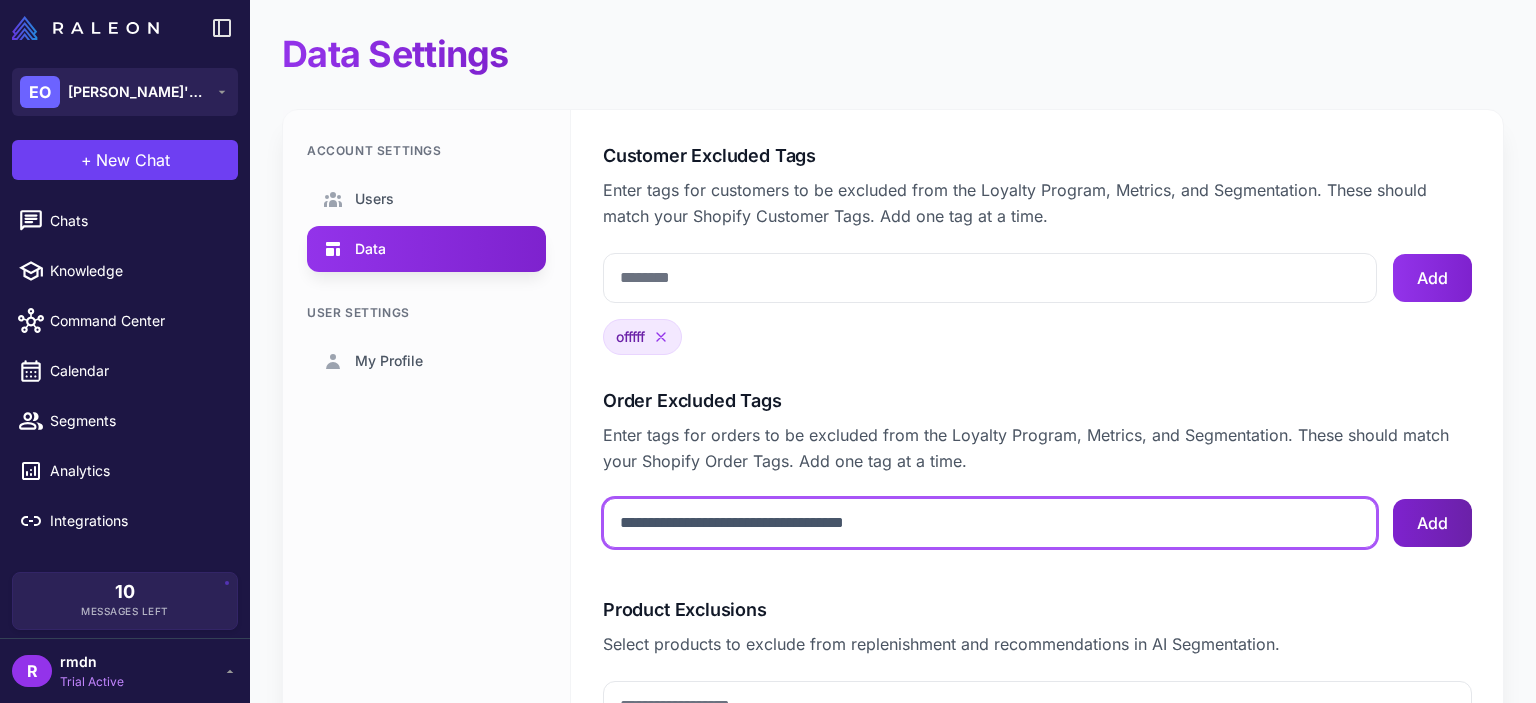 type on "**********" 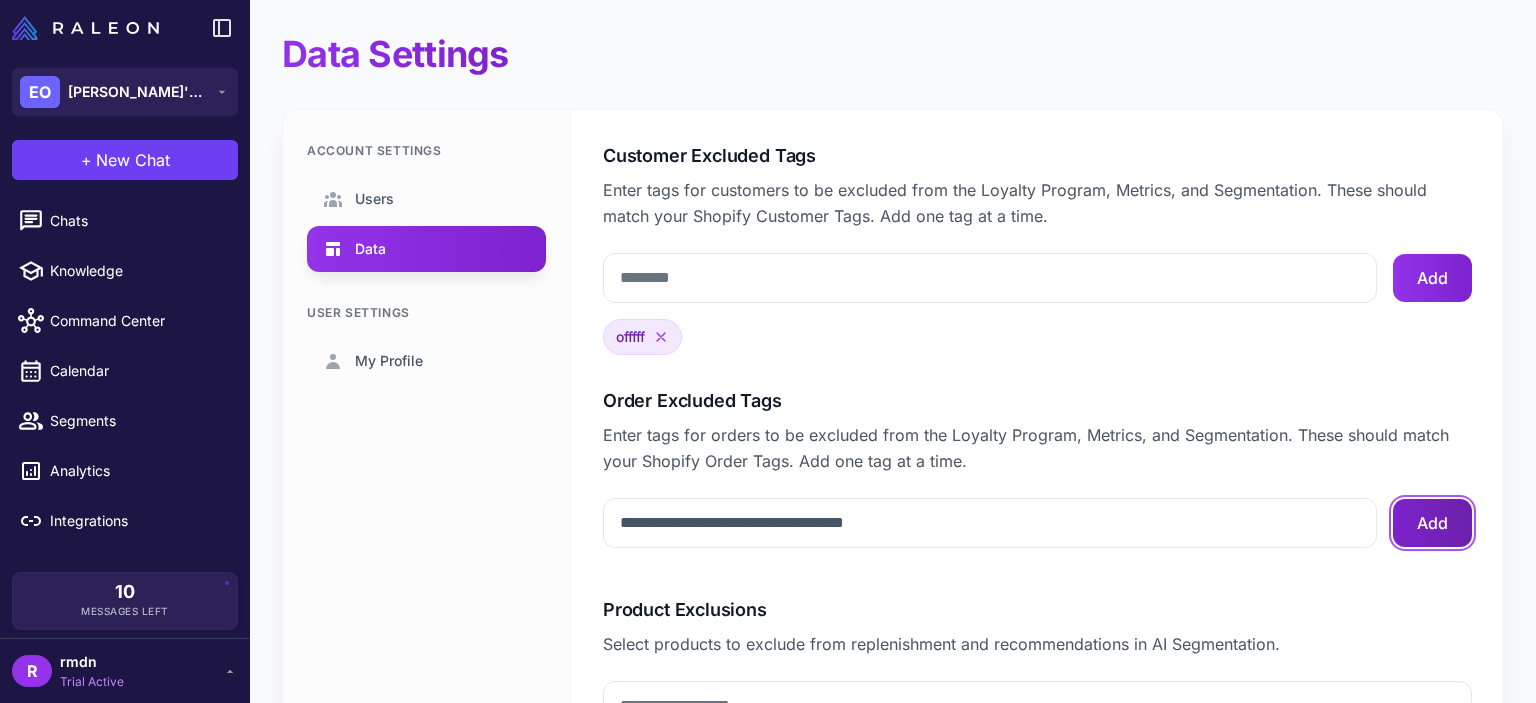 click on "Add" at bounding box center (1432, 523) 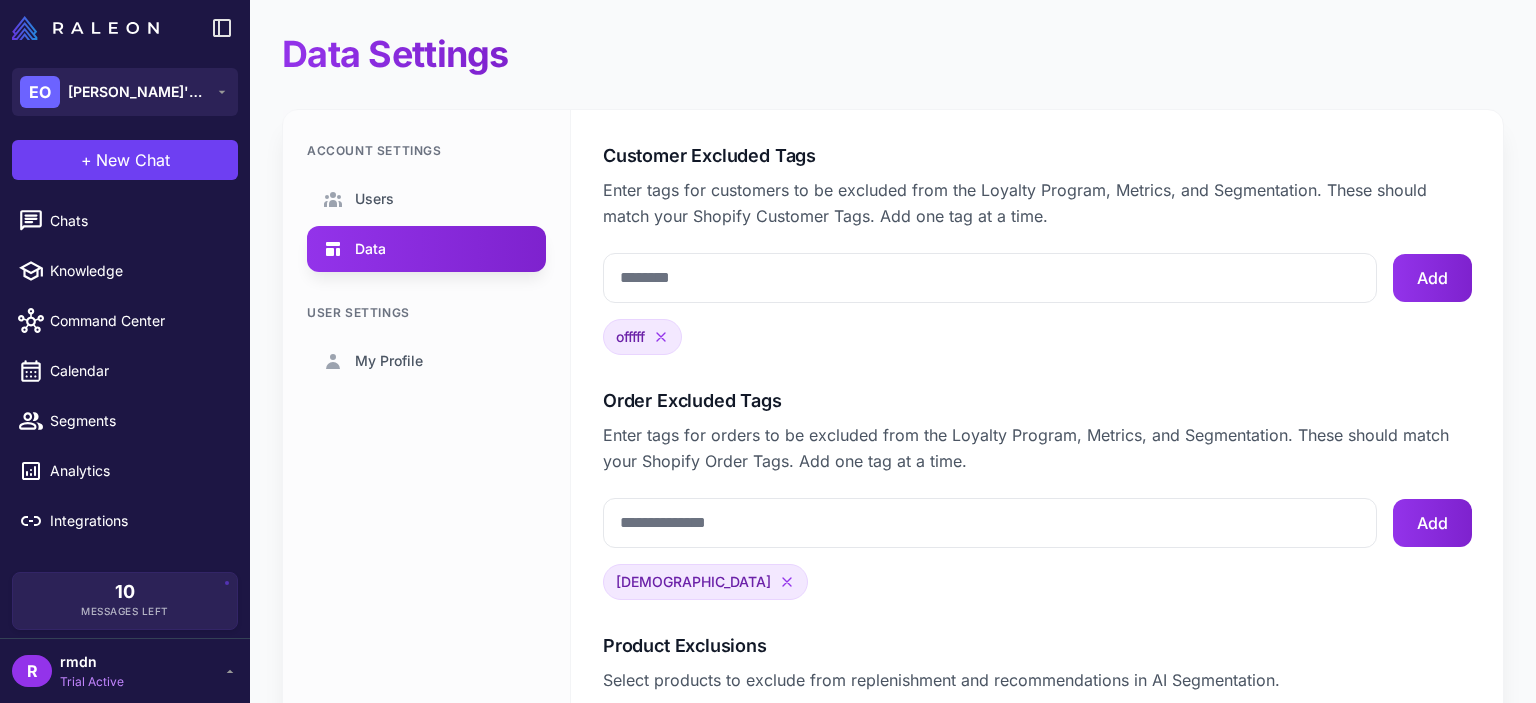 click on "[DEMOGRAPHIC_DATA]" 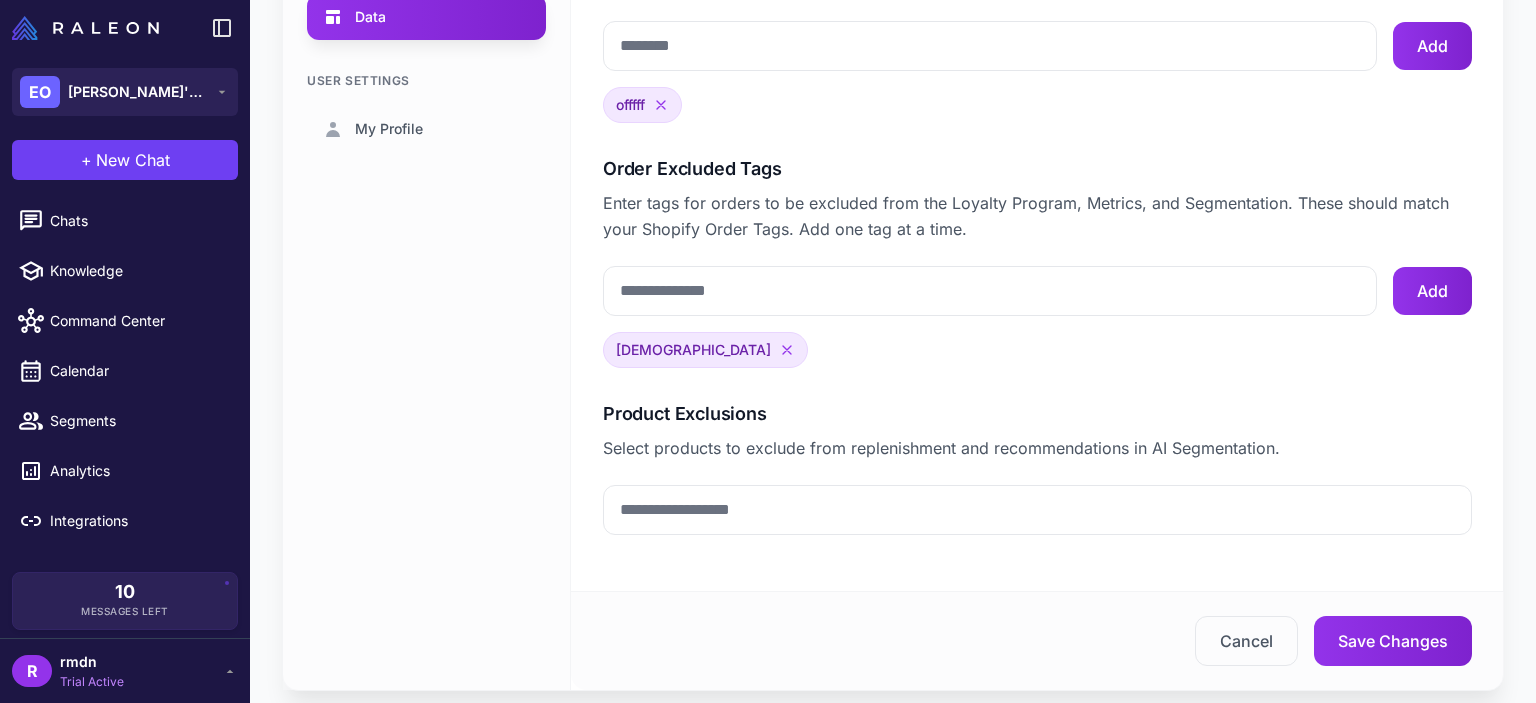 scroll, scrollTop: 281, scrollLeft: 0, axis: vertical 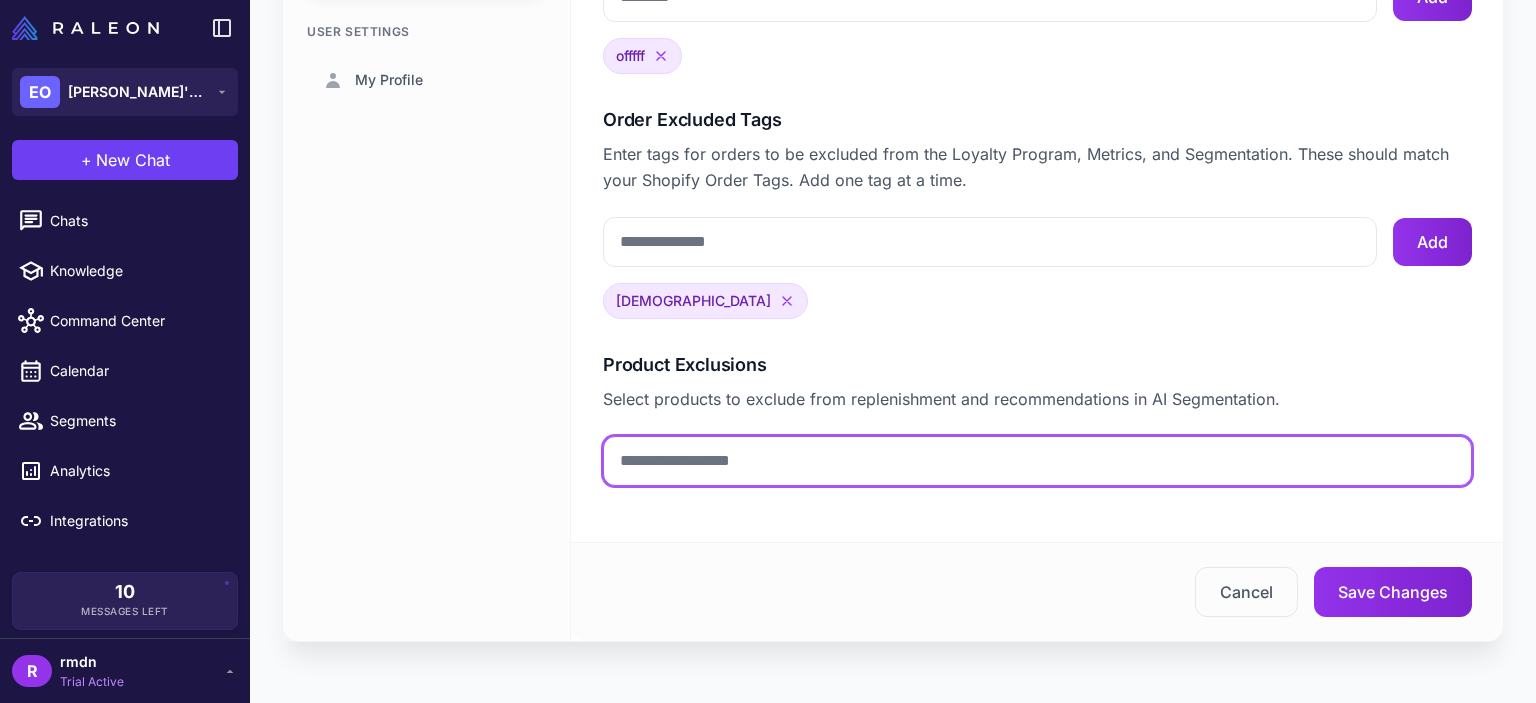 click at bounding box center [1037, 461] 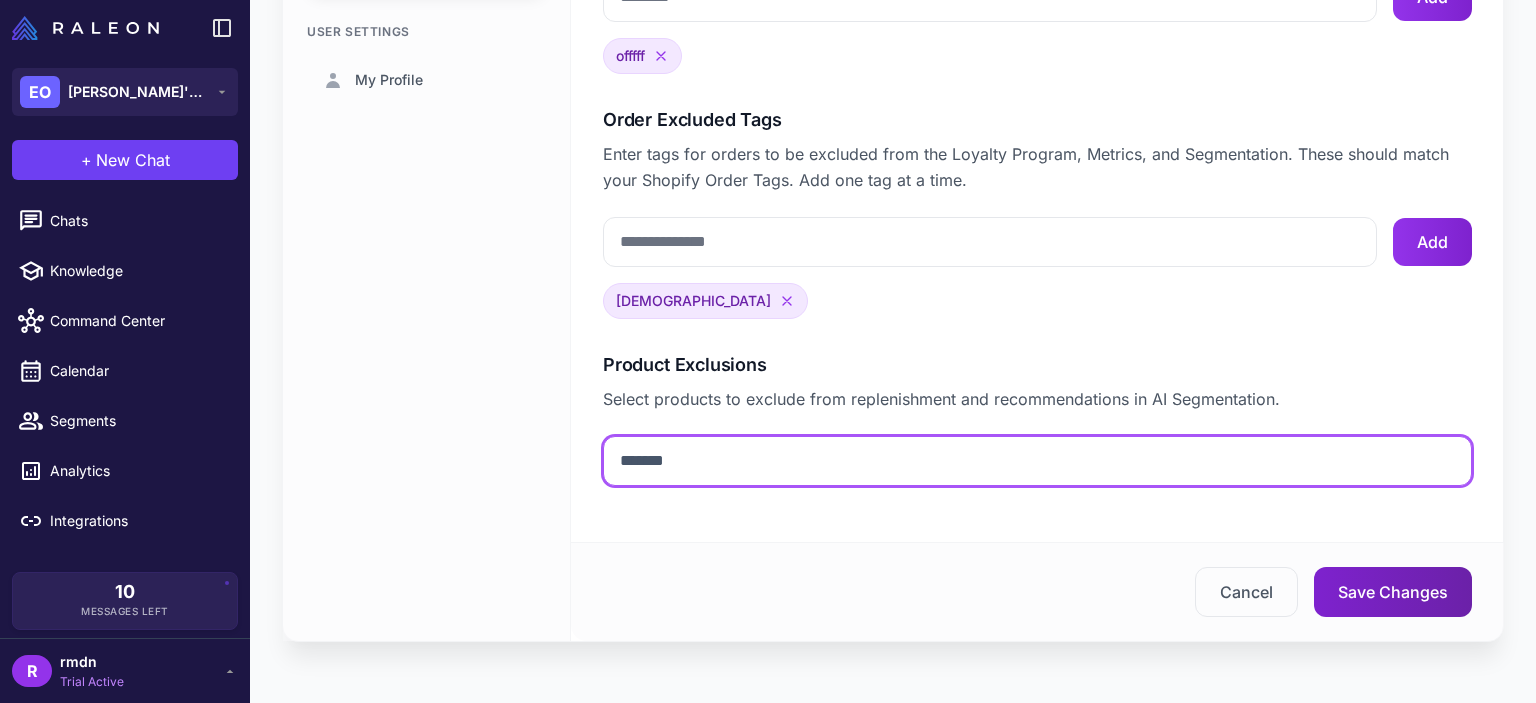 type on "*******" 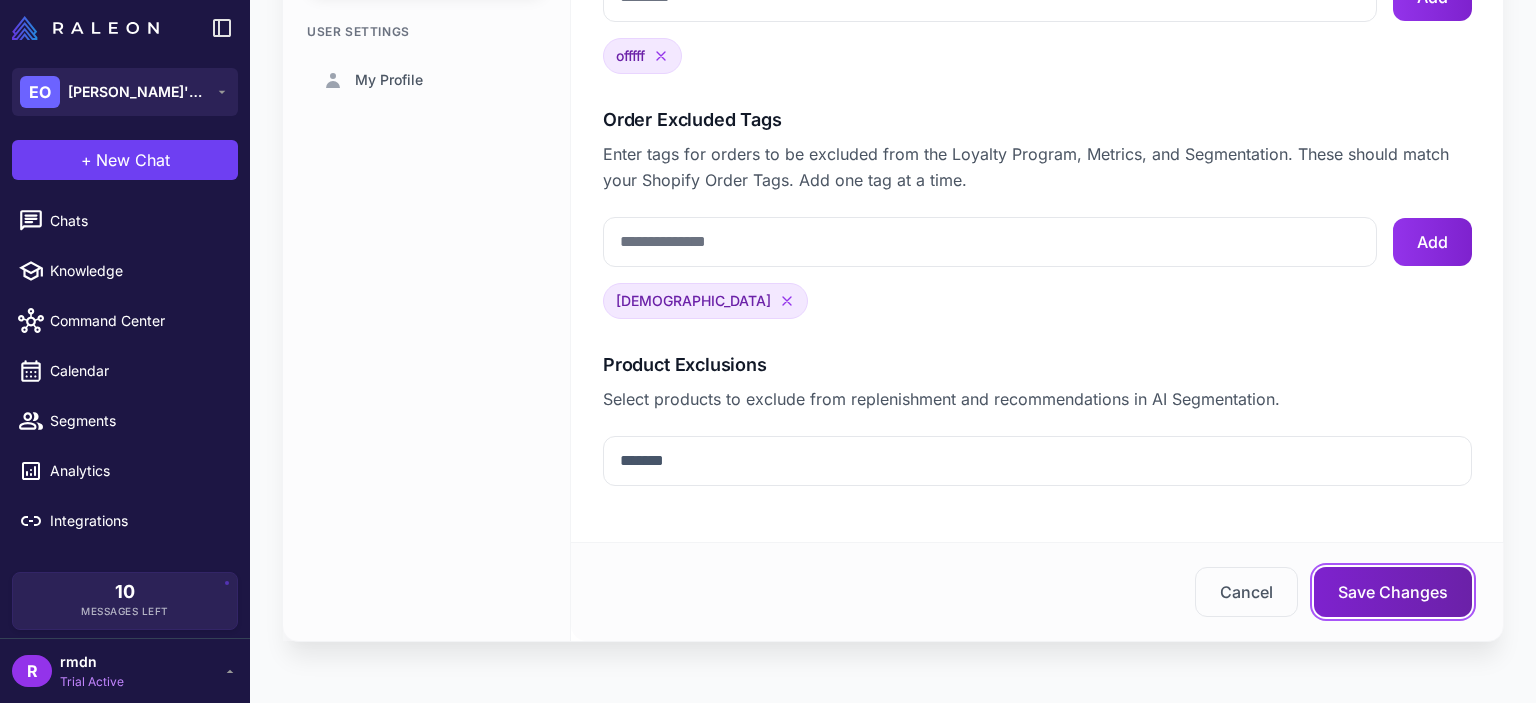 click on "Save Changes" at bounding box center (1393, 592) 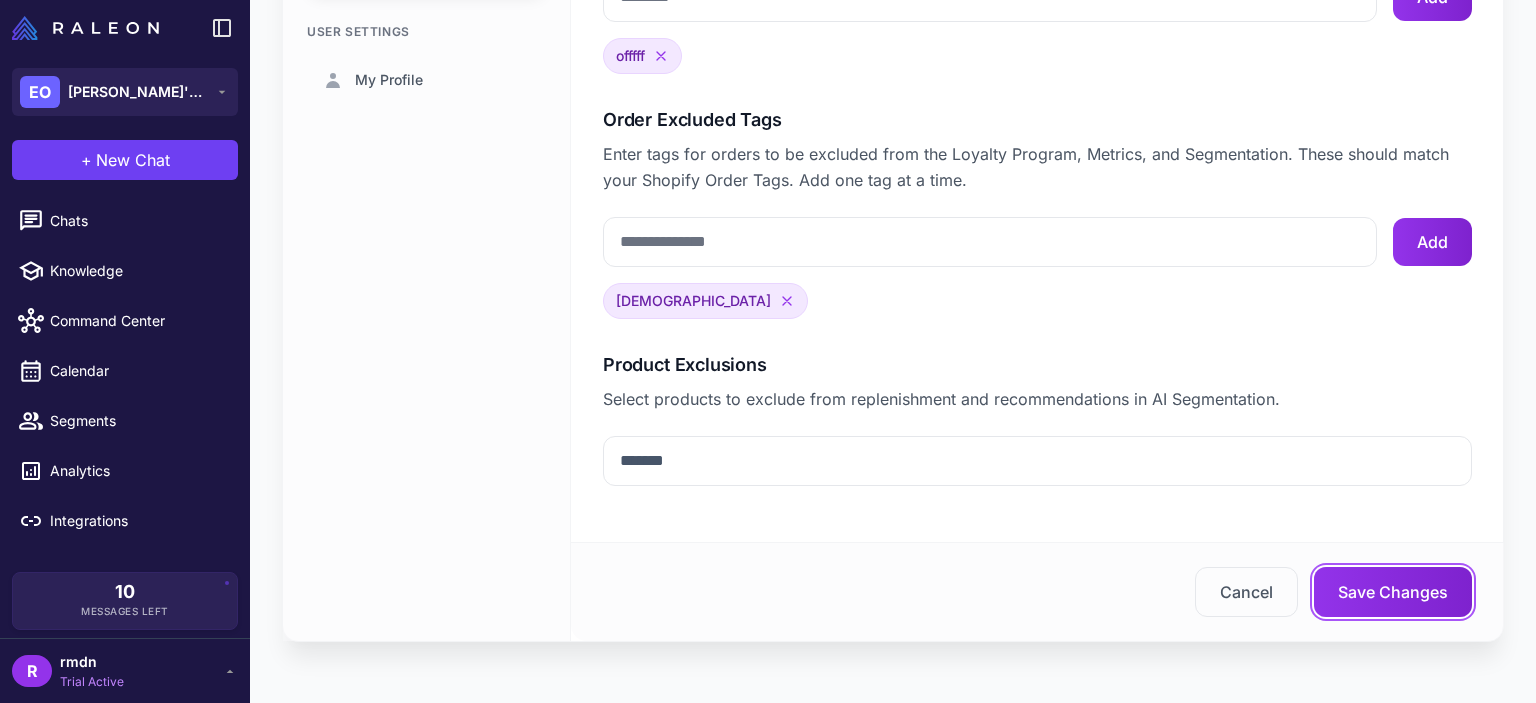 type 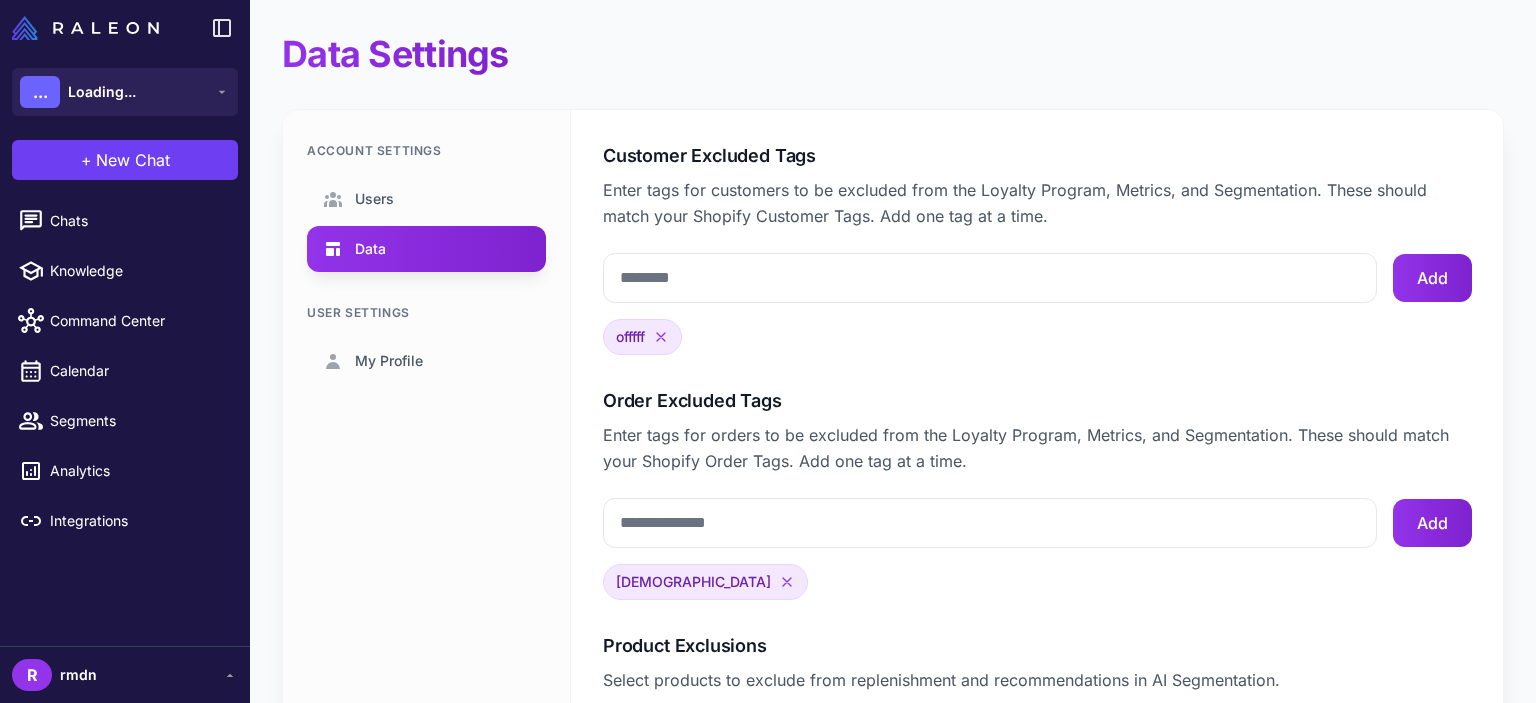 scroll, scrollTop: 0, scrollLeft: 0, axis: both 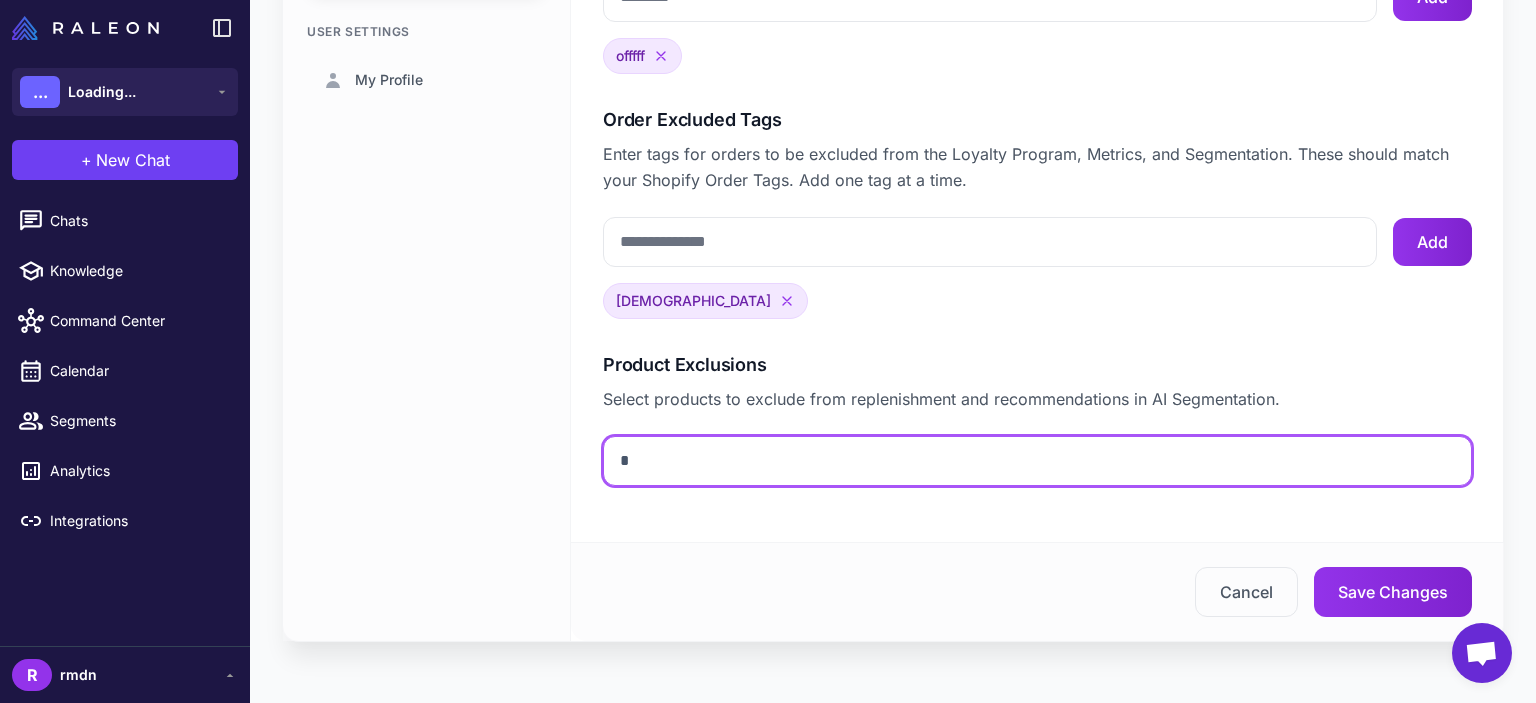 click on "*" at bounding box center (1037, 461) 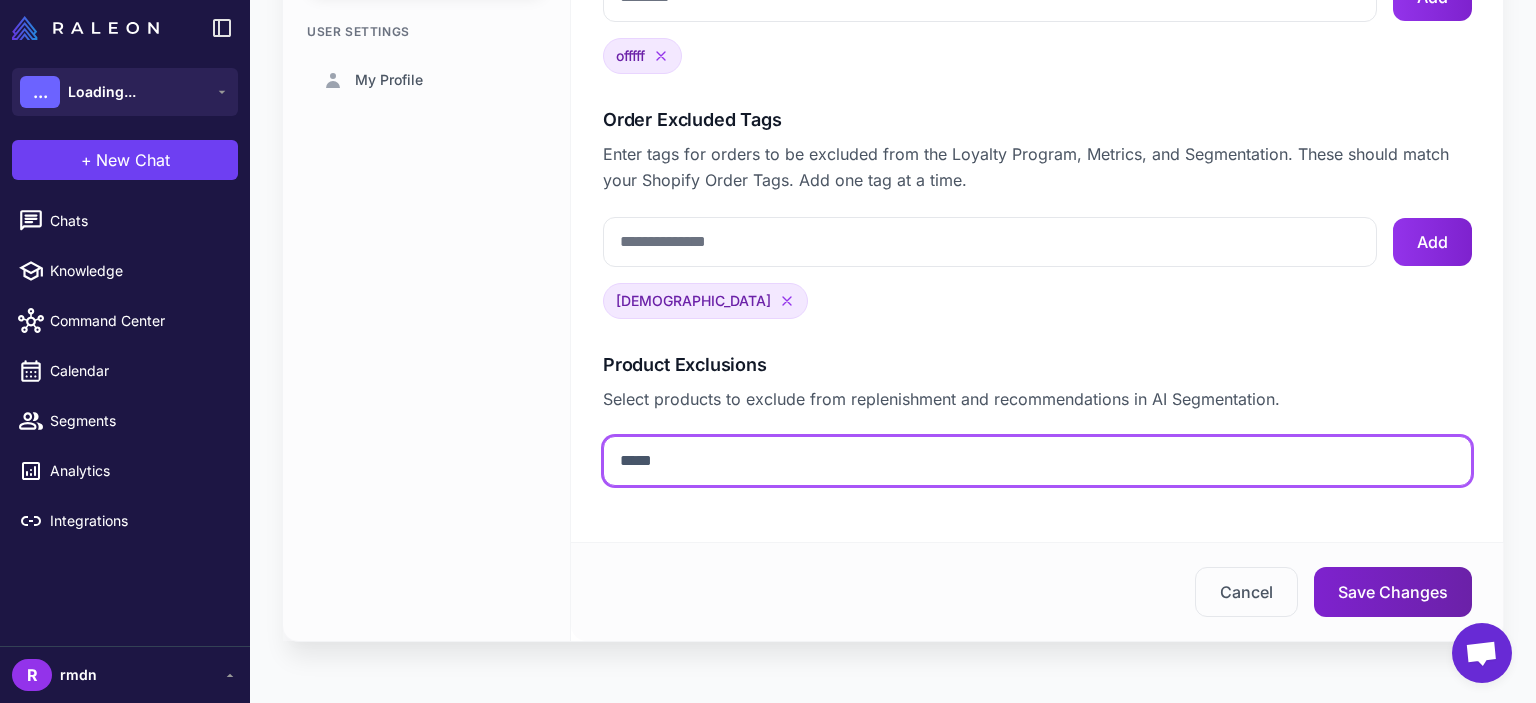 type on "*****" 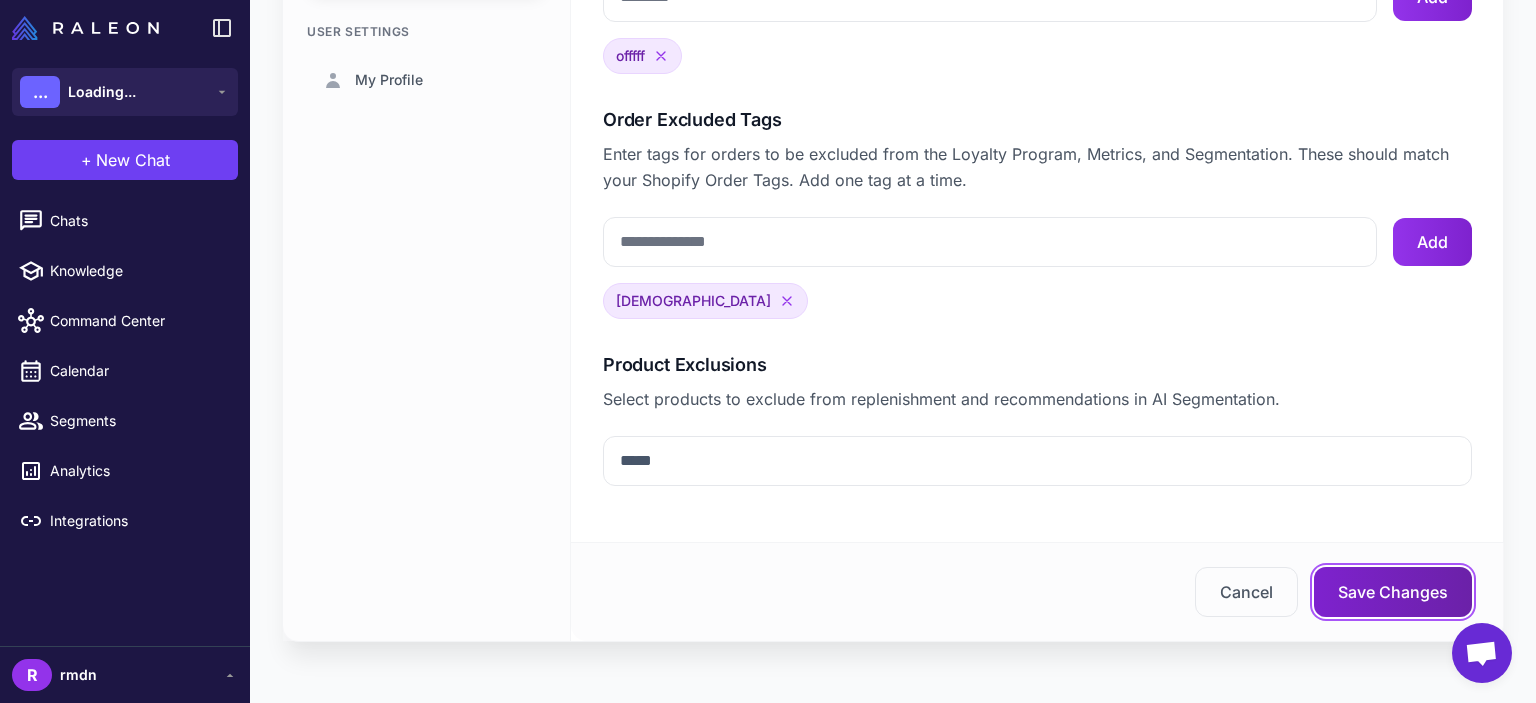 click on "Save Changes" at bounding box center (1393, 592) 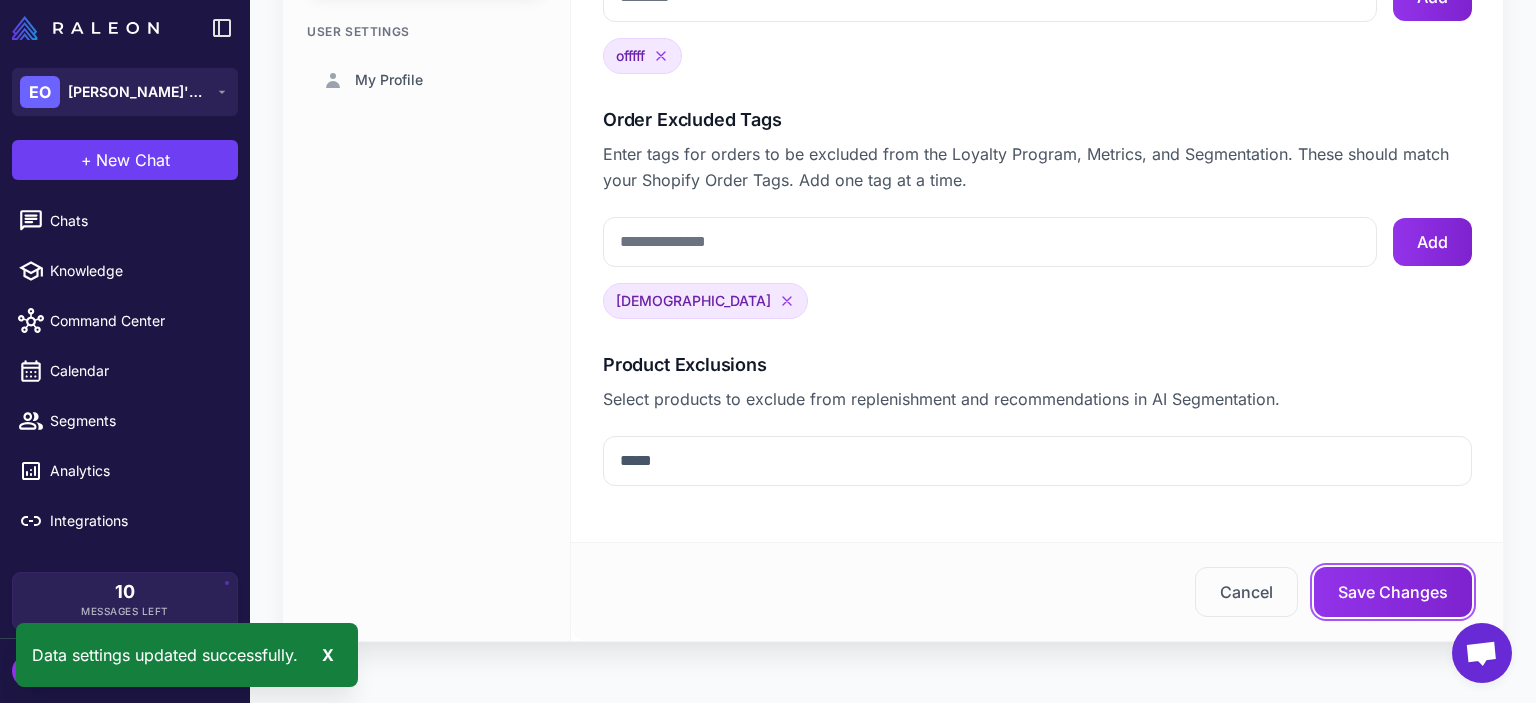 type 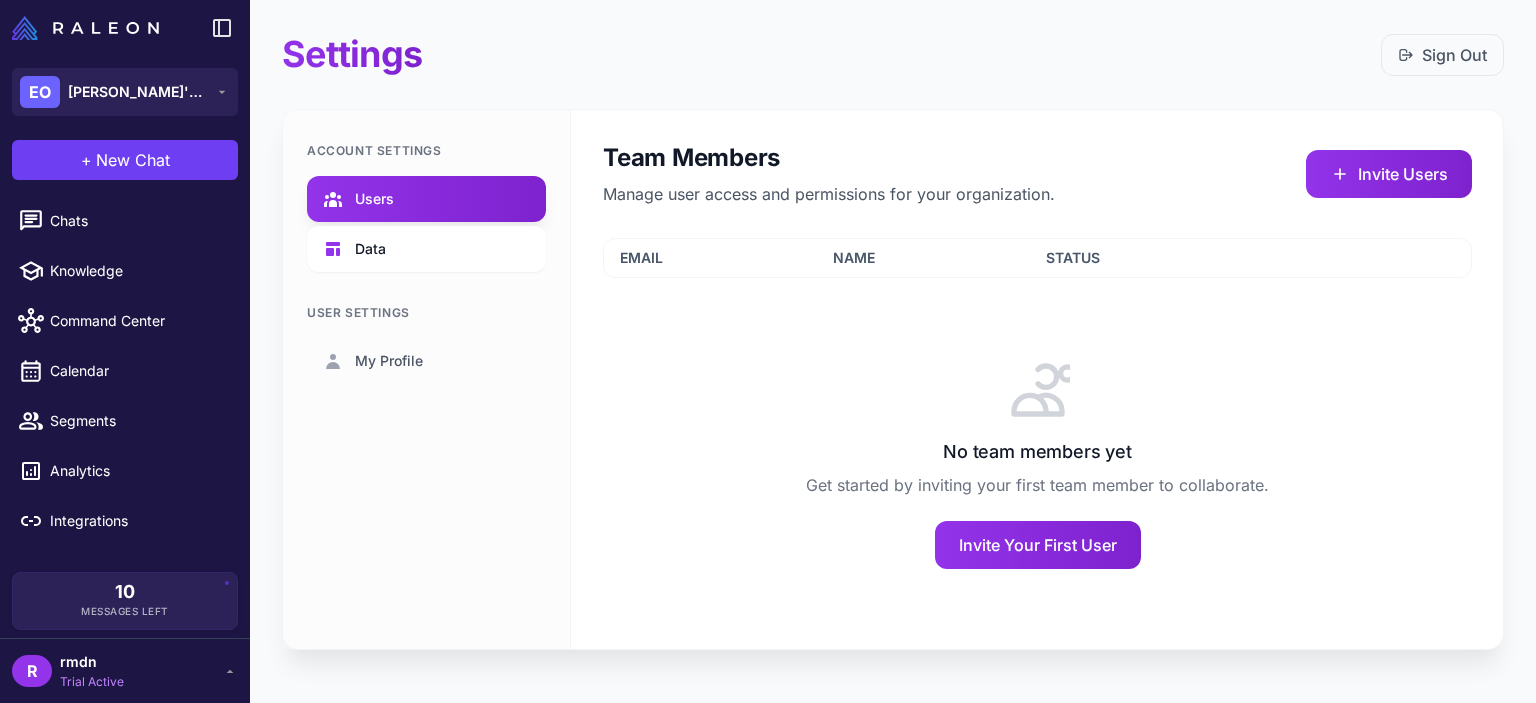 scroll, scrollTop: 0, scrollLeft: 0, axis: both 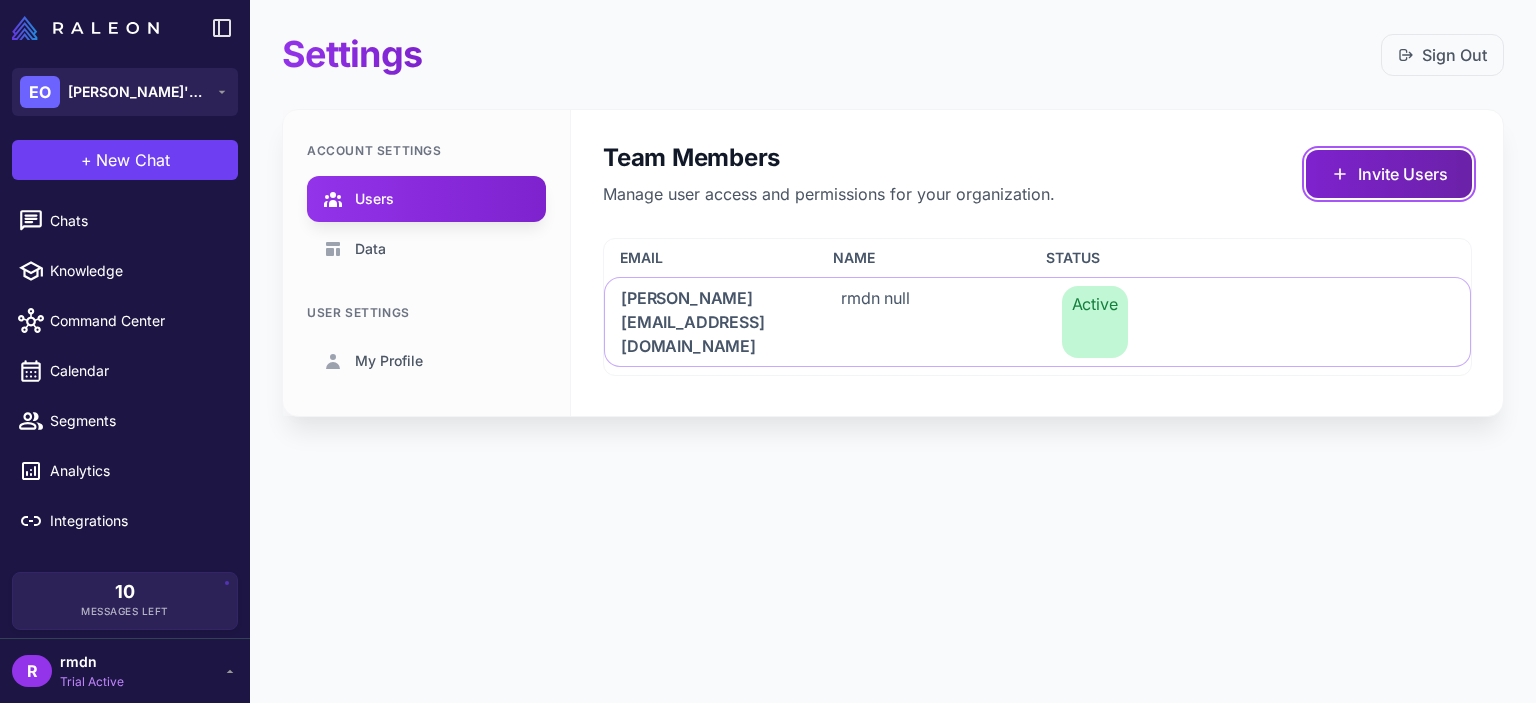 click on "Invite Users" at bounding box center [1389, 174] 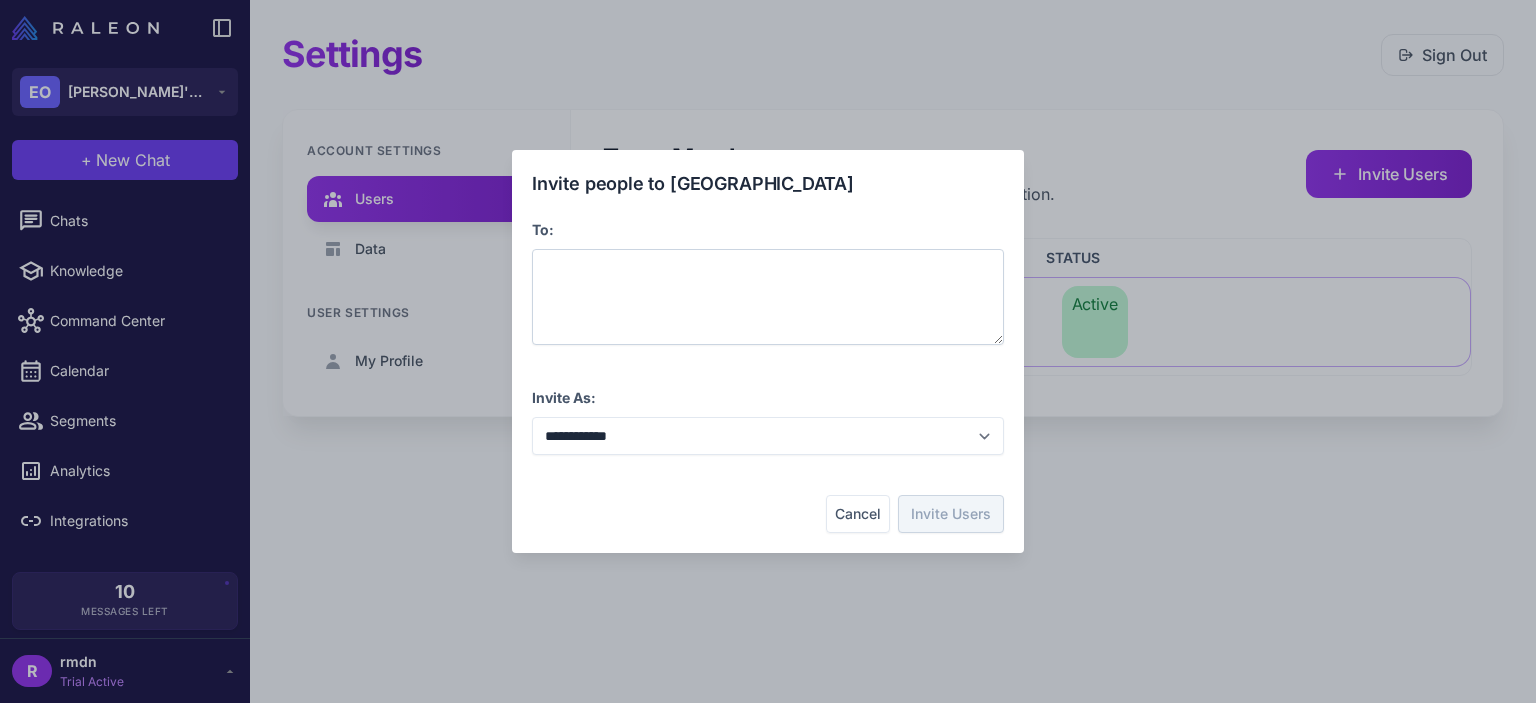 paste 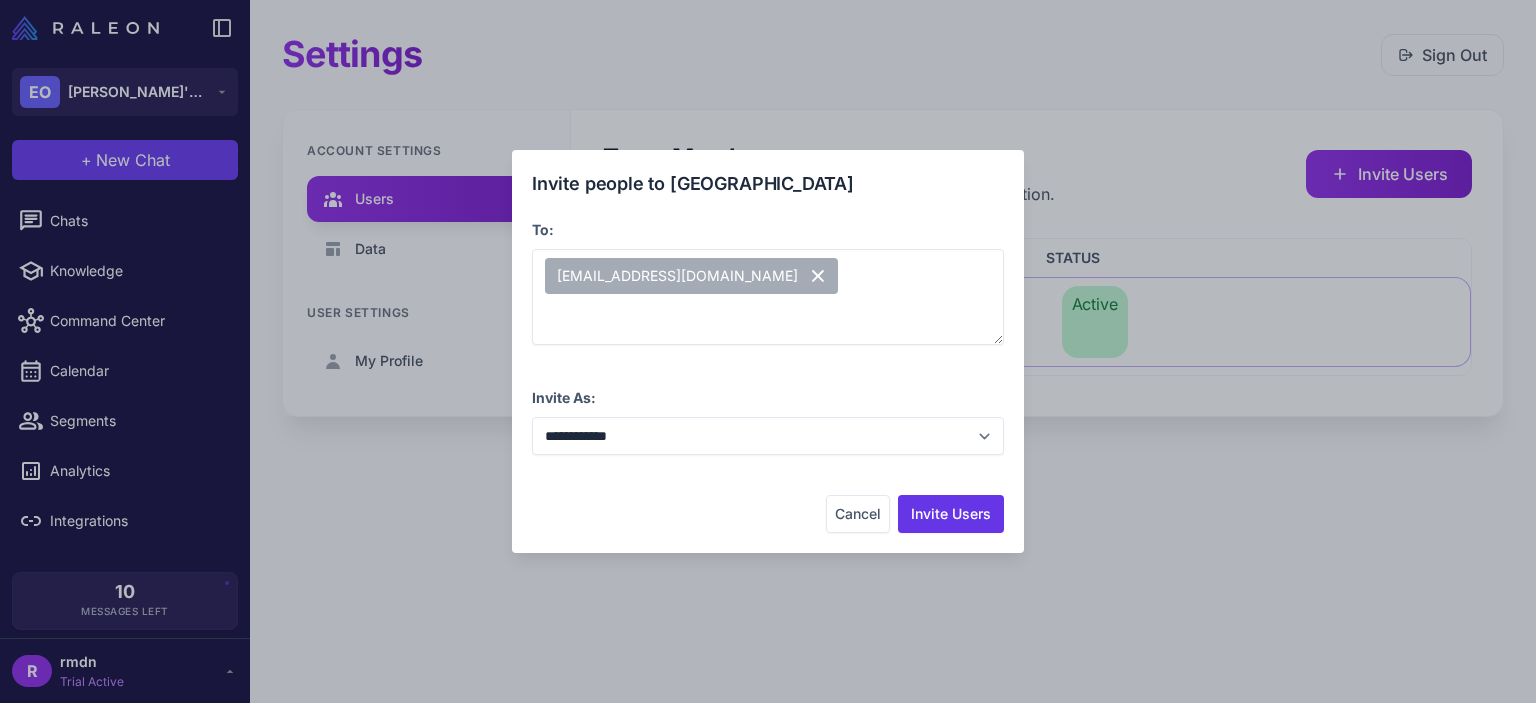click on "**********" at bounding box center [768, 420] 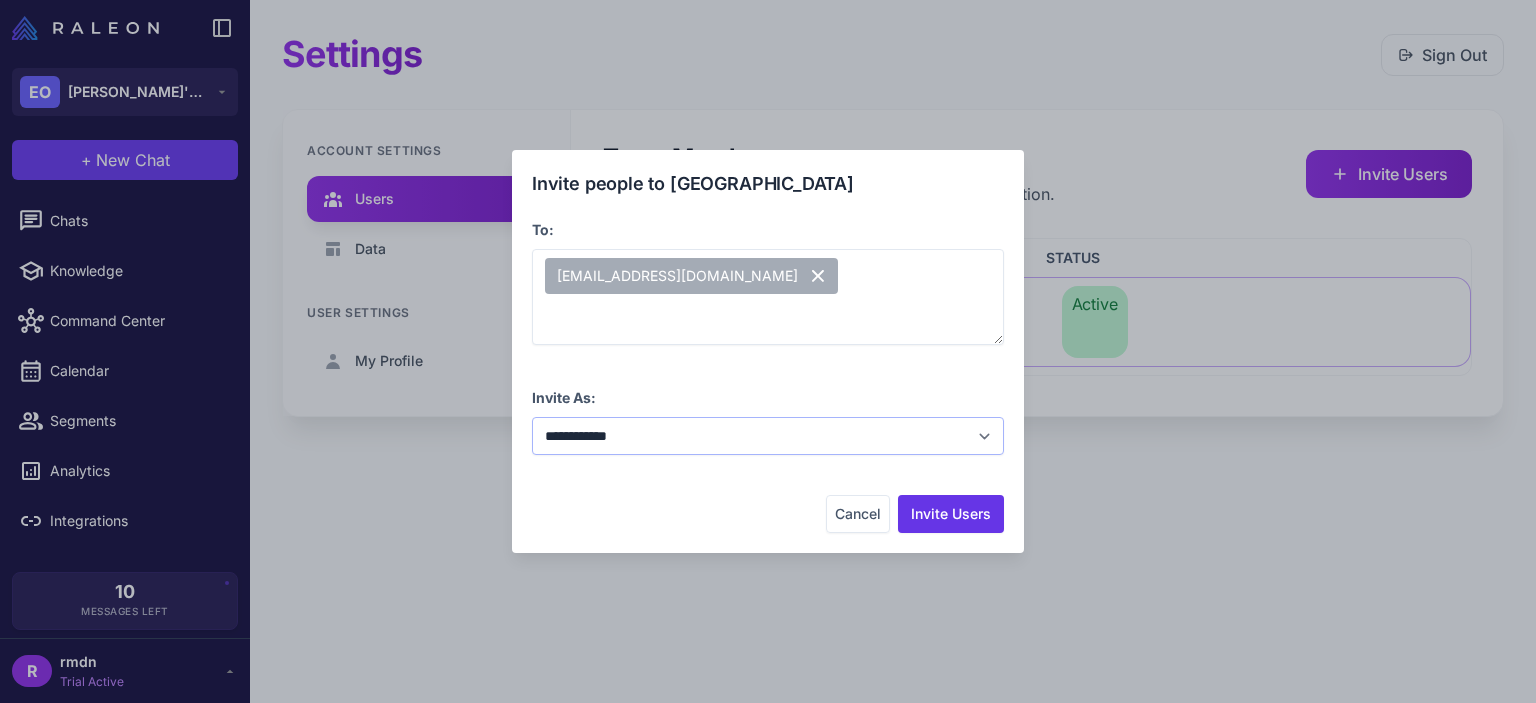click on "**********" at bounding box center [768, 436] 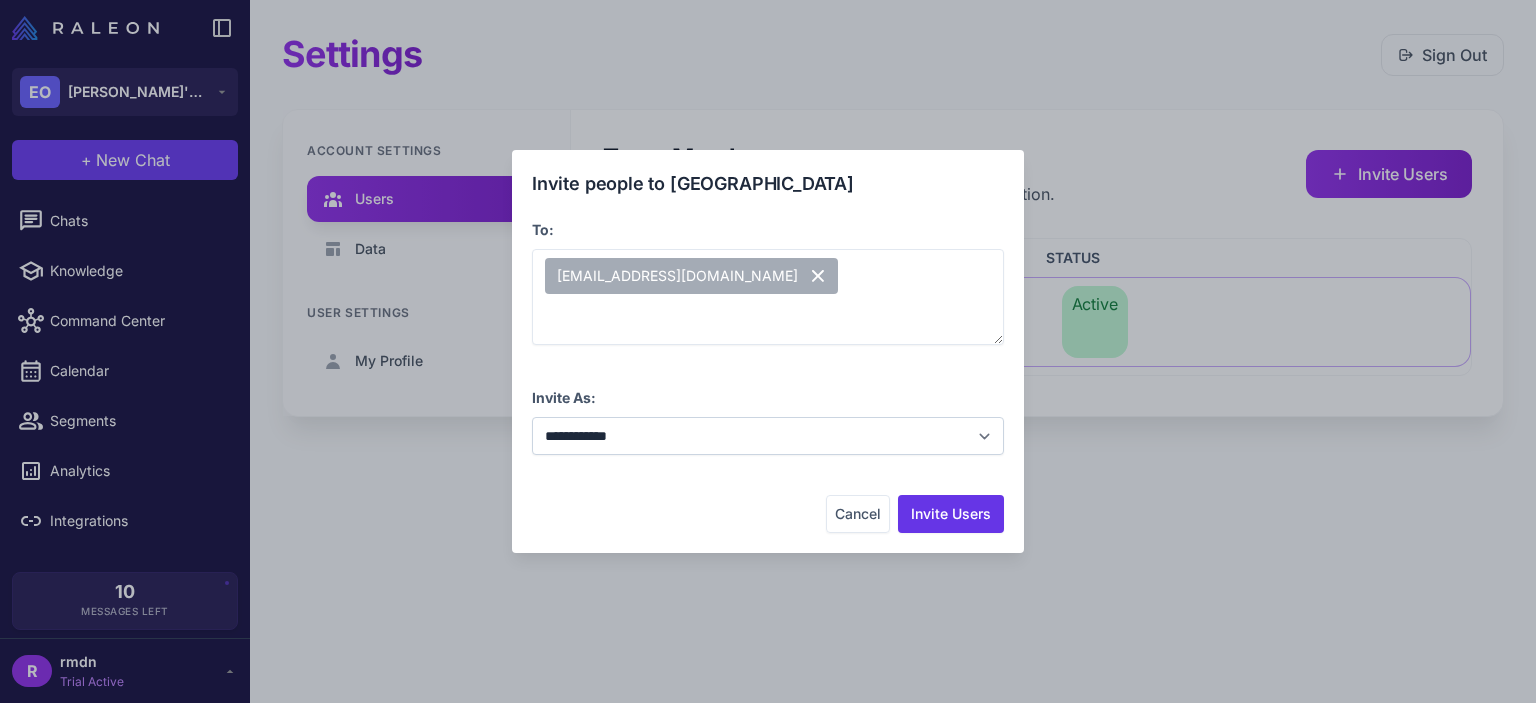 click on "**********" at bounding box center (768, 420) 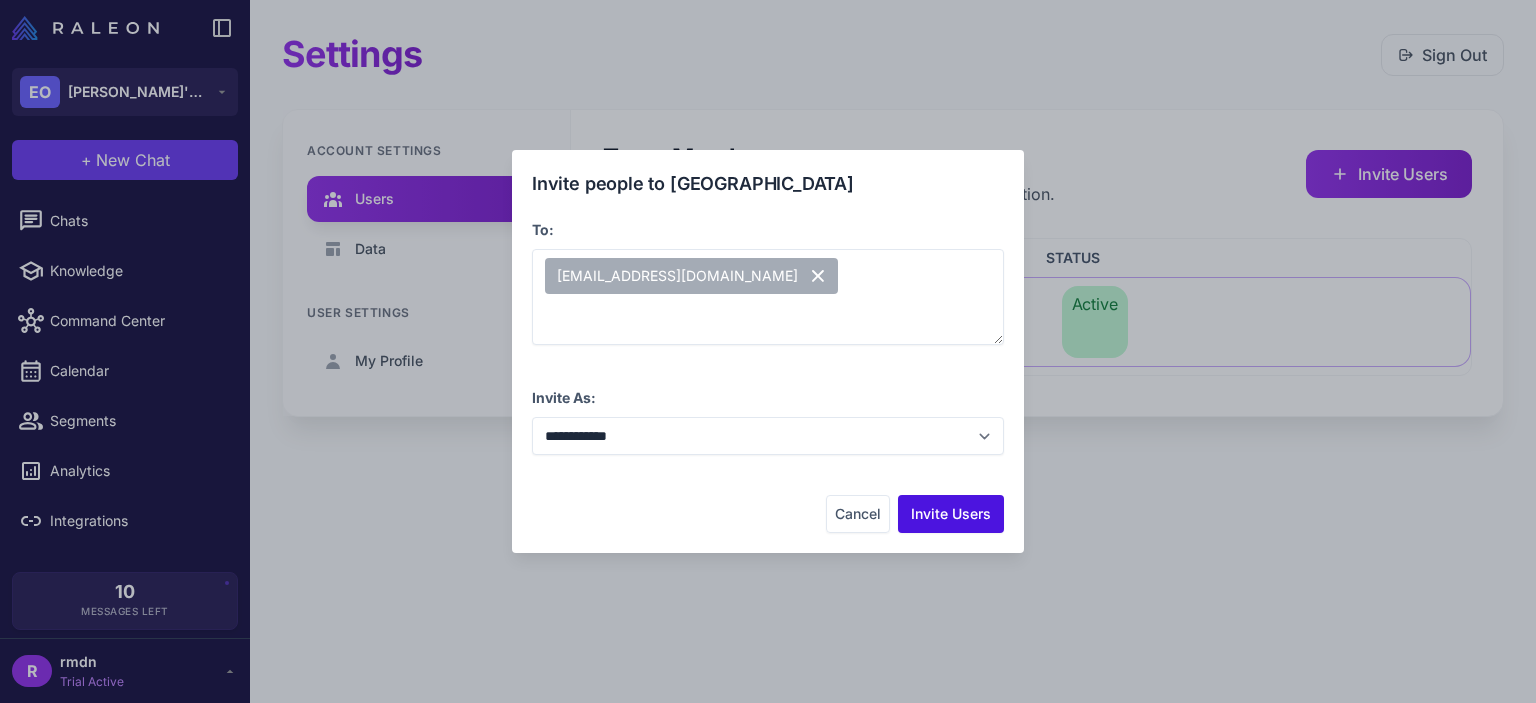 click on "Invite Users" at bounding box center (951, 514) 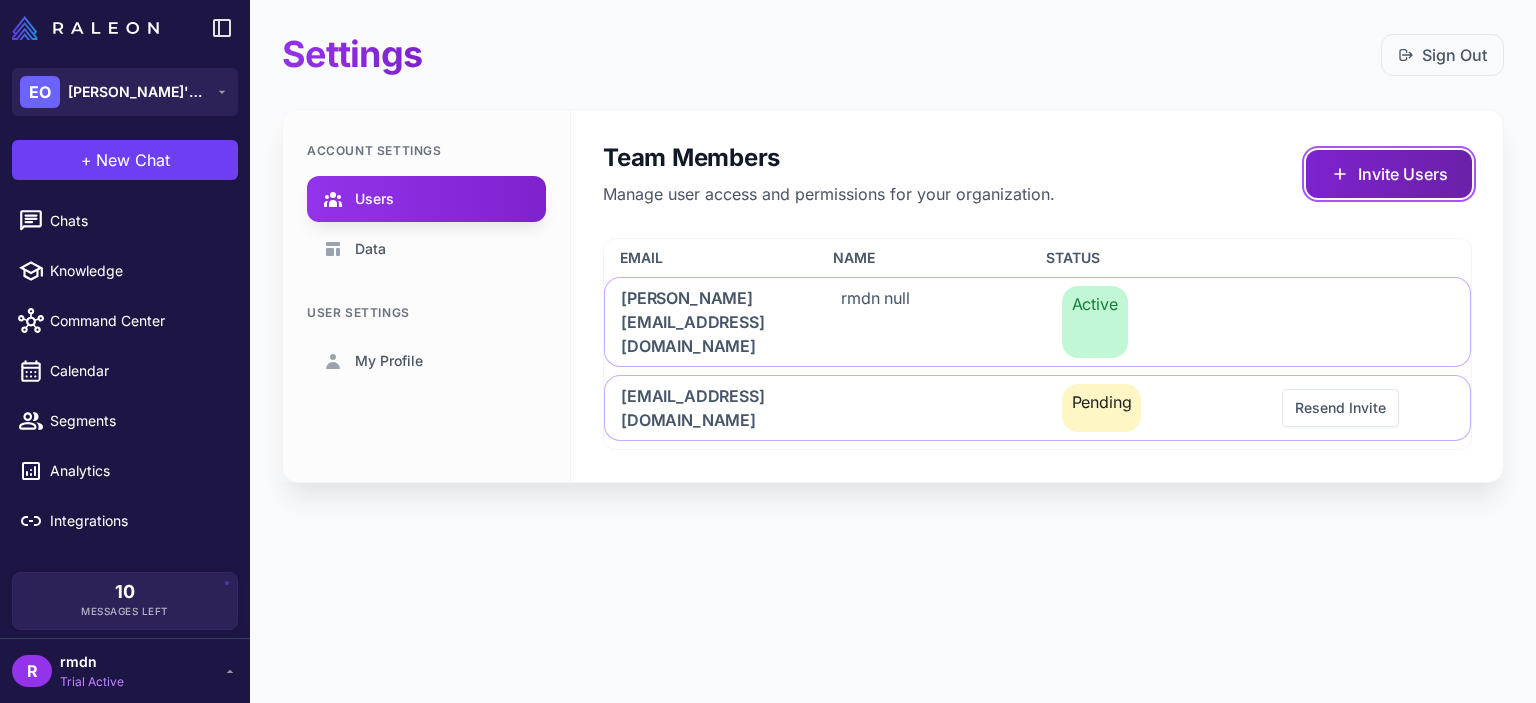 click on "Invite Users" at bounding box center (1389, 174) 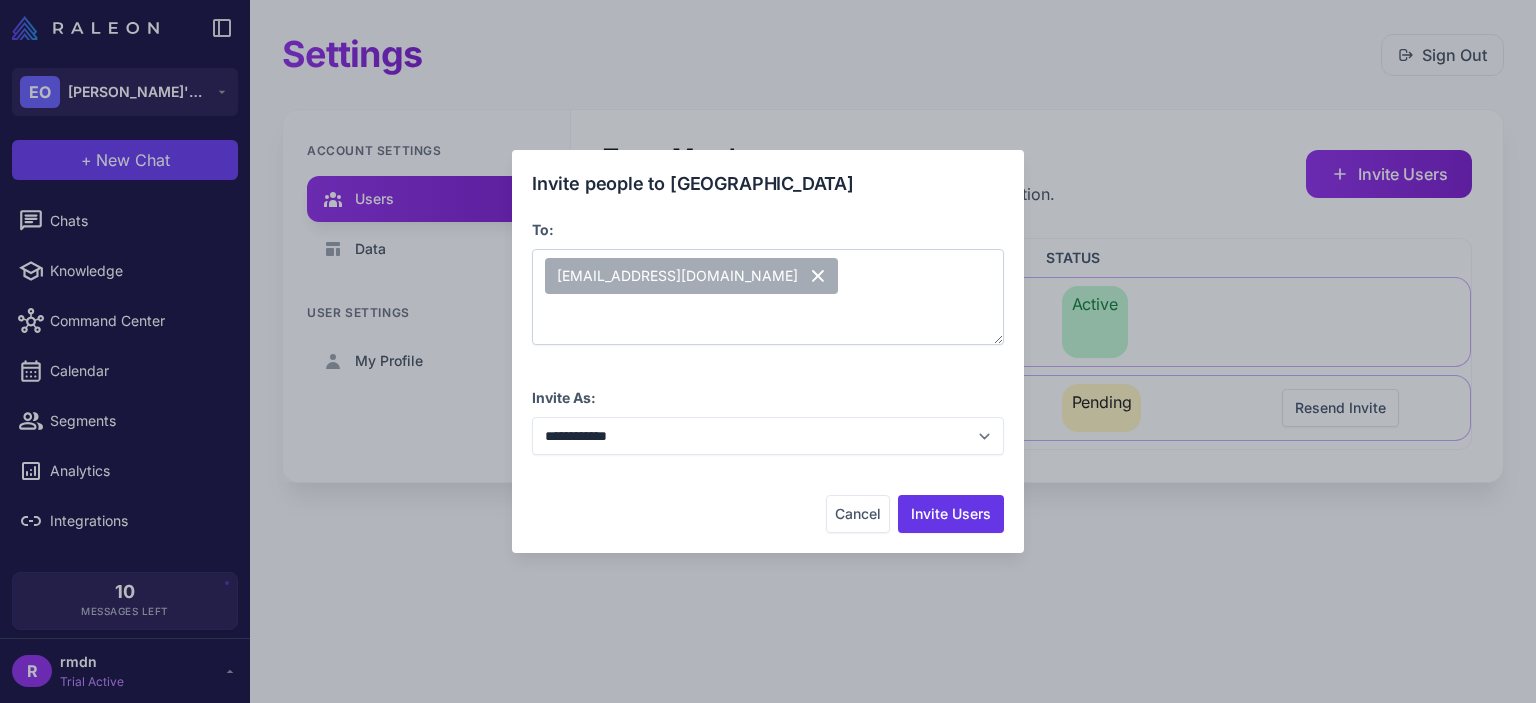 click 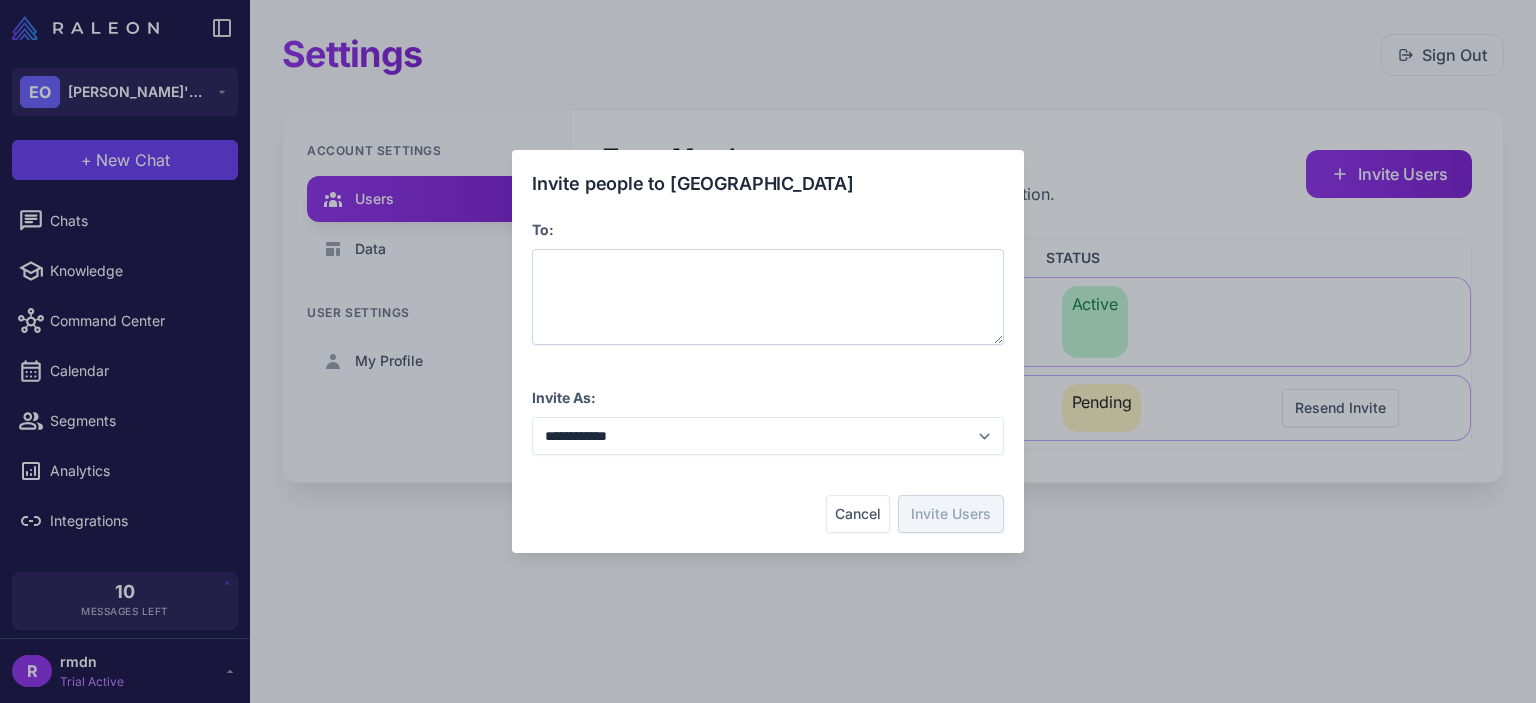 click at bounding box center [768, 297] 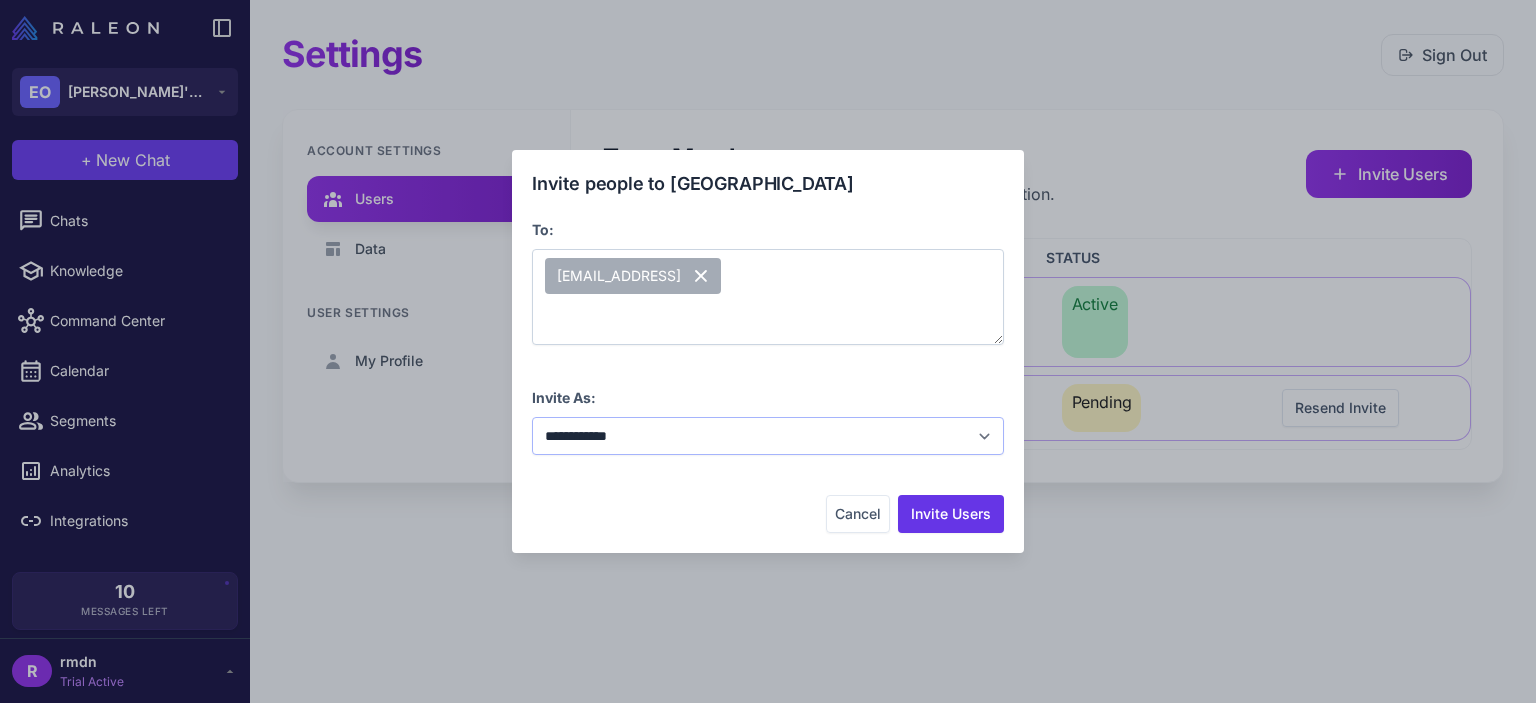 click on "**********" at bounding box center (768, 436) 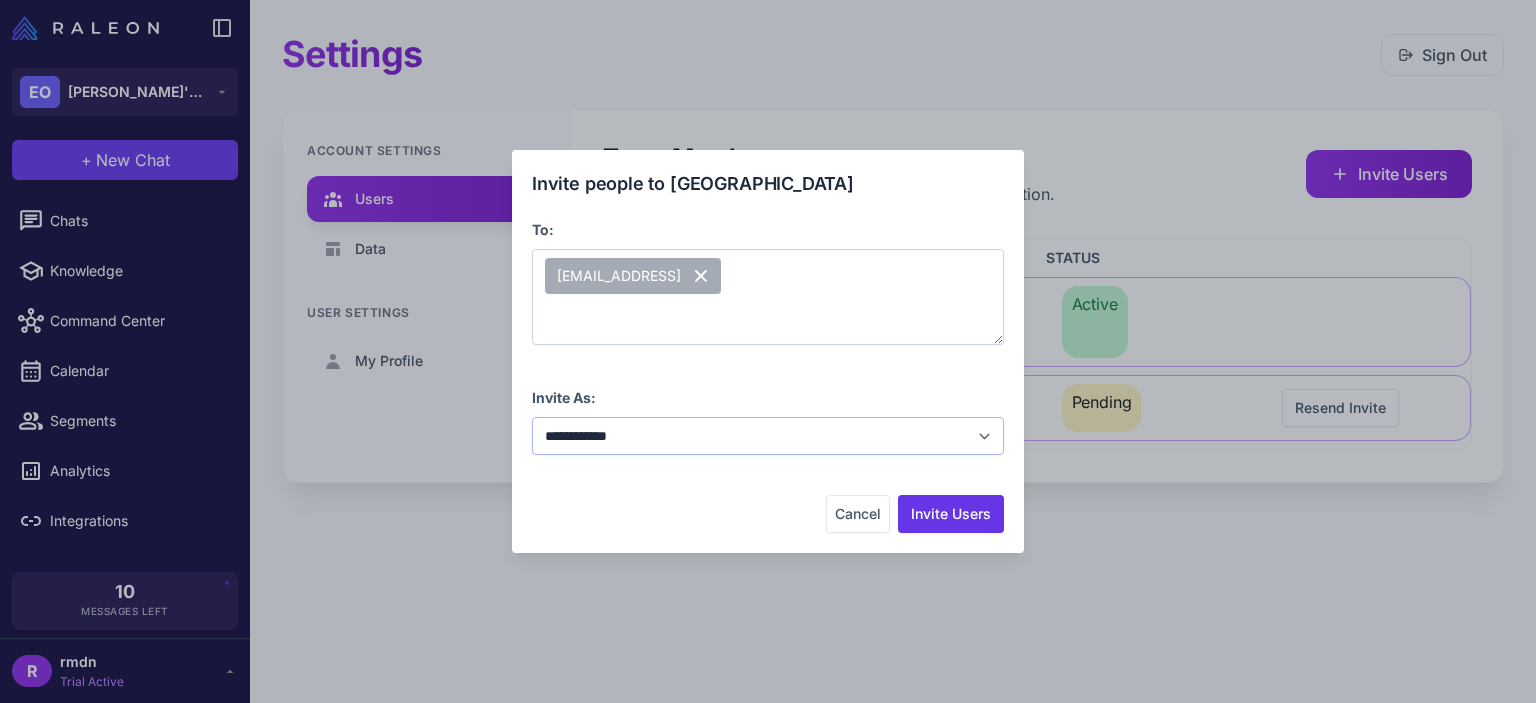 select on "**********" 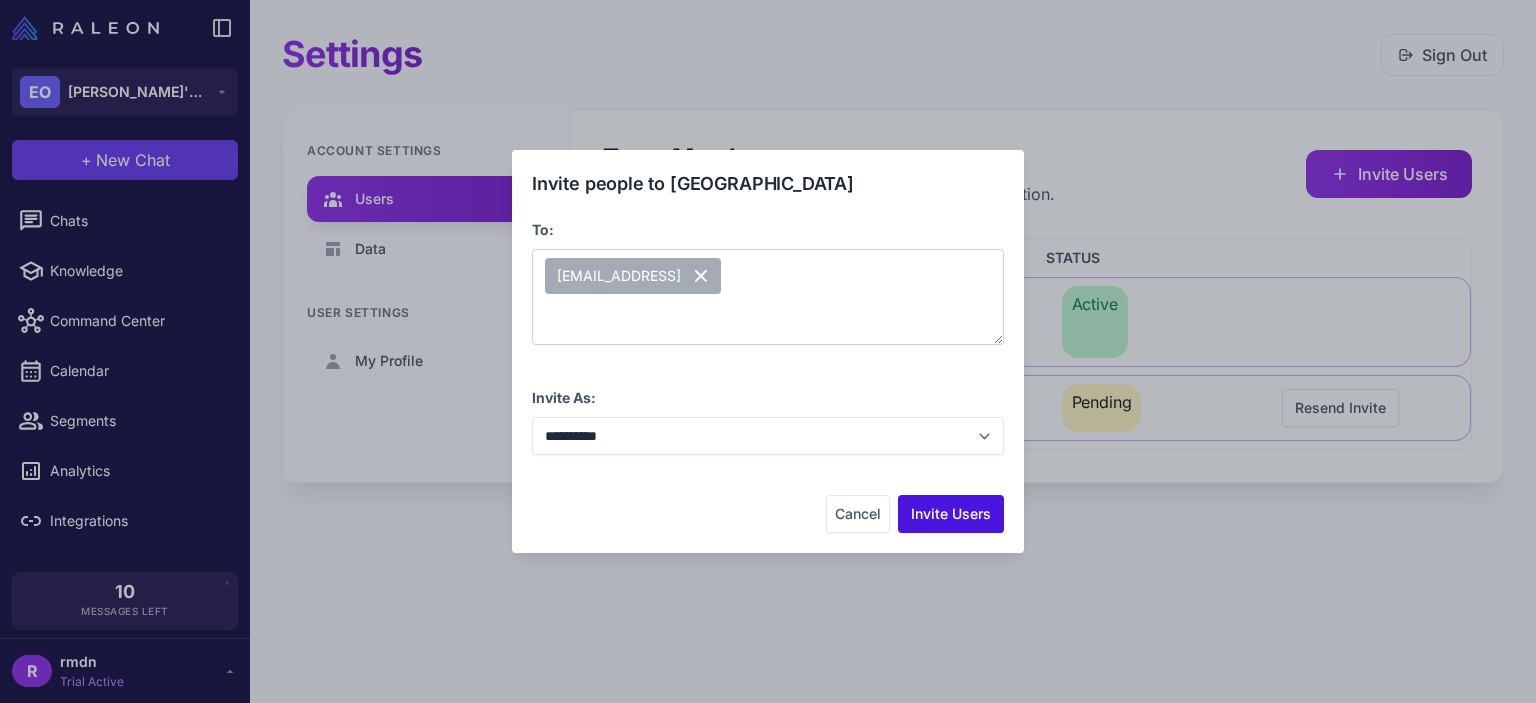 click on "Invite Users" at bounding box center (951, 514) 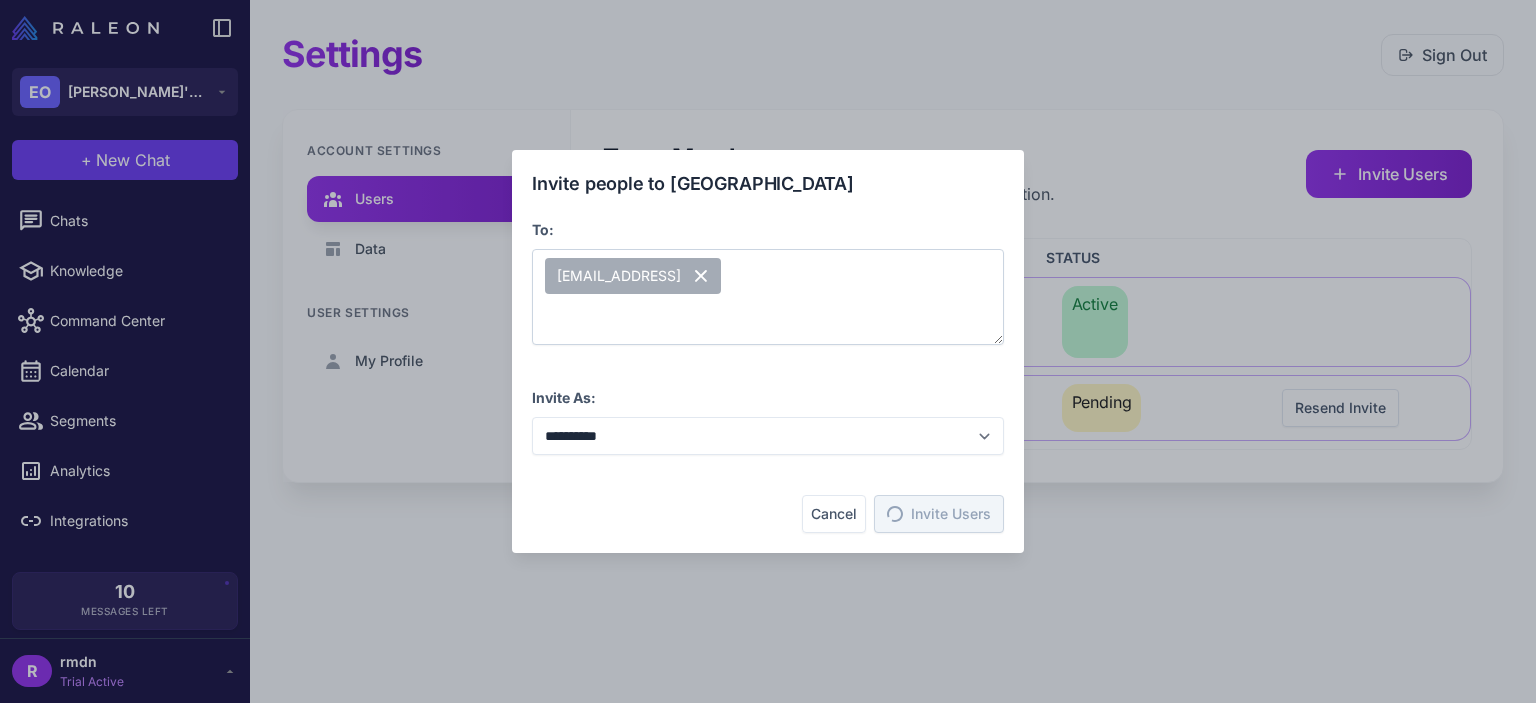 click on "**********" 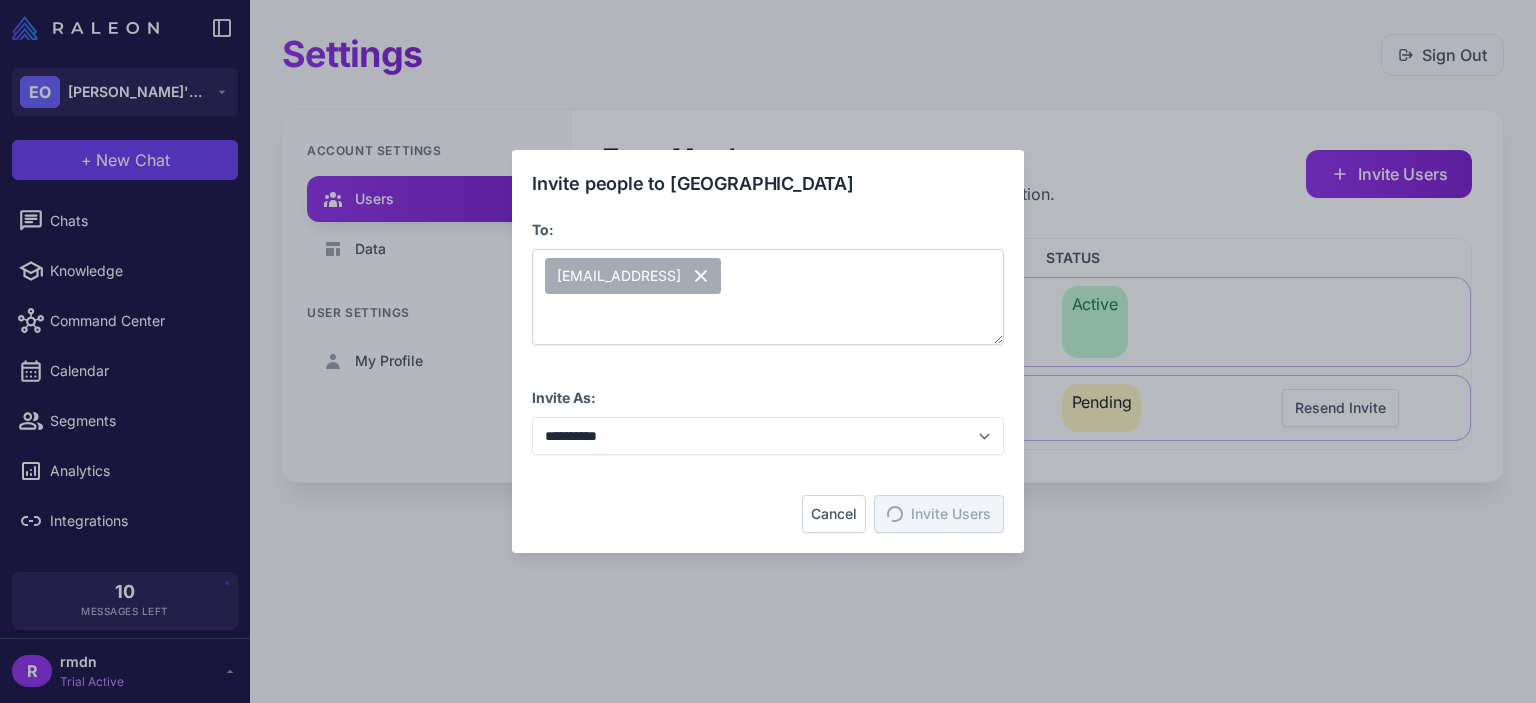 click on "Cancel" at bounding box center [834, 514] 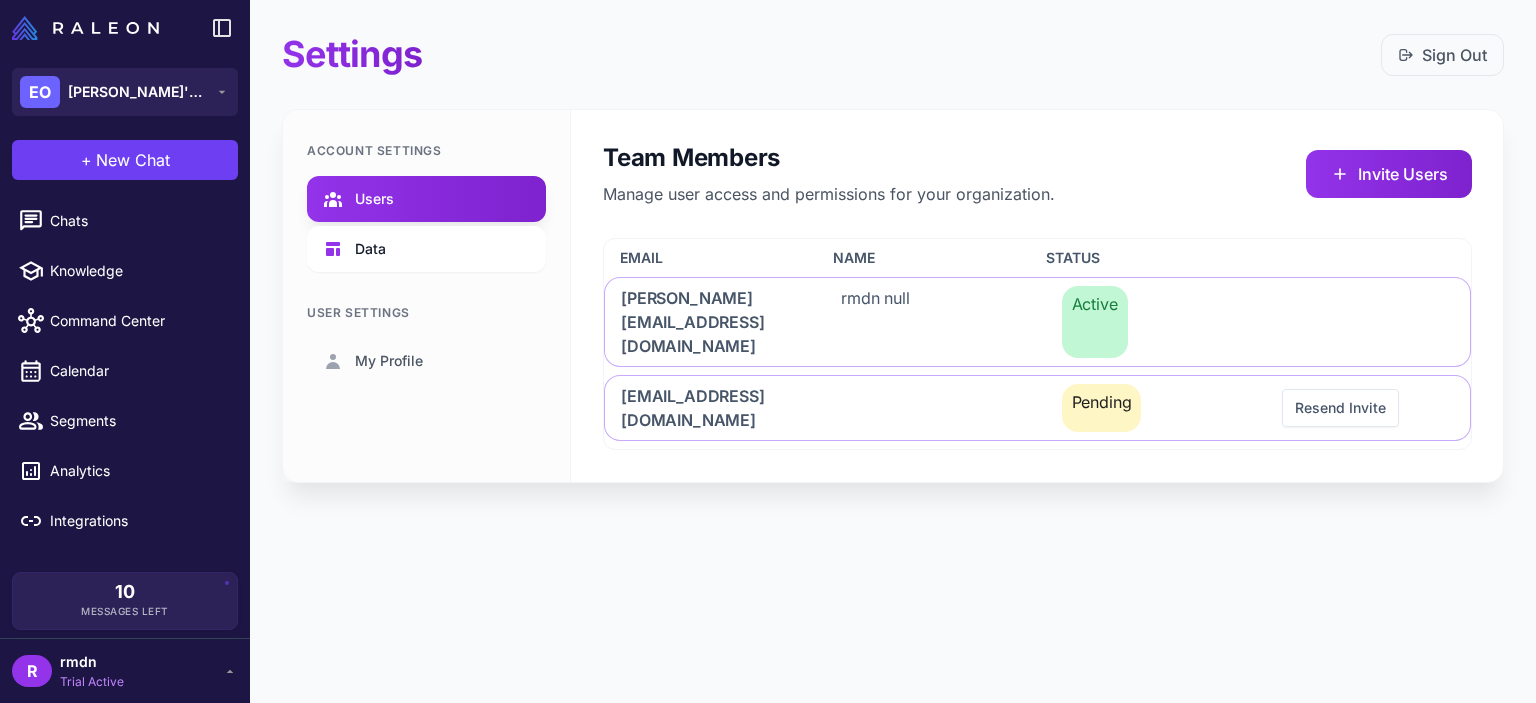 click on "Data" at bounding box center [426, 249] 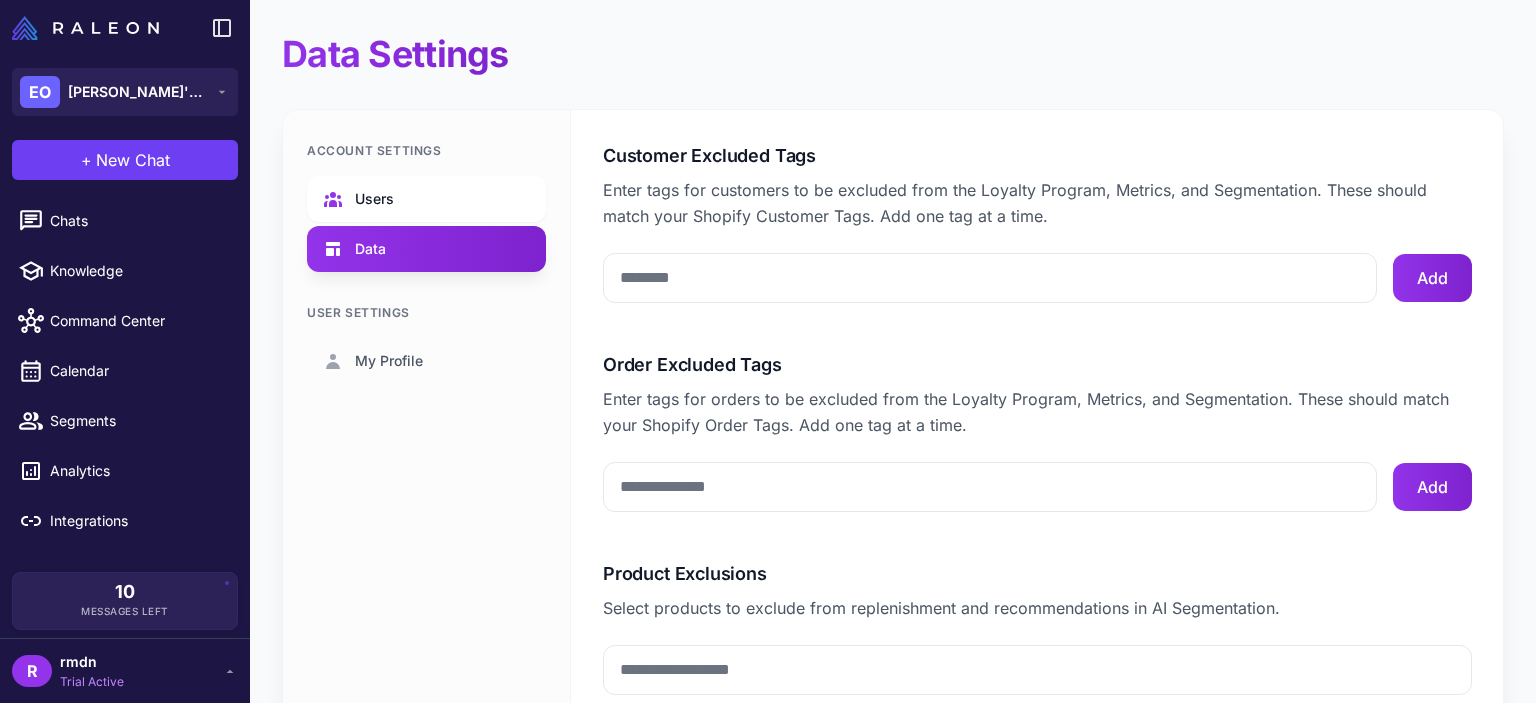 click on "Users" at bounding box center [426, 199] 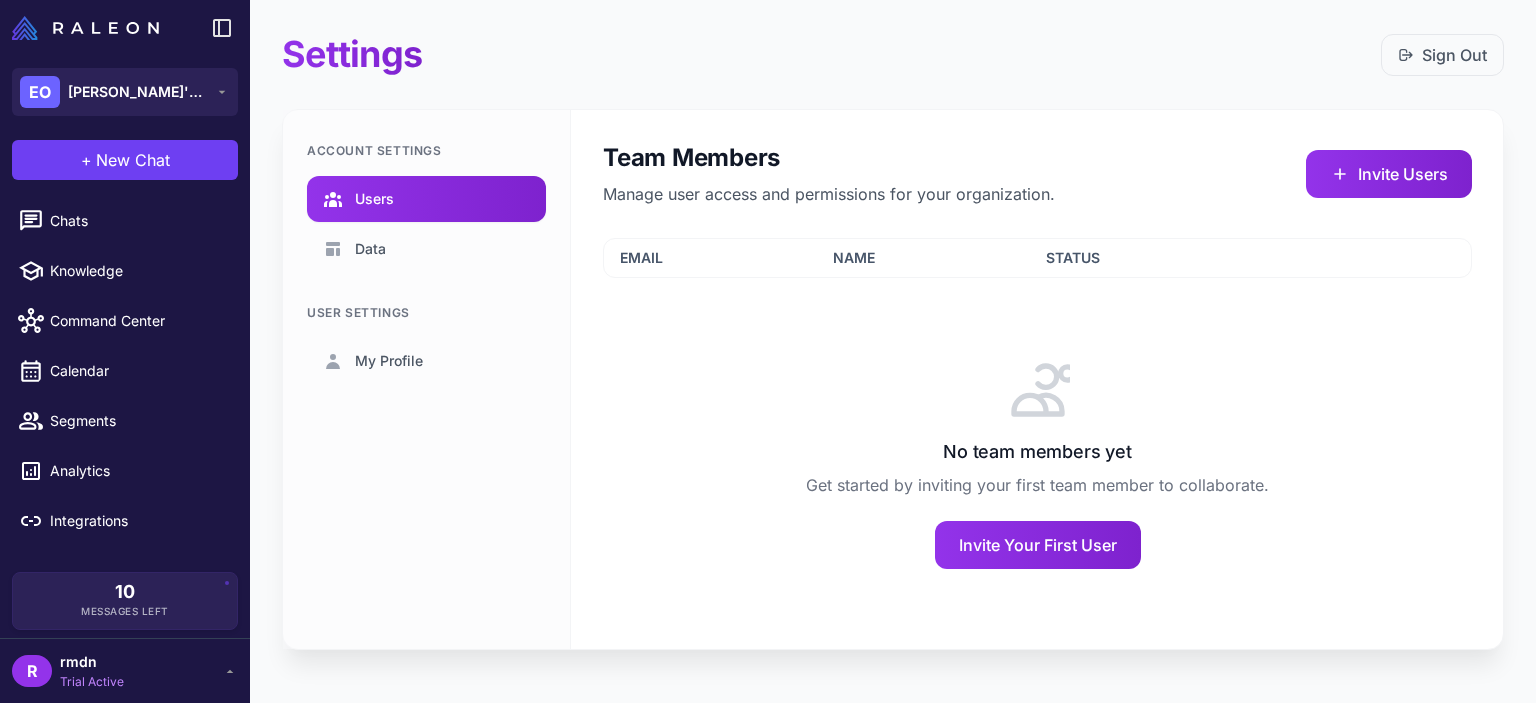 click on "Users" at bounding box center [426, 199] 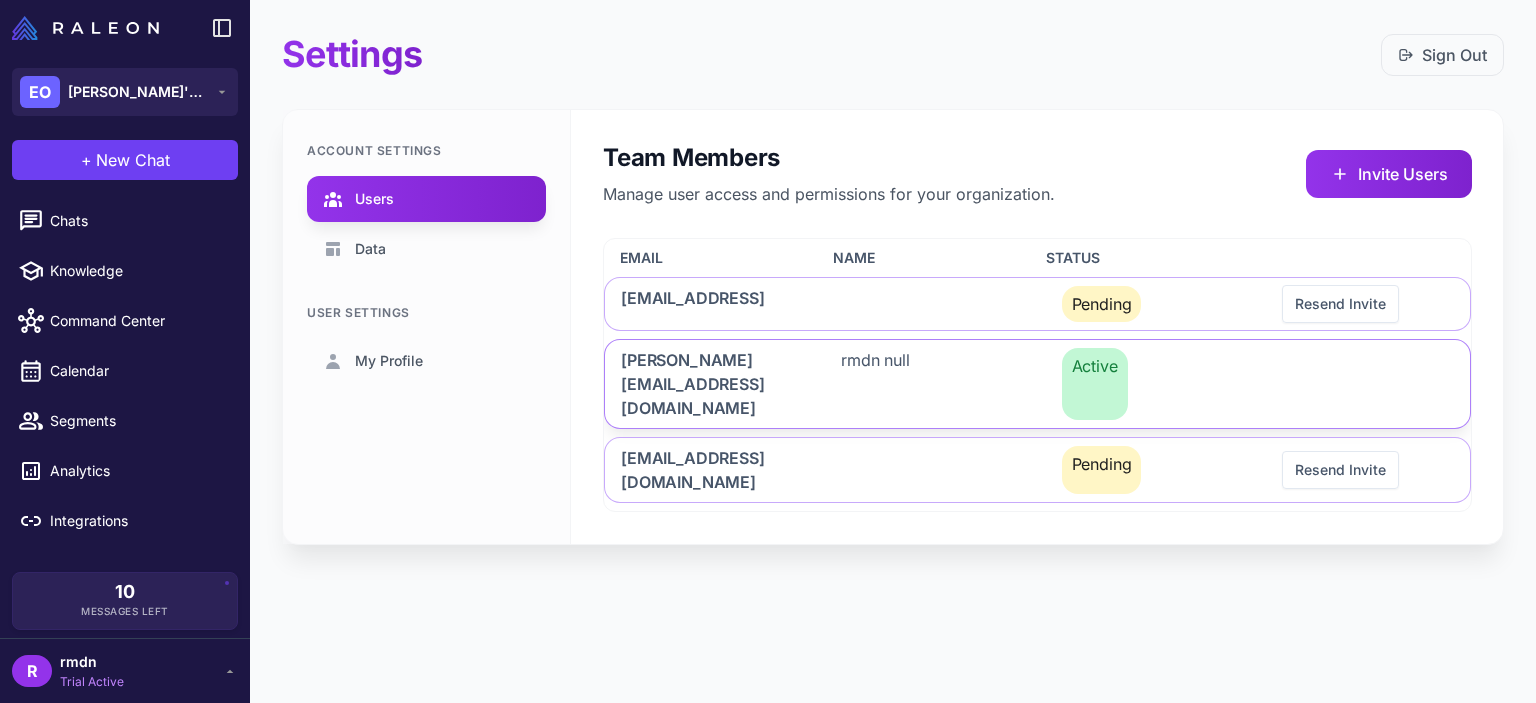 click 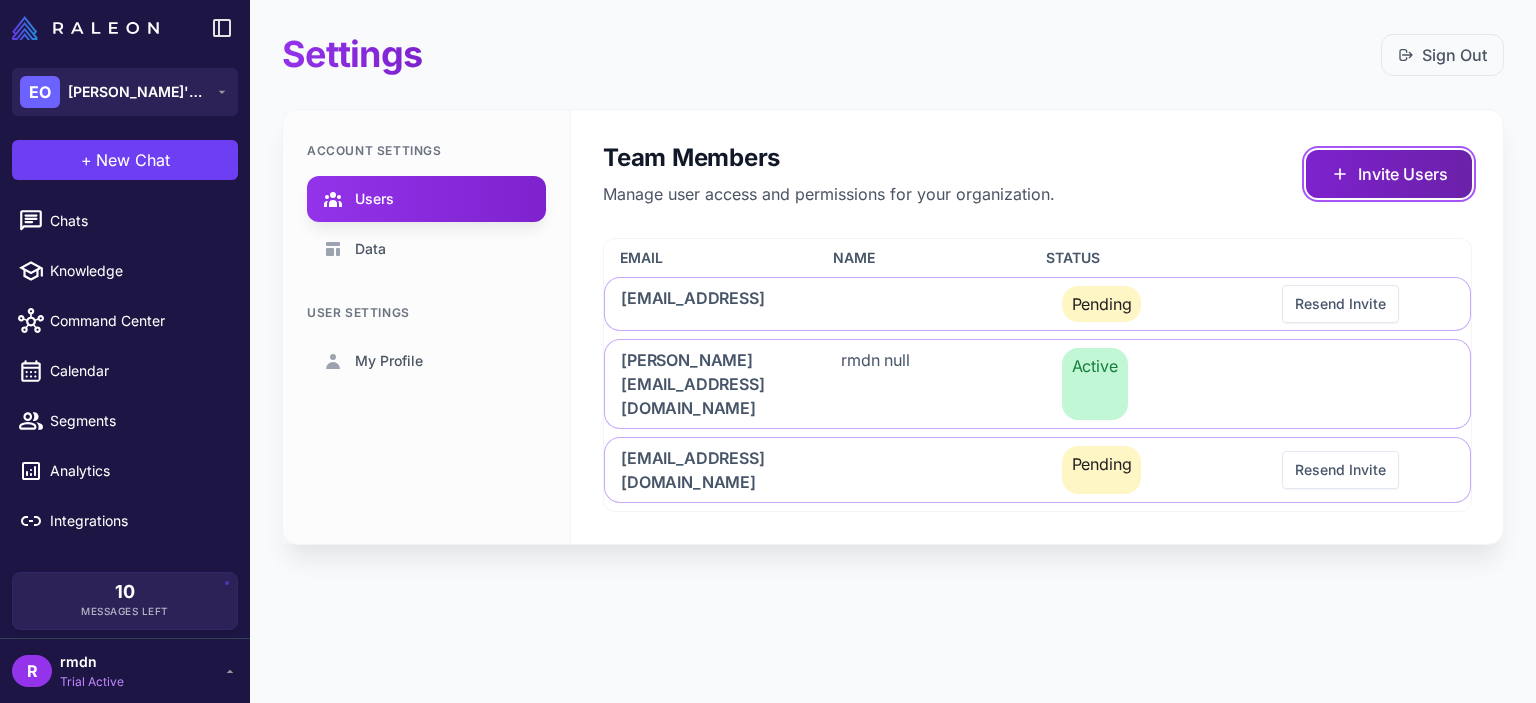 click on "Invite Users" at bounding box center (1389, 174) 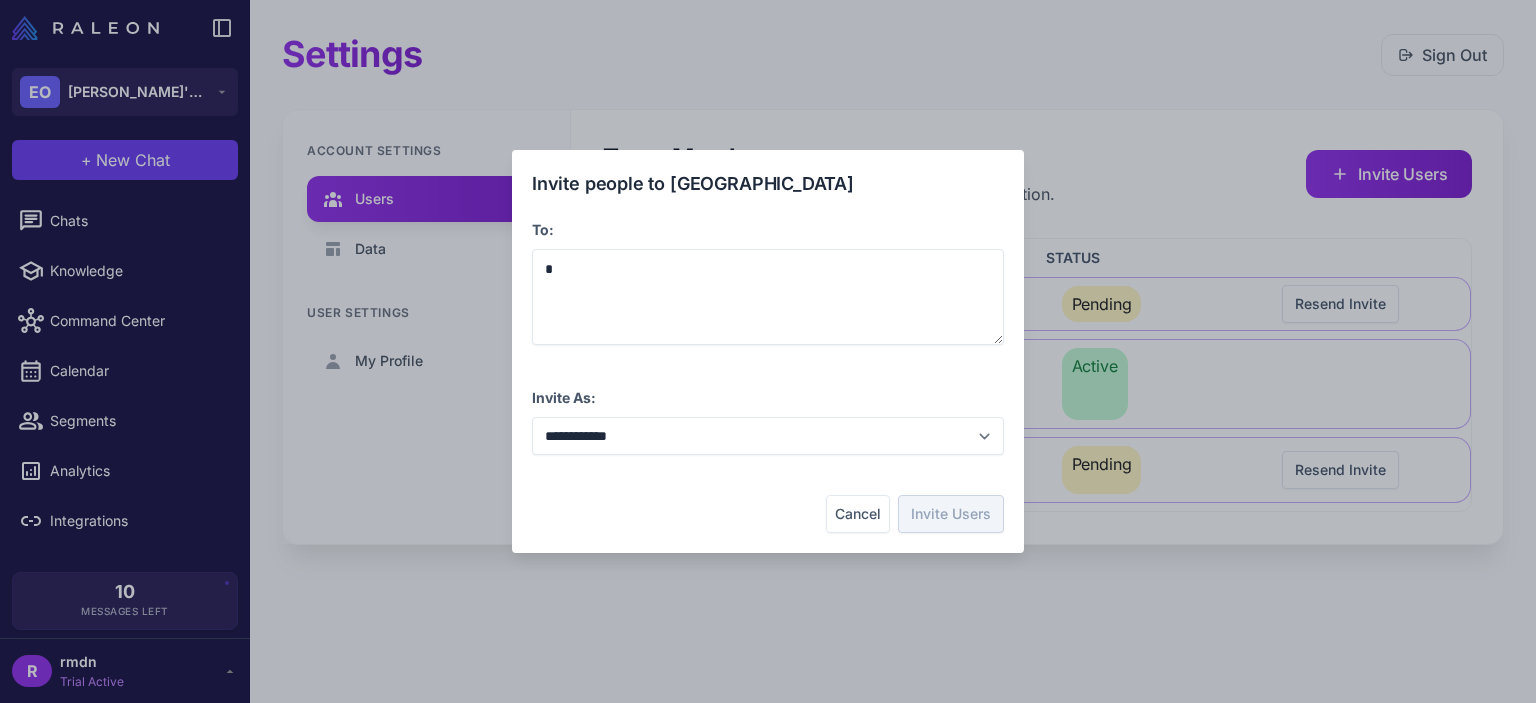 type 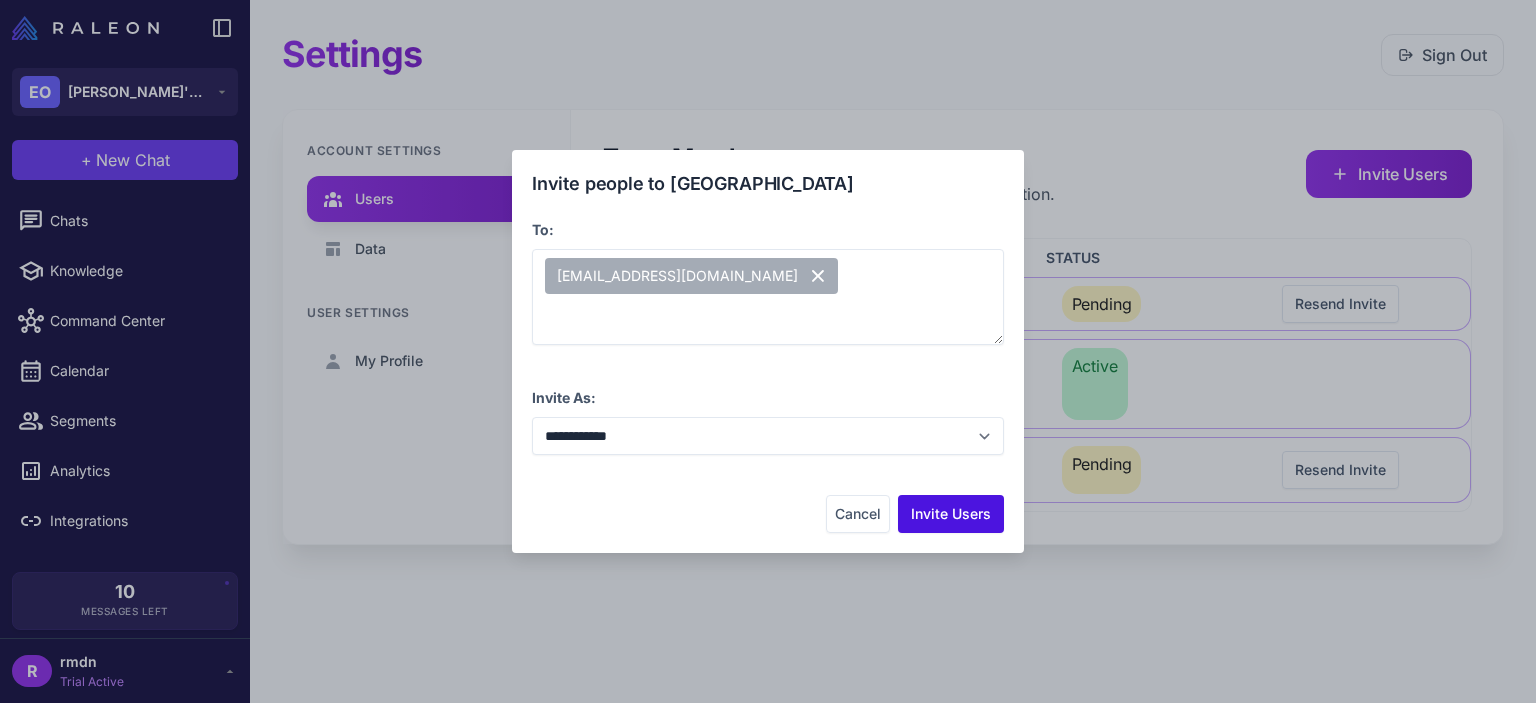 click on "Invite Users" at bounding box center (951, 514) 